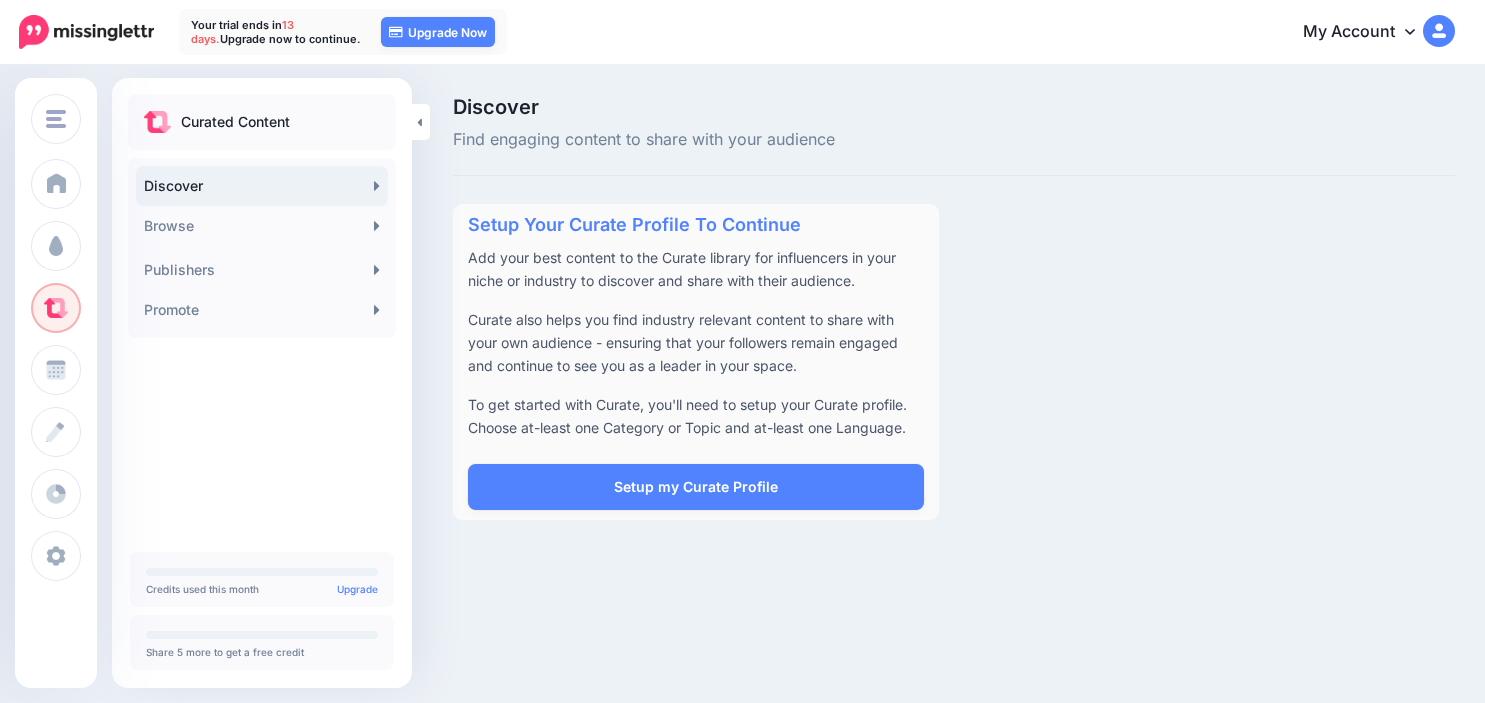 scroll, scrollTop: 0, scrollLeft: 0, axis: both 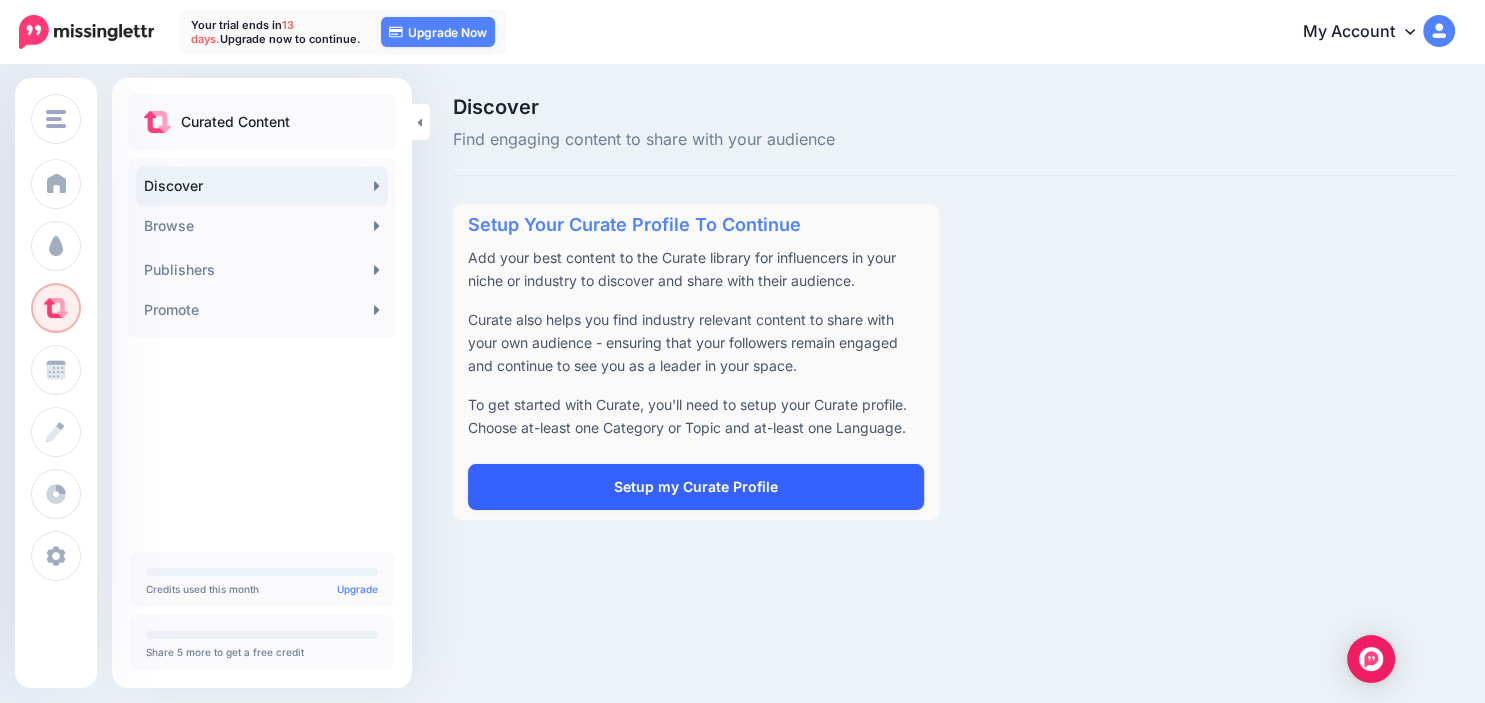 click on "Setup my Curate Profile" at bounding box center [696, 487] 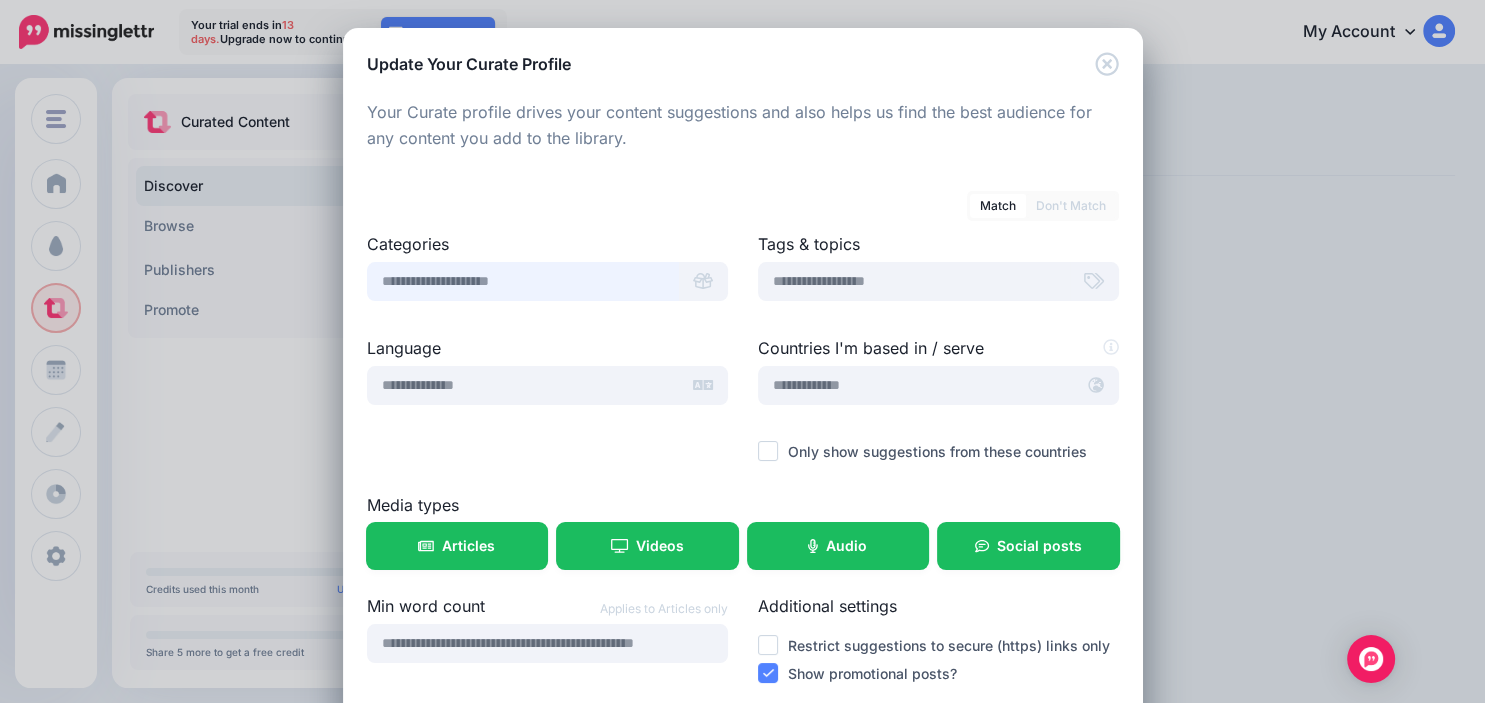 click at bounding box center (523, 281) 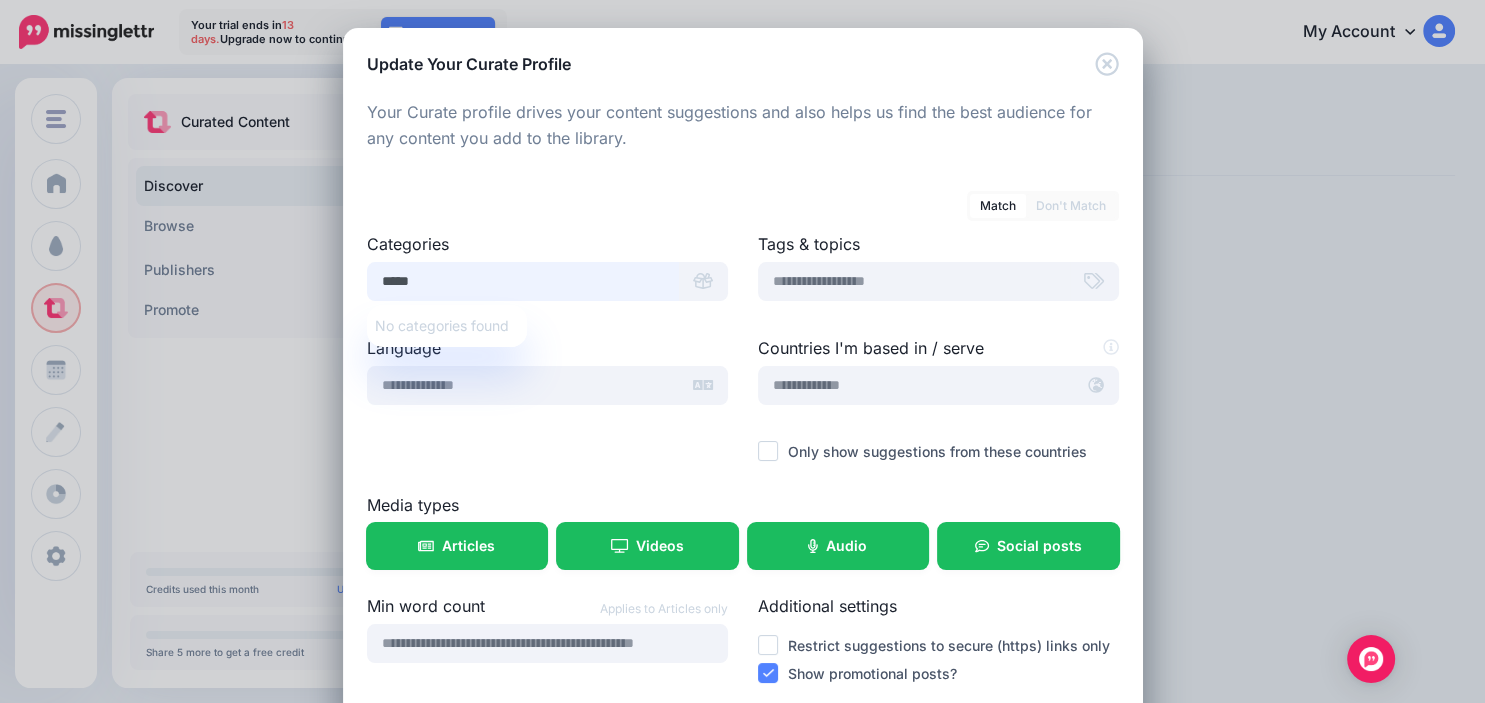 scroll, scrollTop: 0, scrollLeft: 0, axis: both 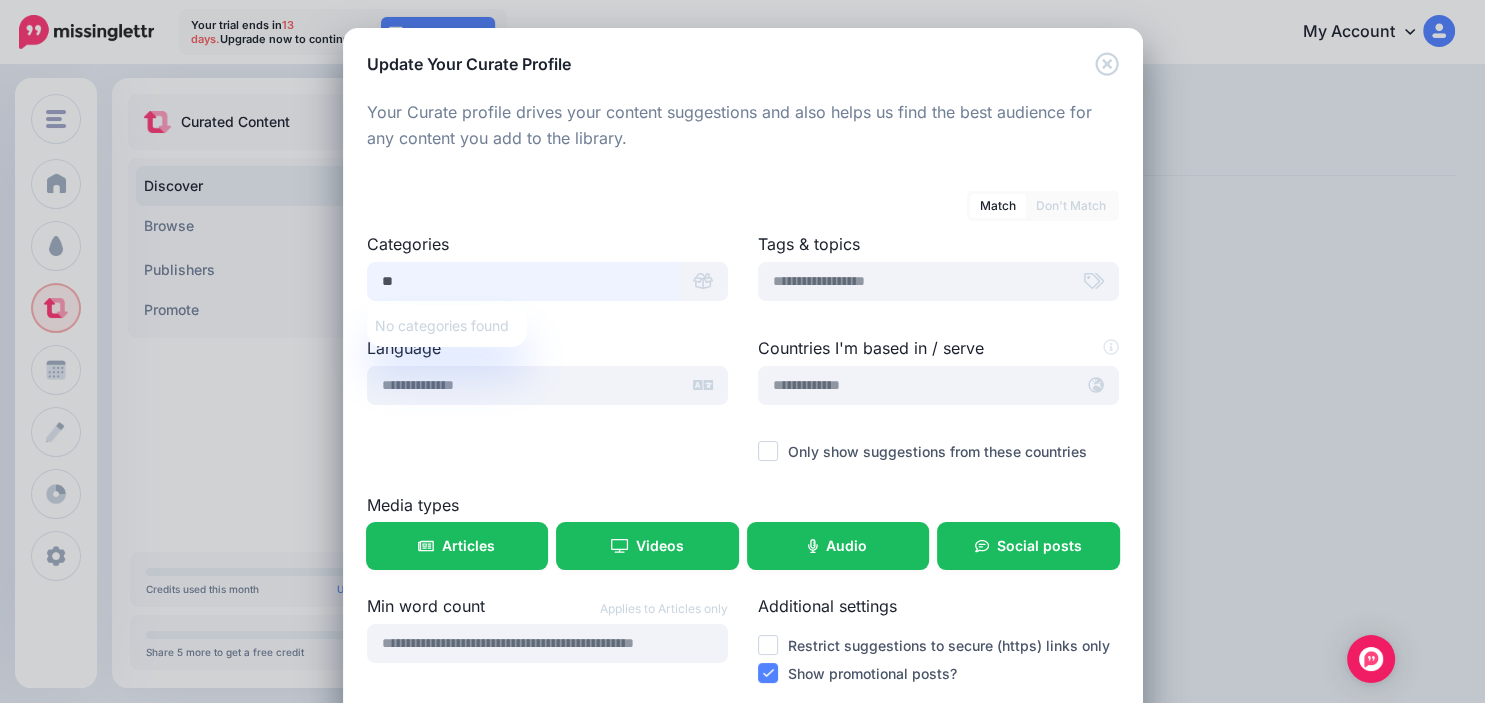 type on "*" 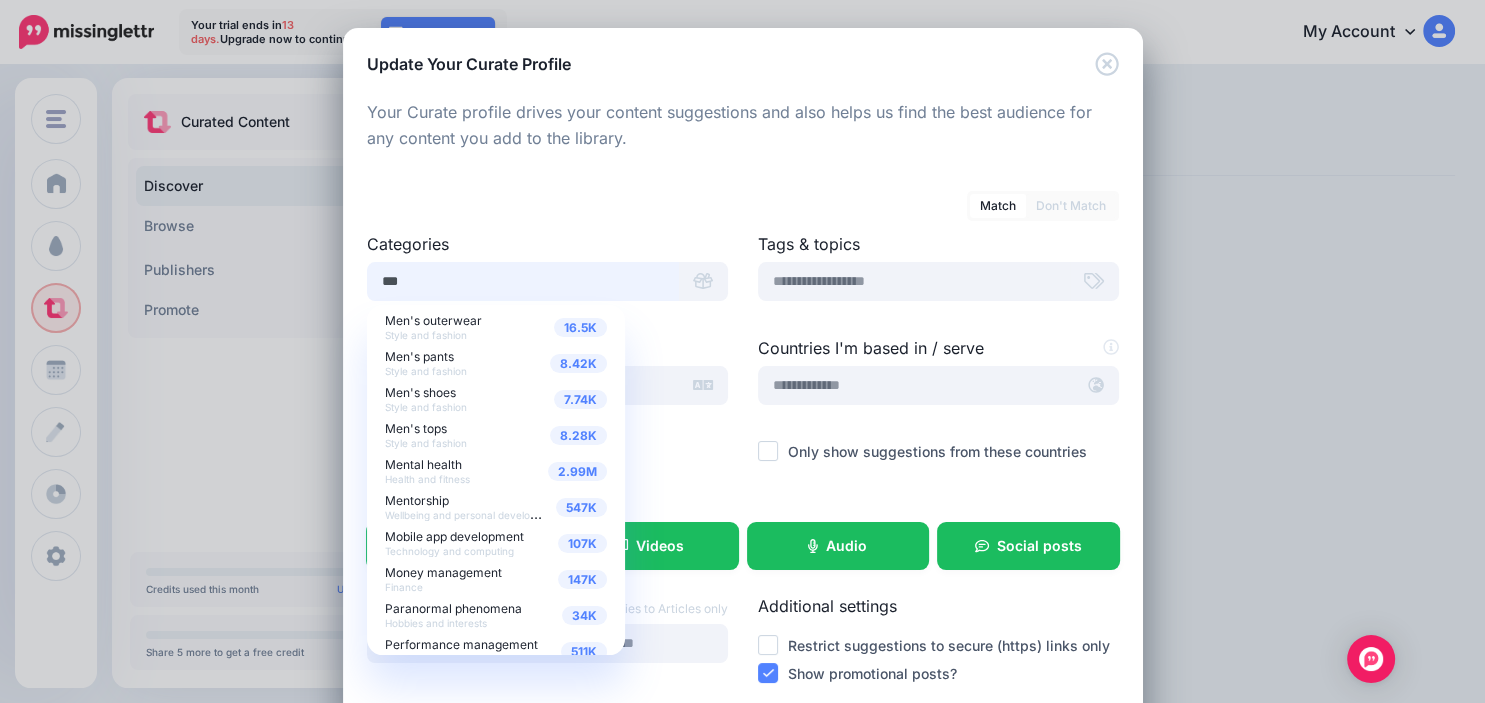 scroll, scrollTop: 798, scrollLeft: 0, axis: vertical 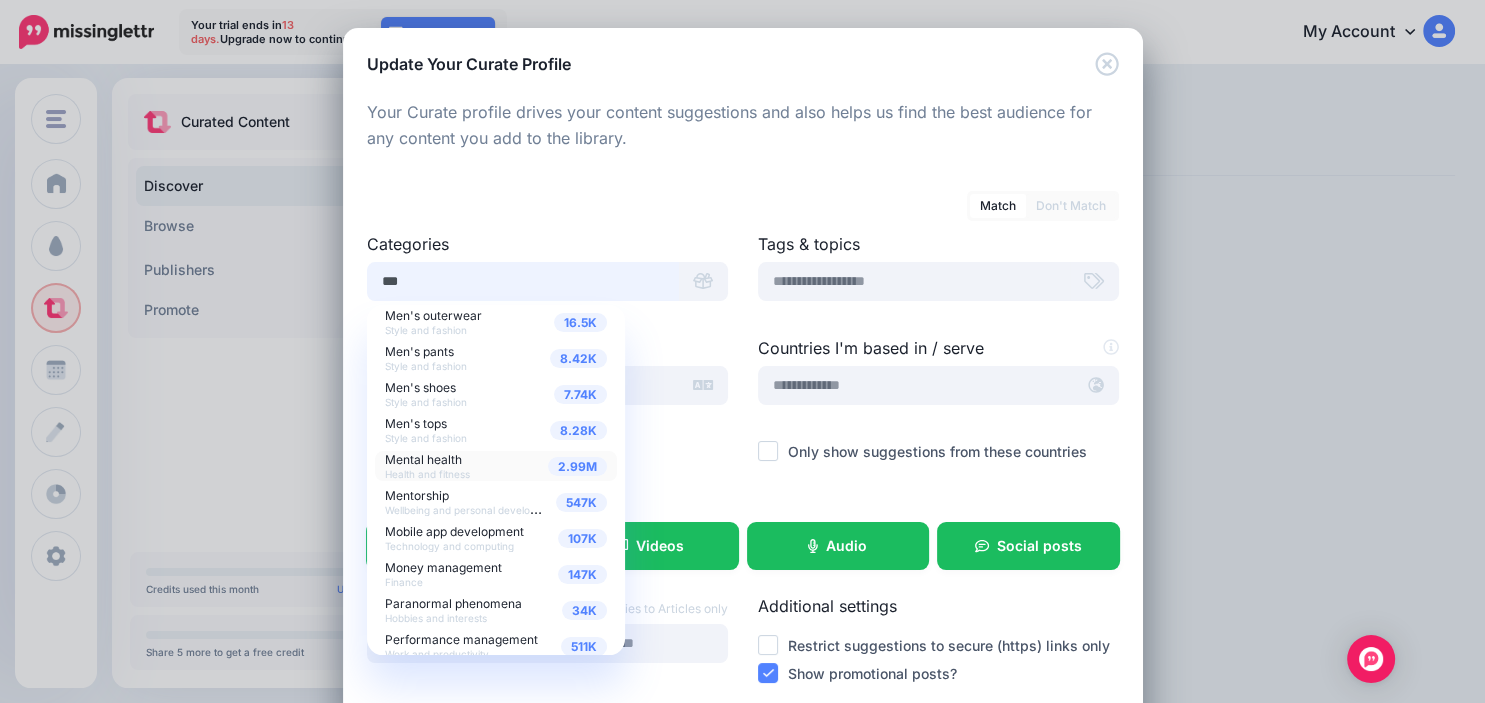 type on "***" 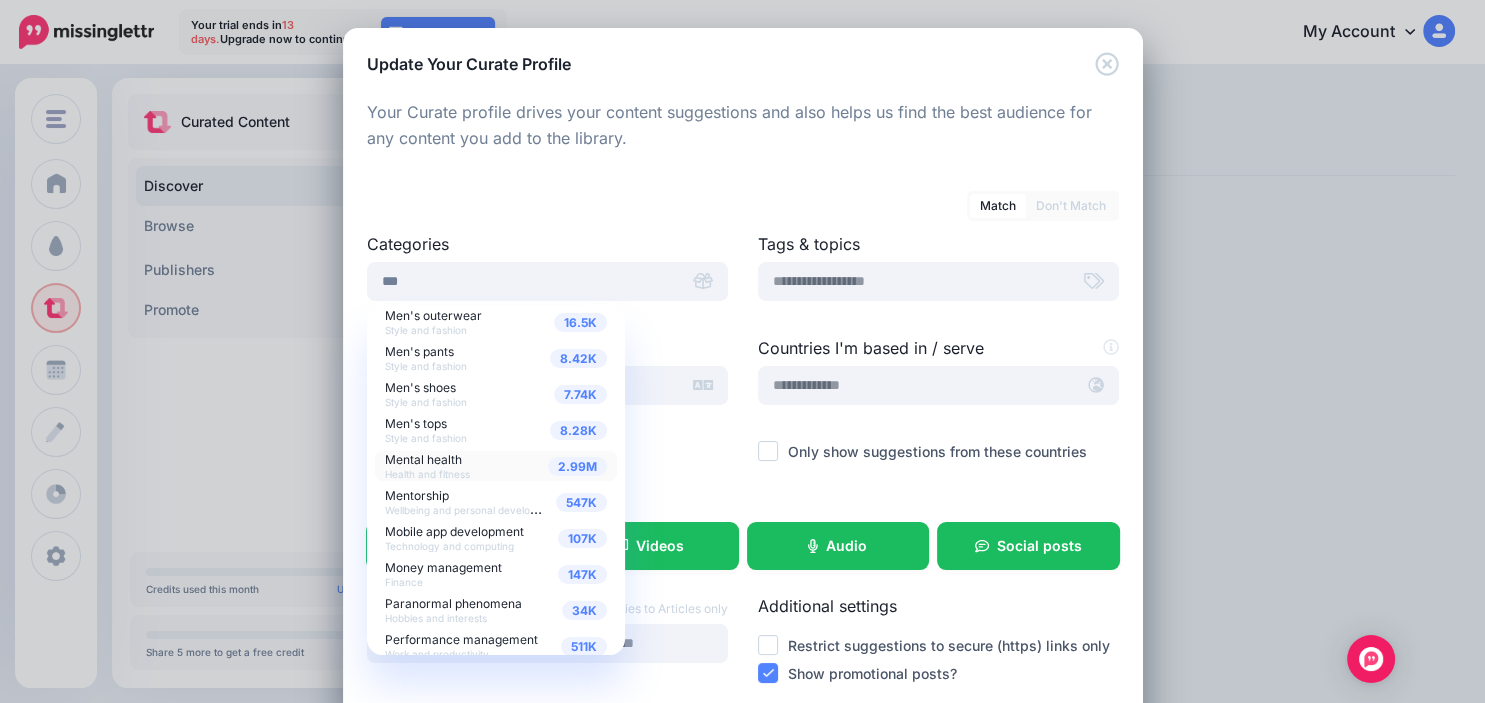 click on "Health and fitness" at bounding box center (427, 474) 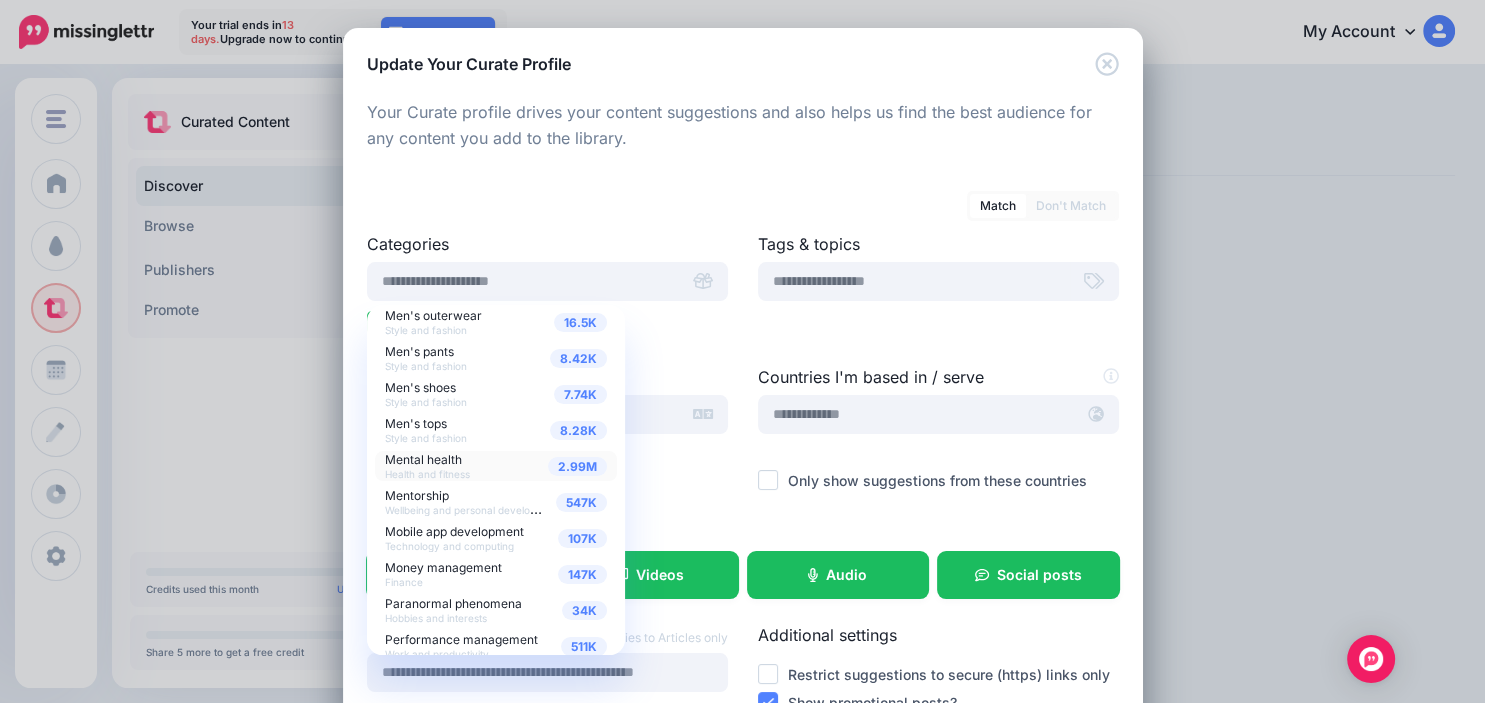 click at bounding box center (547, 352) 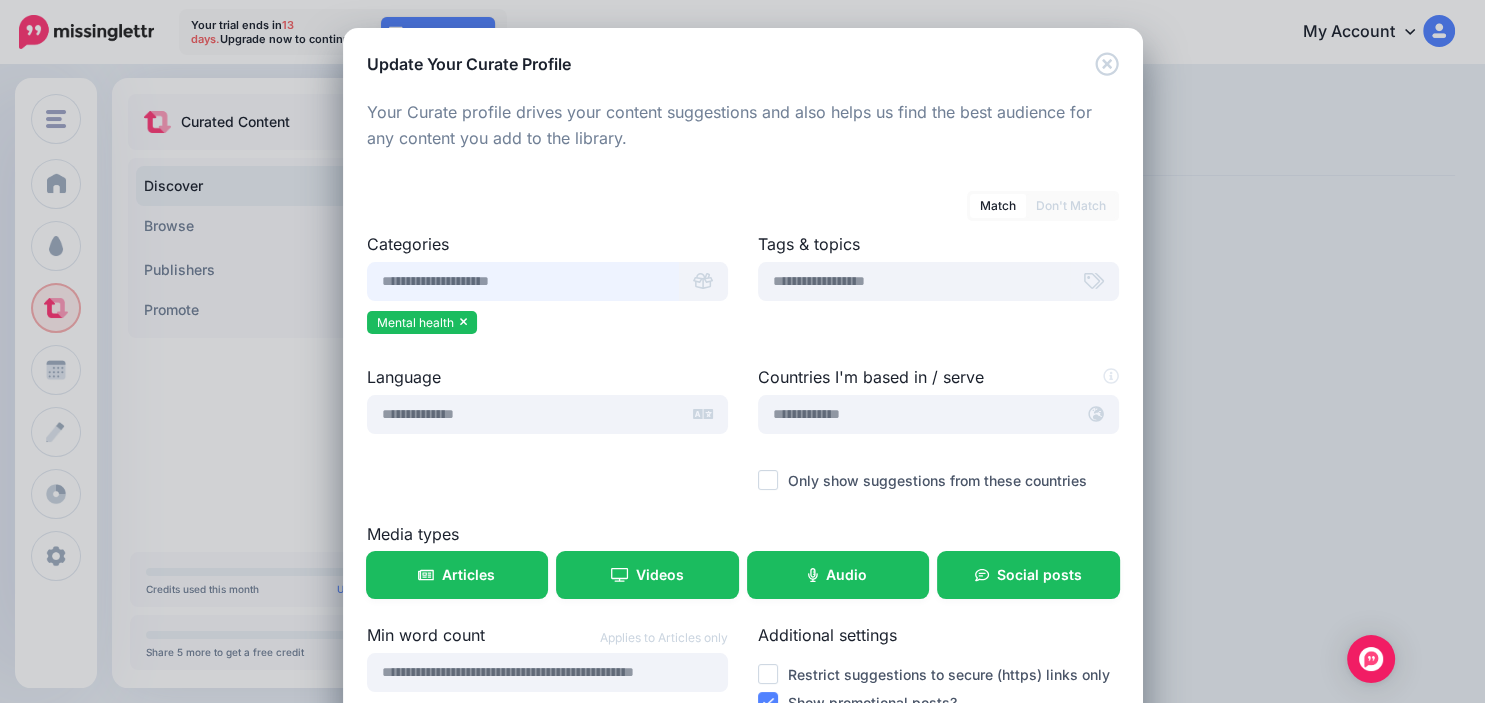 click at bounding box center (523, 281) 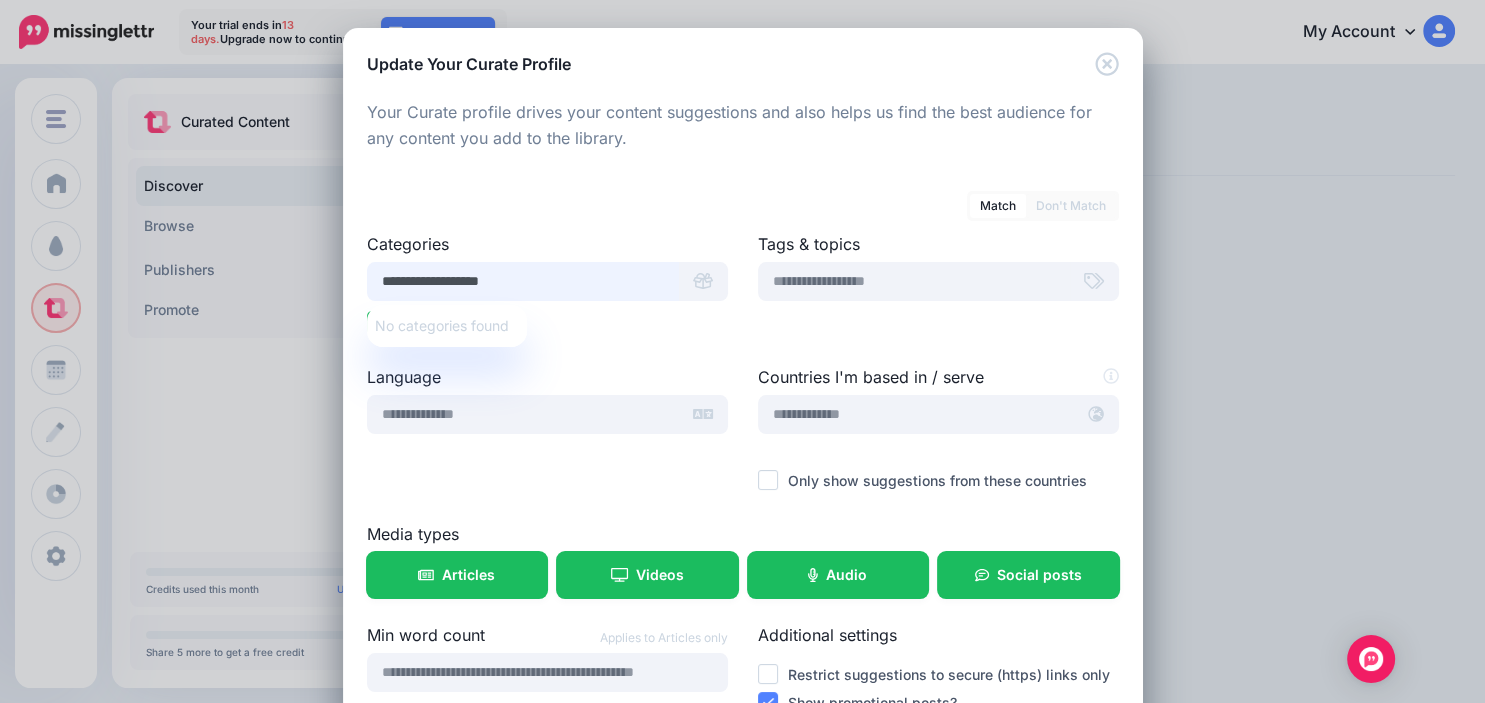 scroll, scrollTop: 0, scrollLeft: 0, axis: both 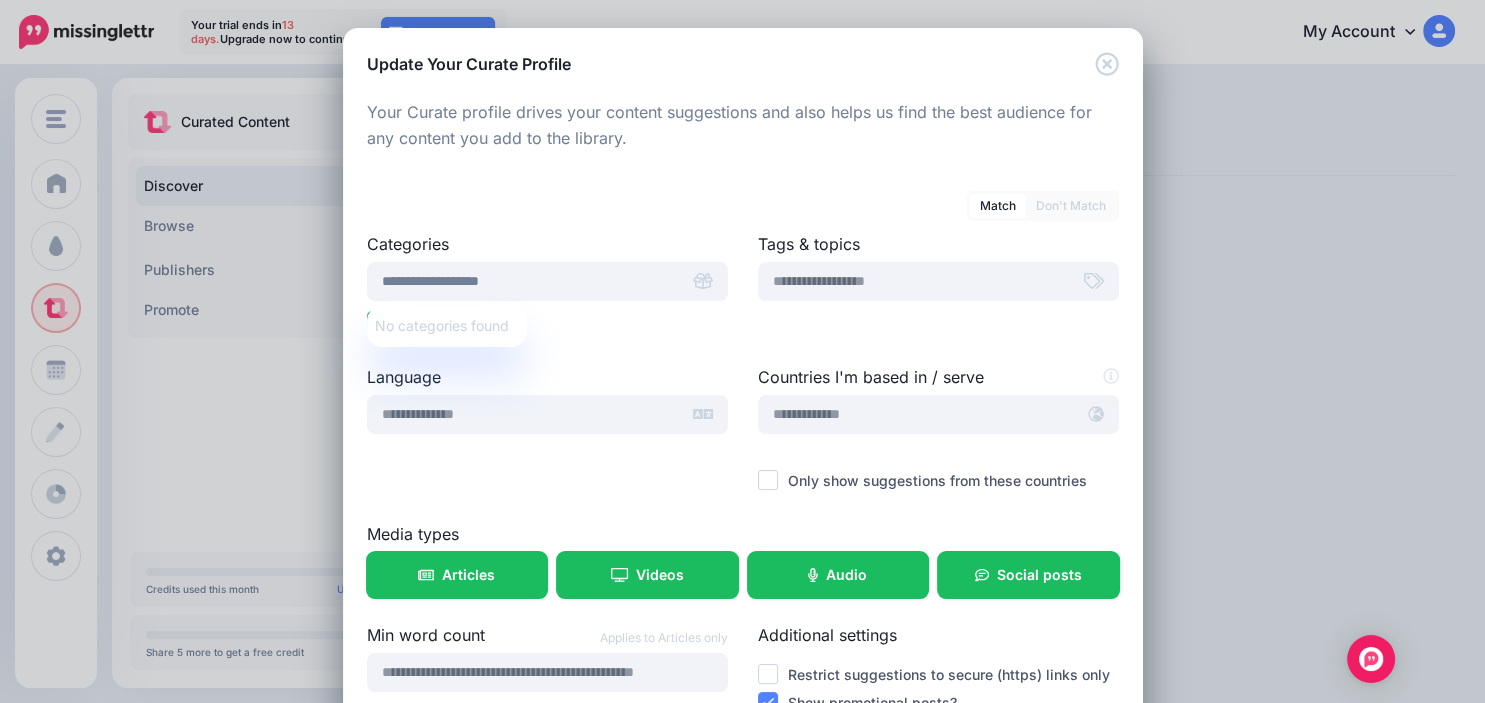 click at bounding box center (547, 352) 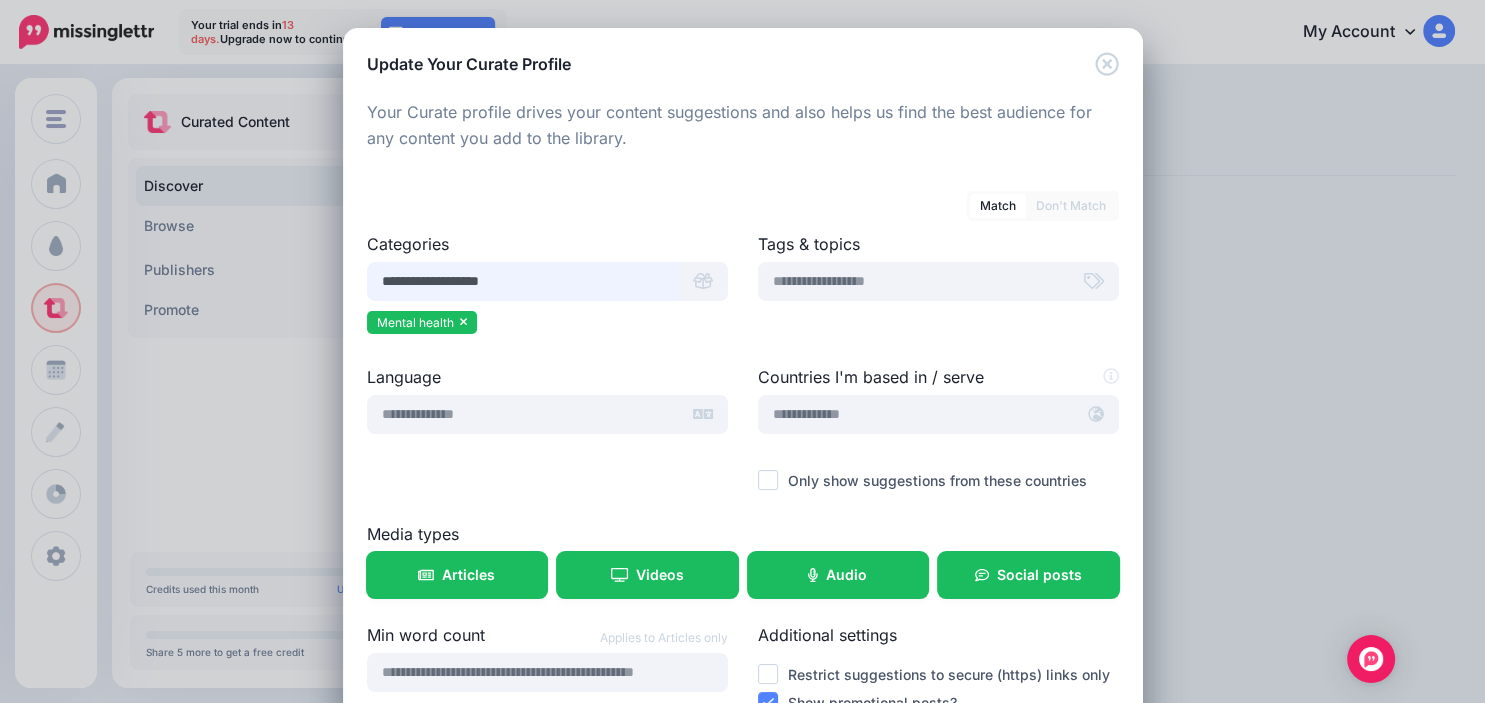 click on "**********" at bounding box center (523, 281) 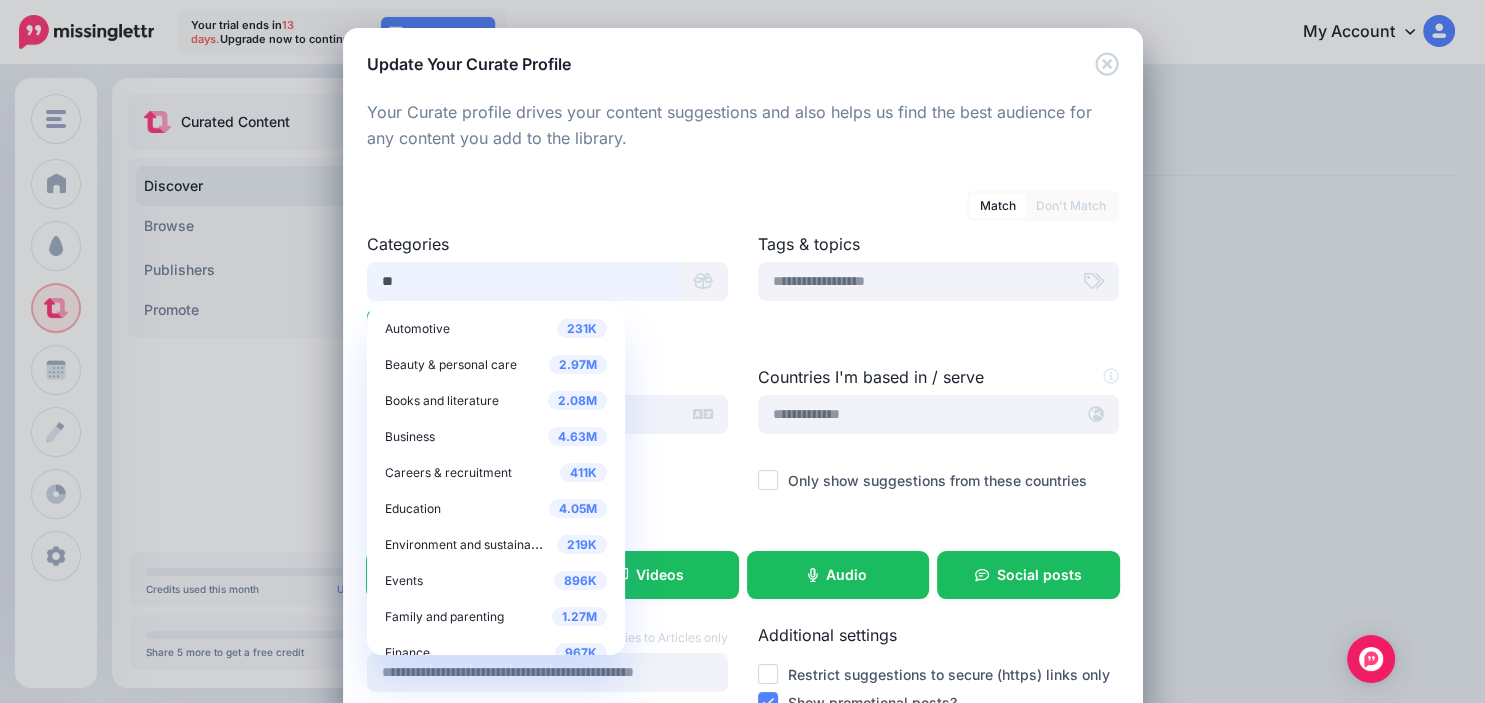type on "*" 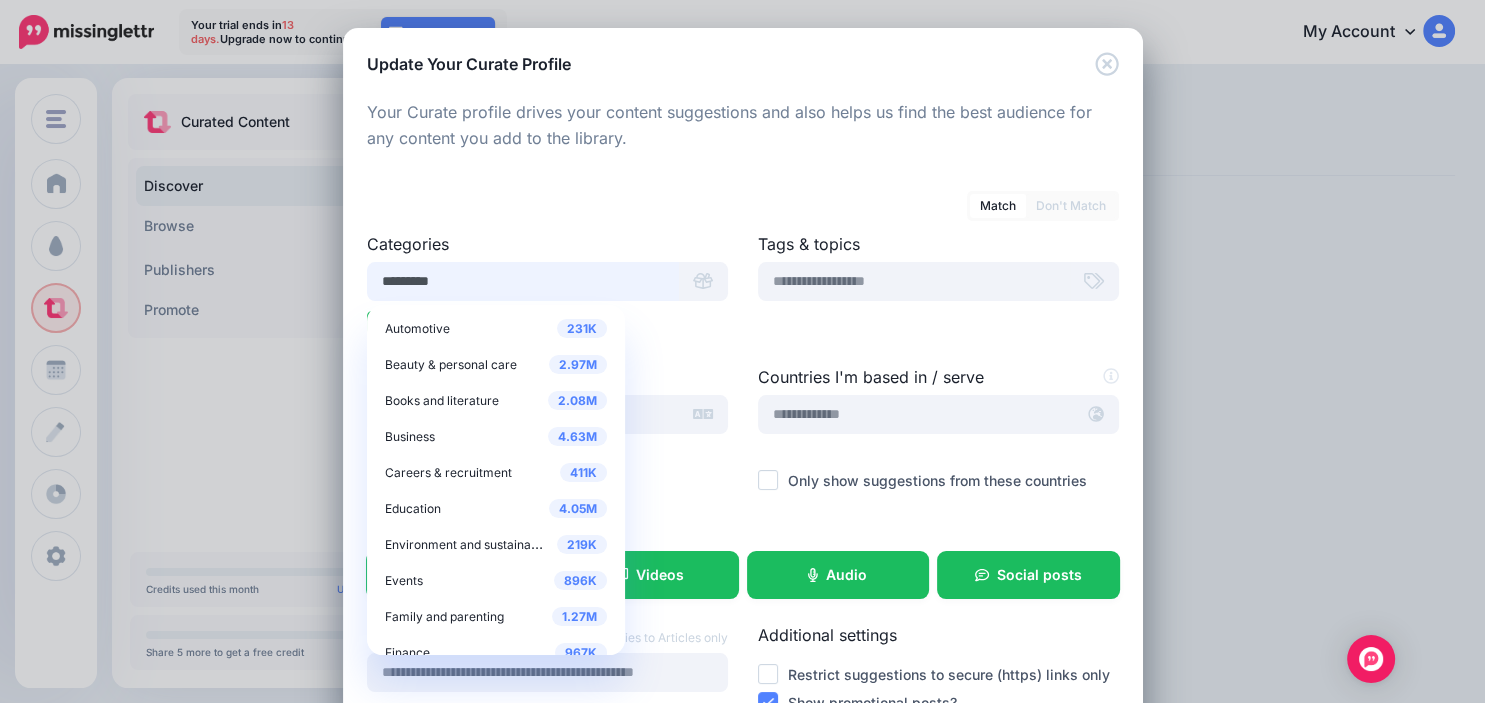 type on "*********" 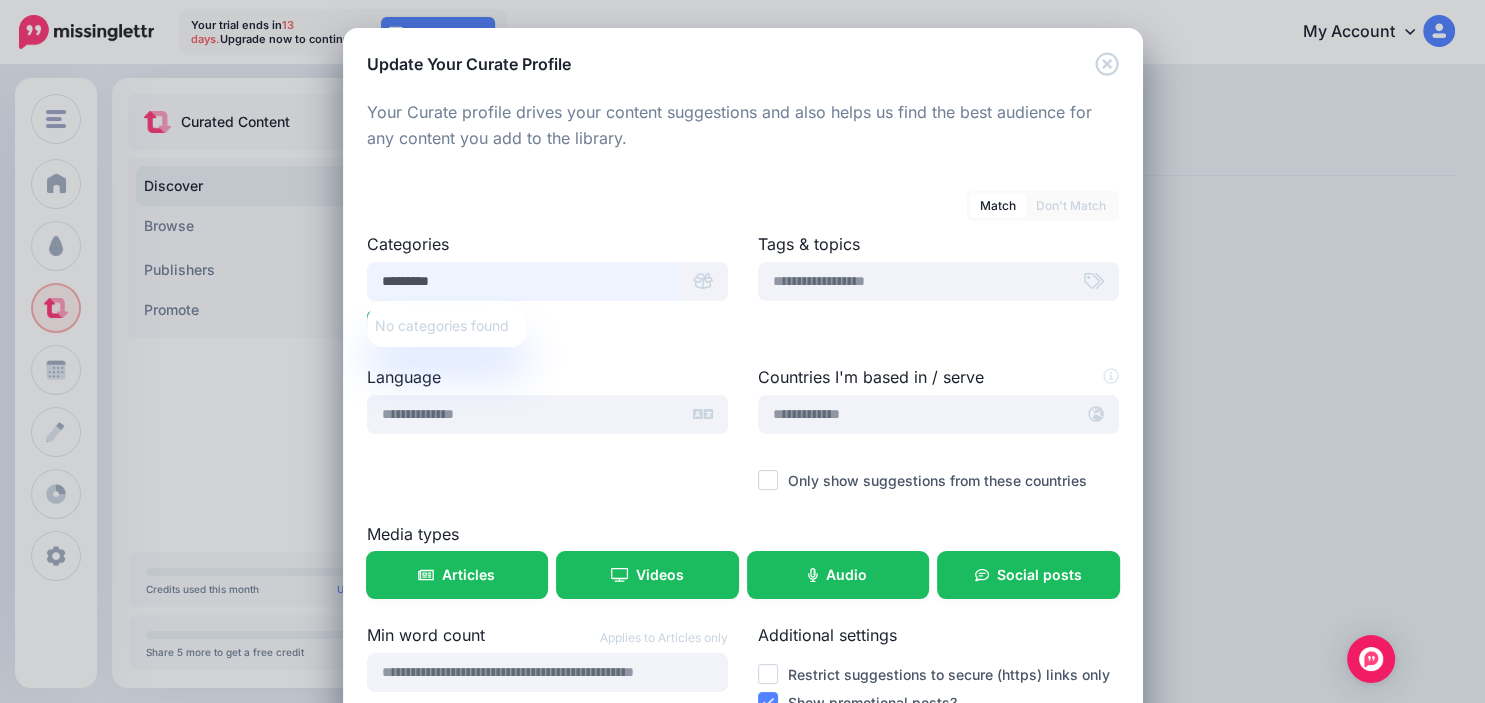 drag, startPoint x: 474, startPoint y: 287, endPoint x: 298, endPoint y: 274, distance: 176.47946 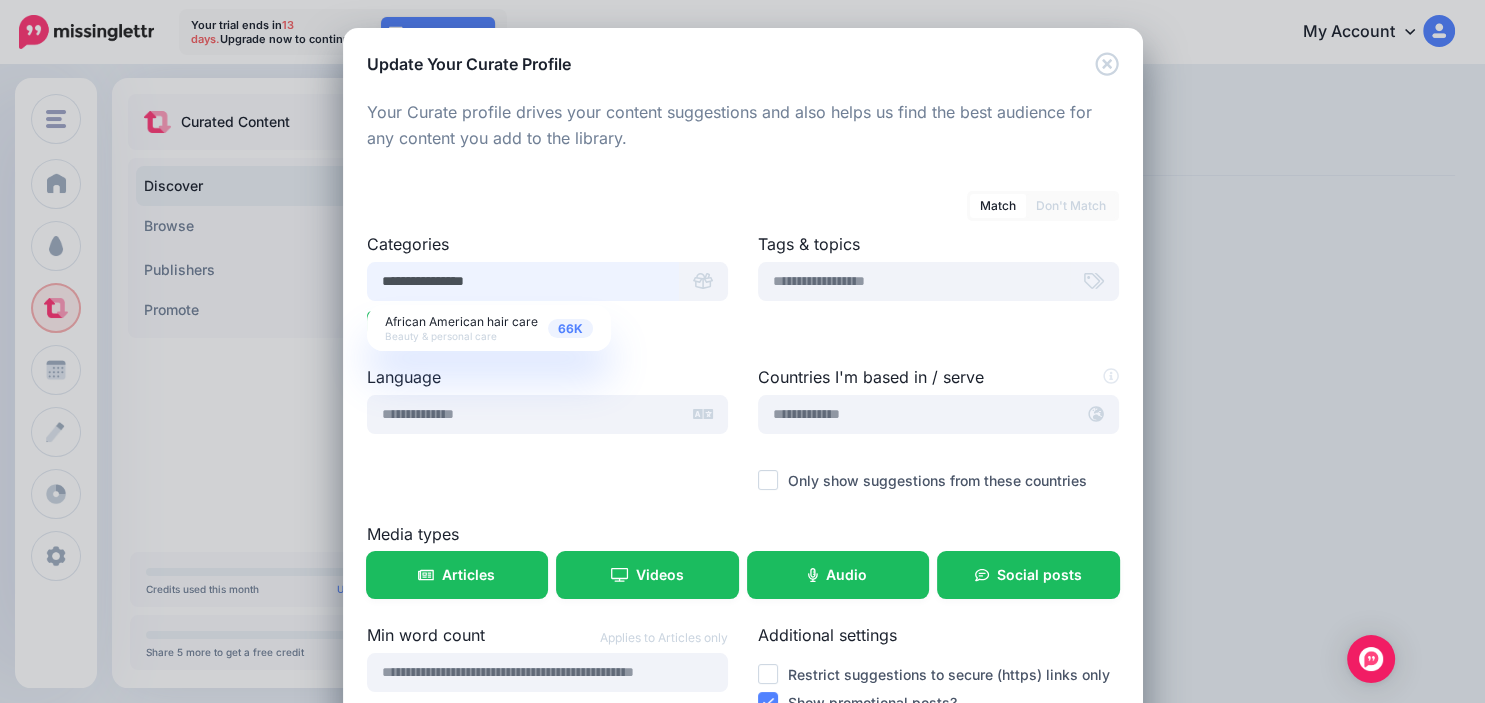 type on "**********" 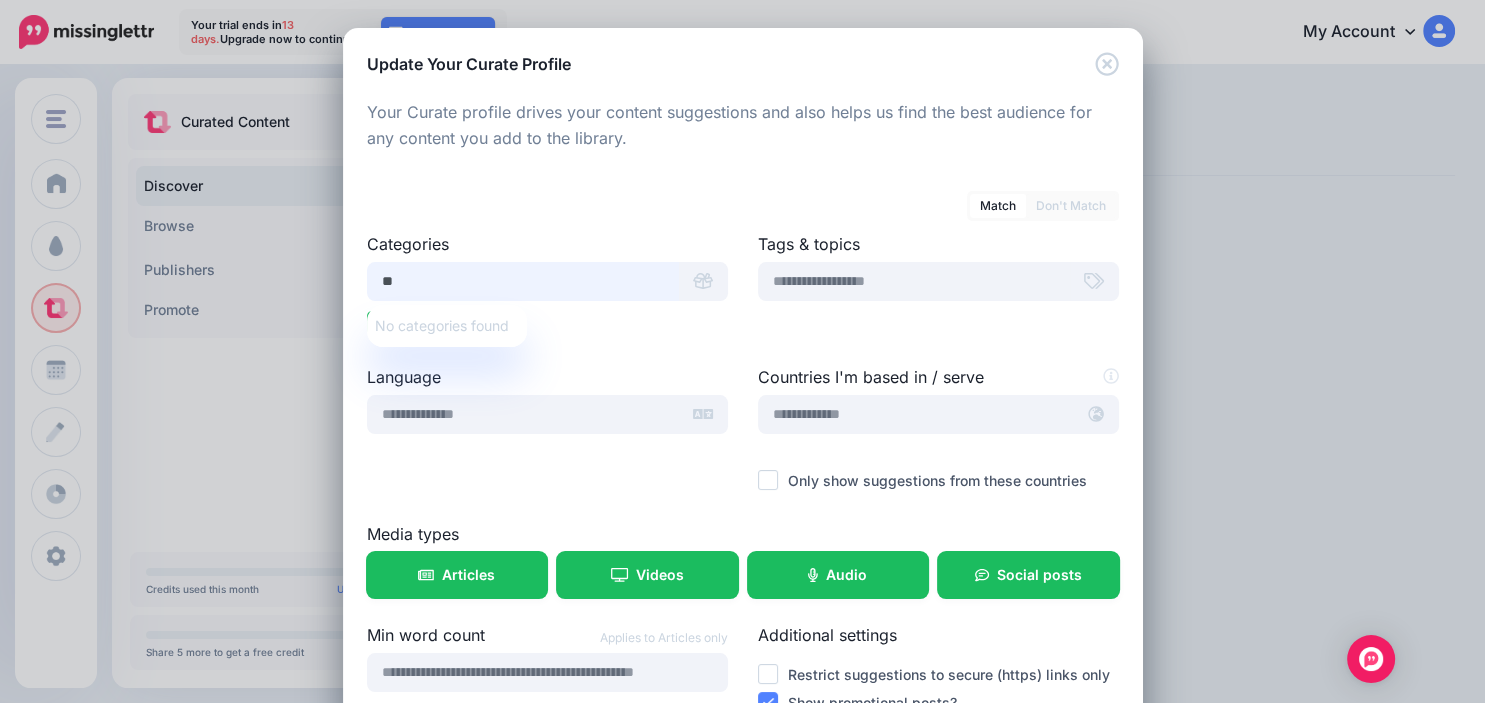 type on "*" 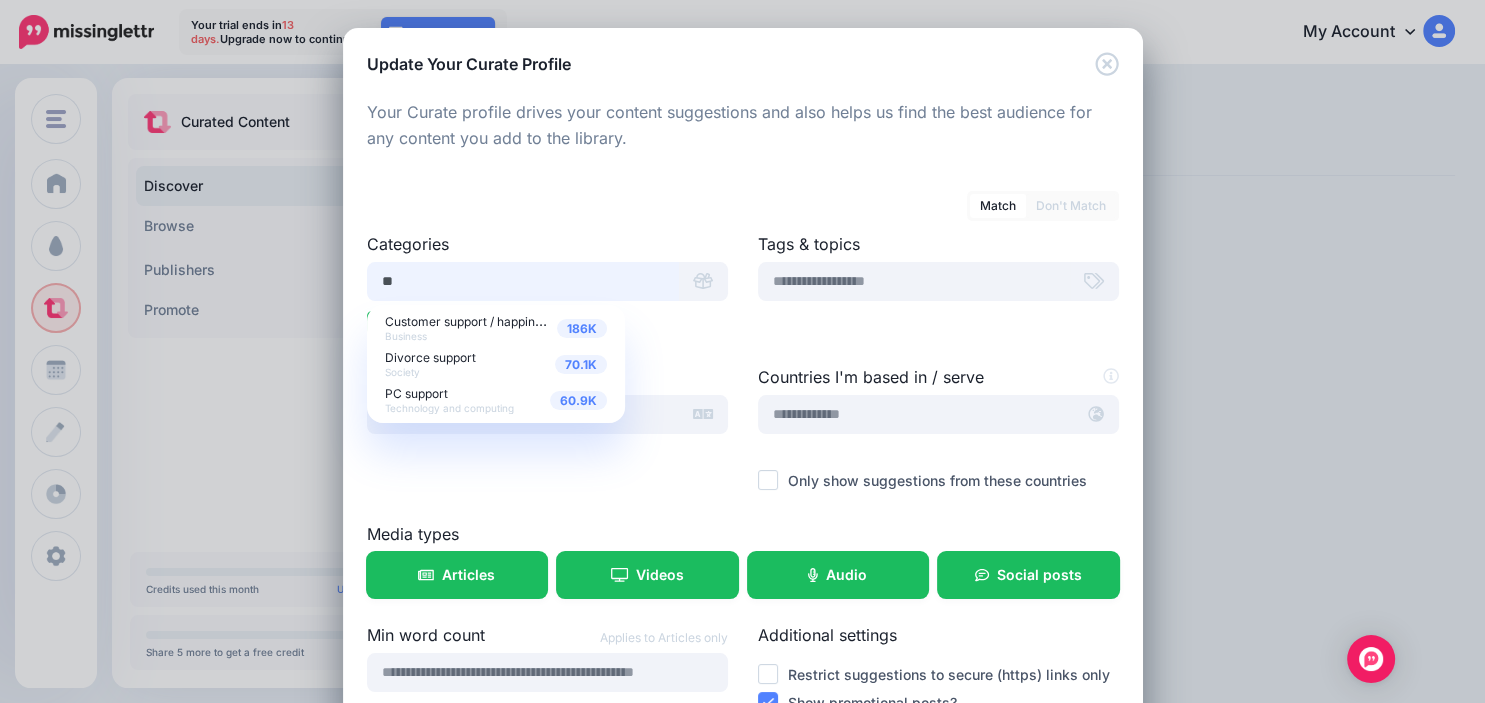 type on "*" 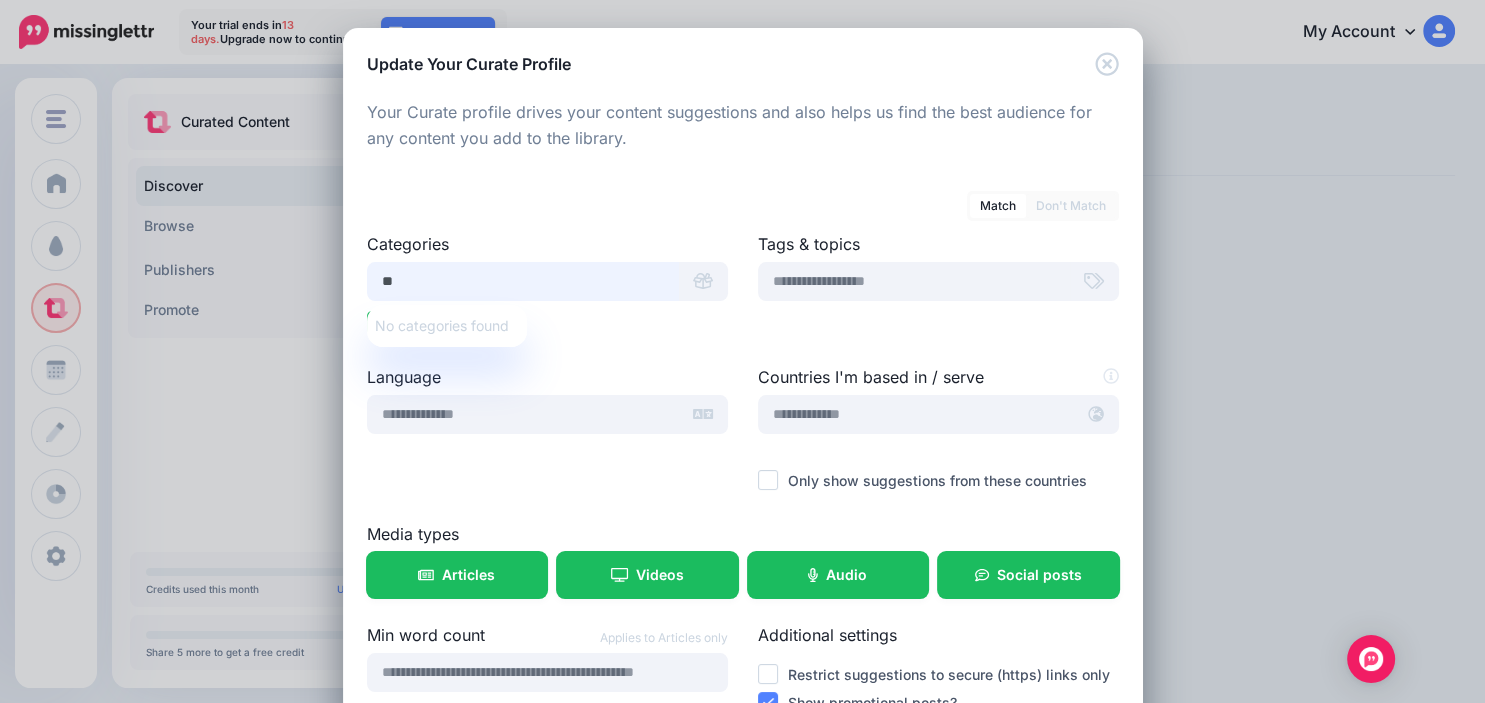 type on "*" 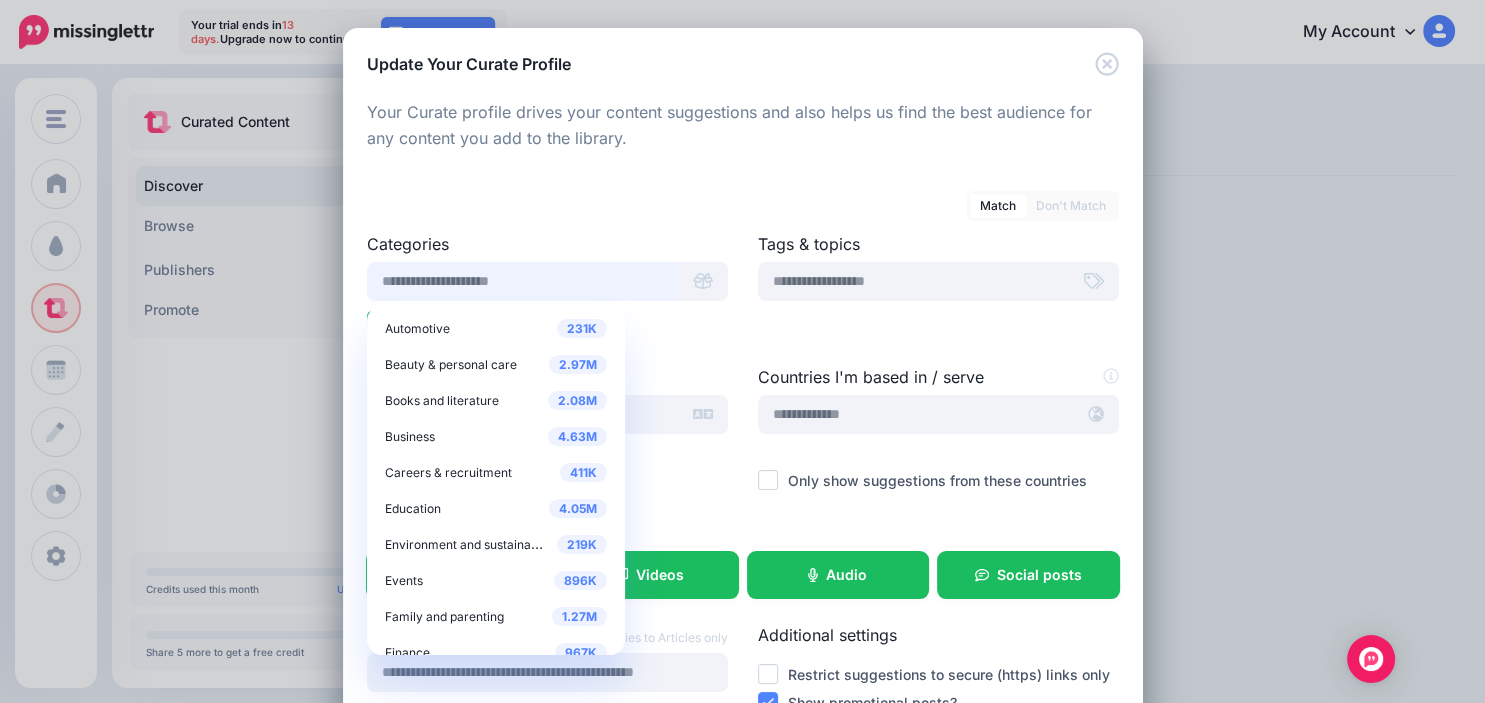 type 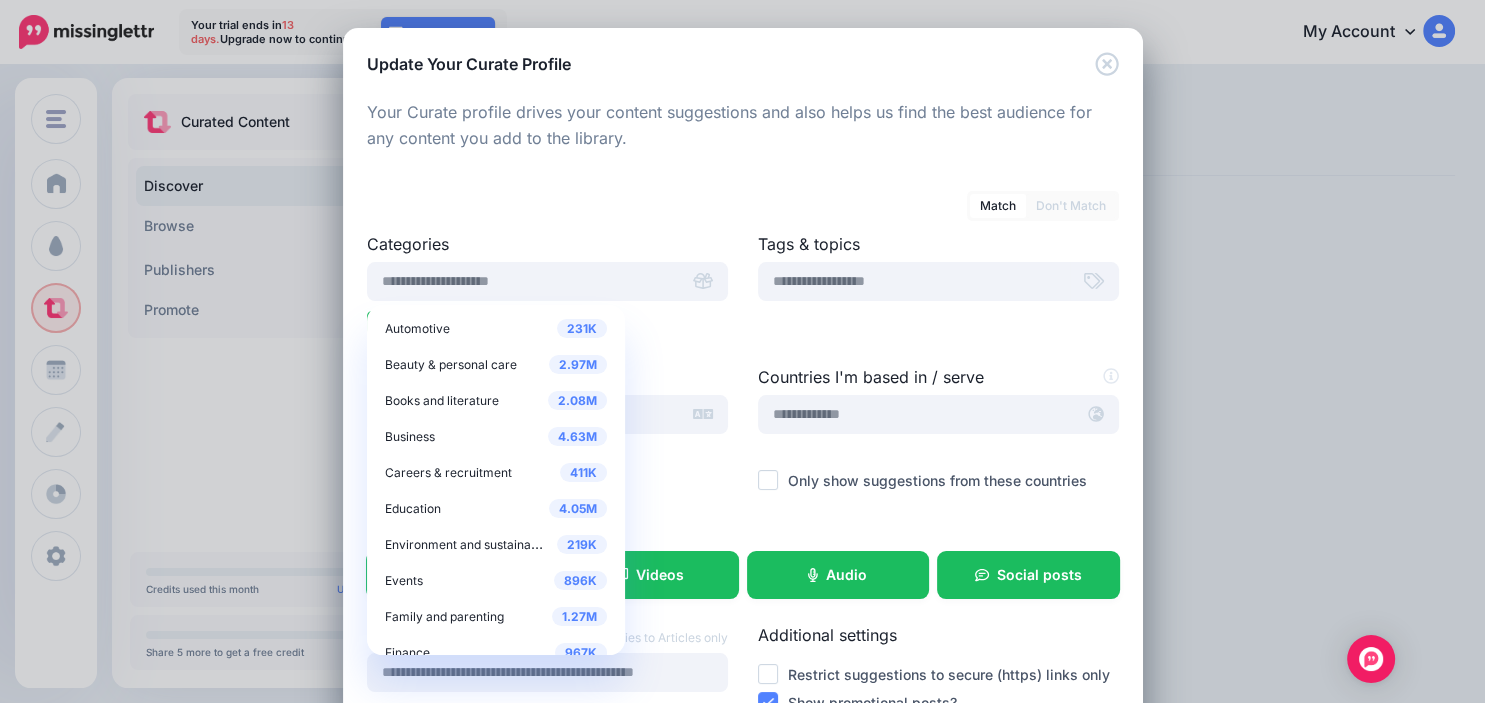 click on "Match
Don't Match" at bounding box center [743, 194] 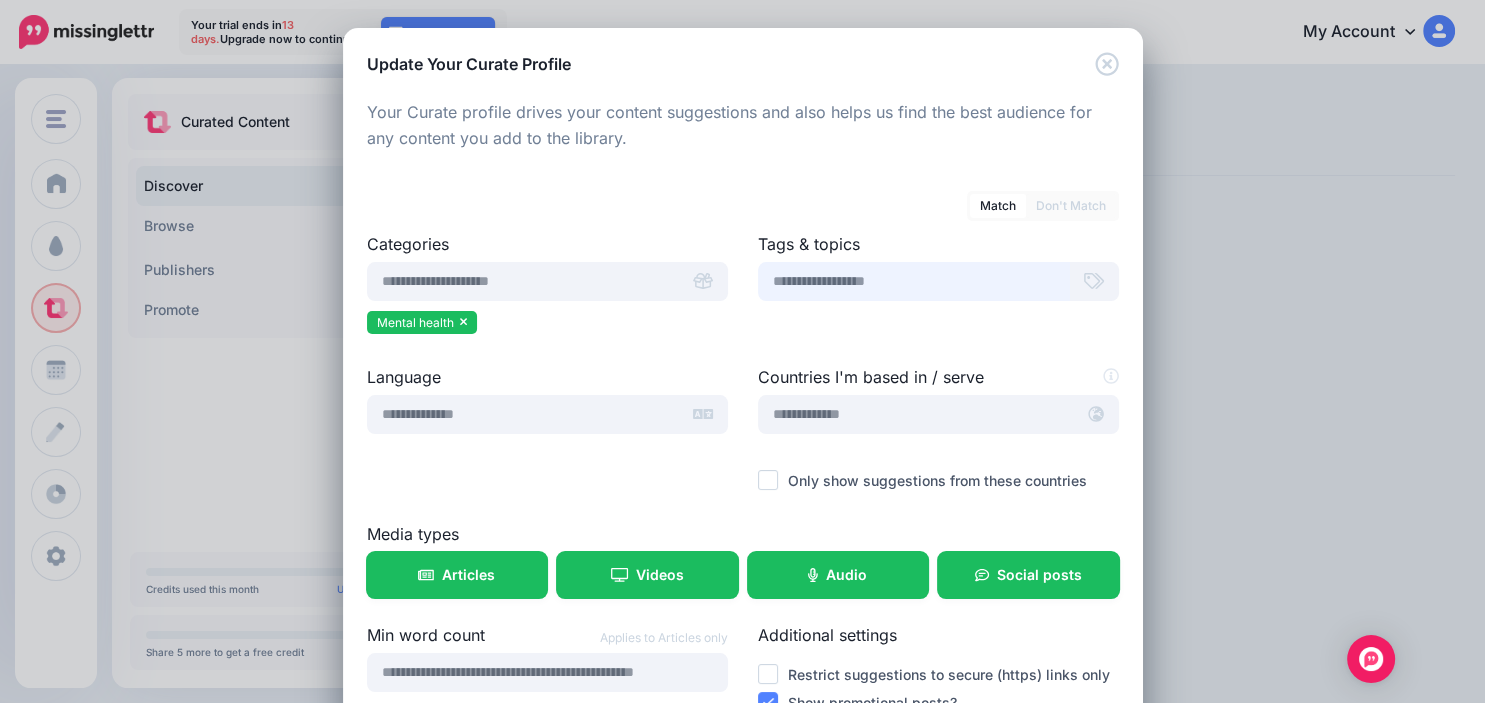 click at bounding box center [914, 281] 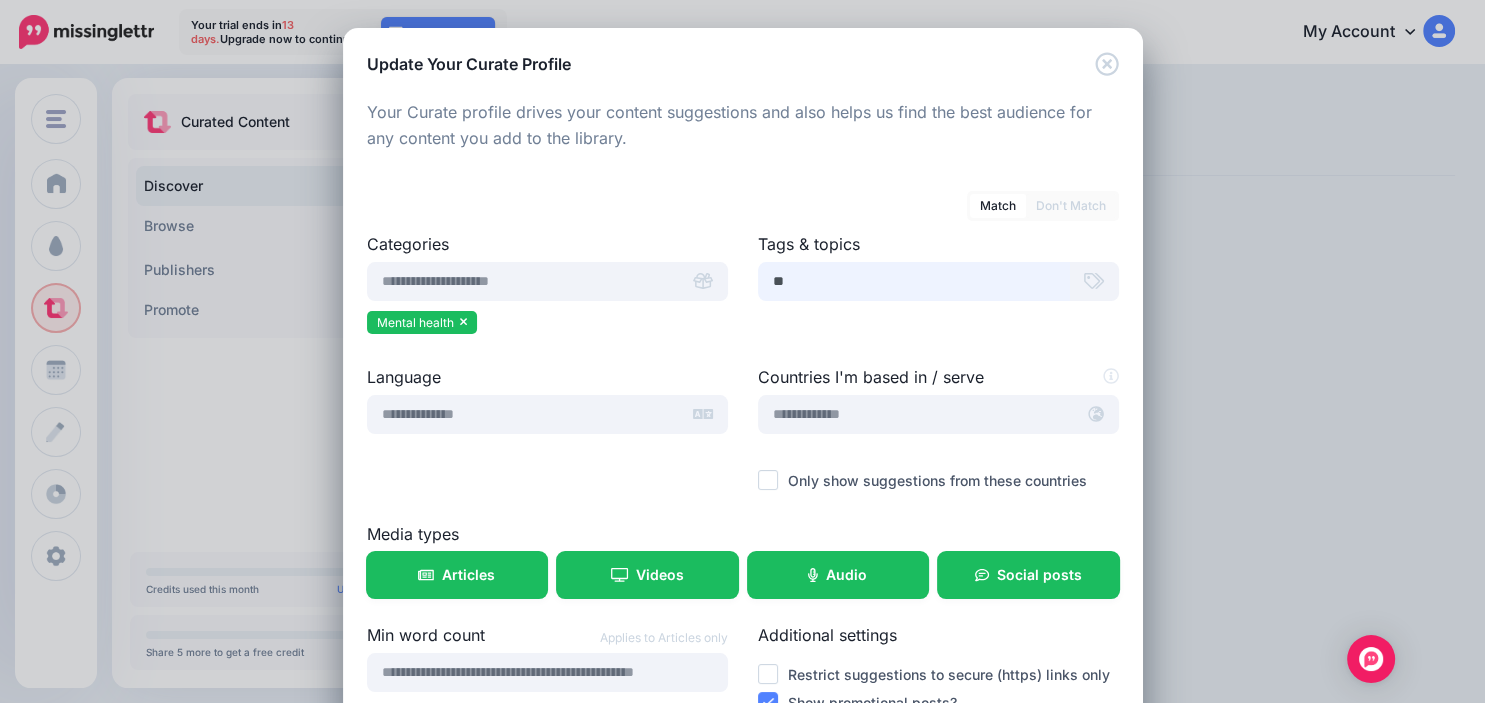 type on "***" 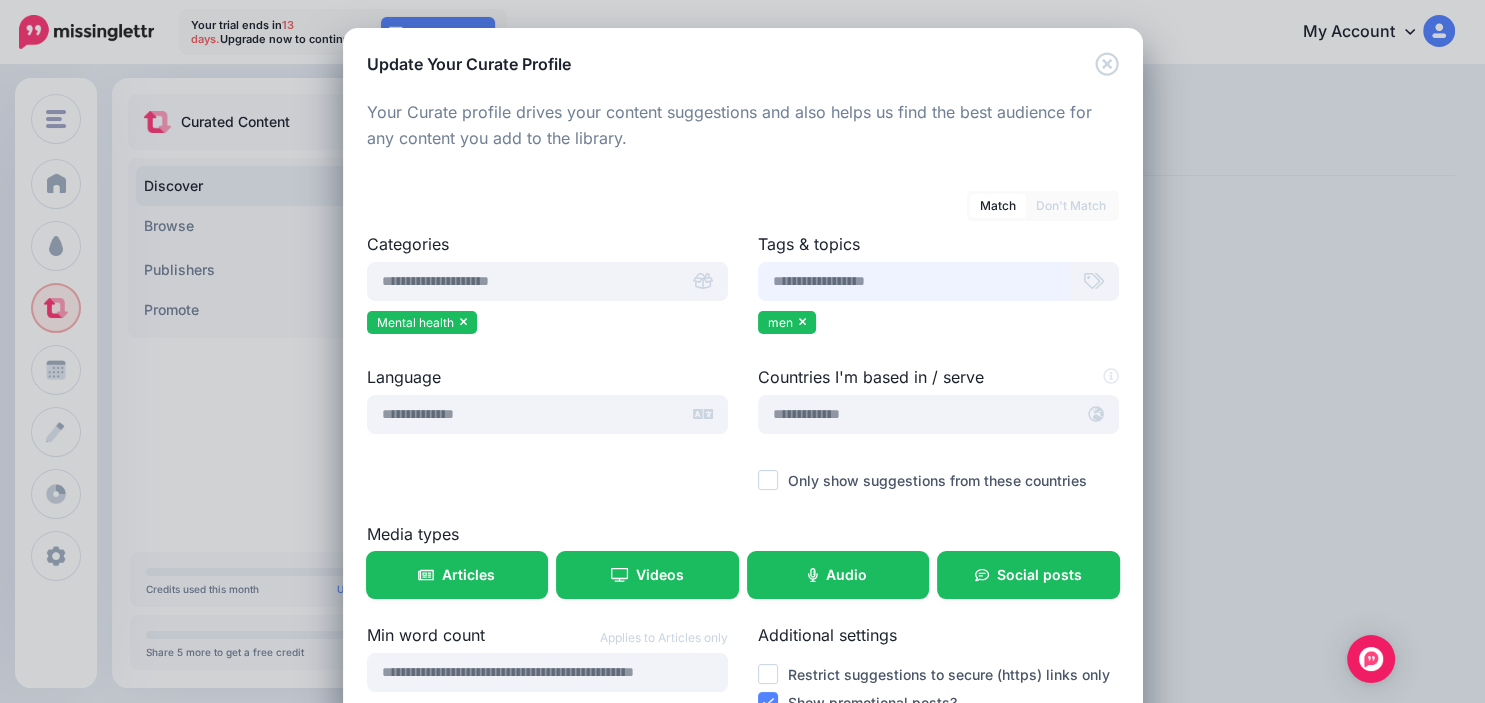 click at bounding box center [914, 281] 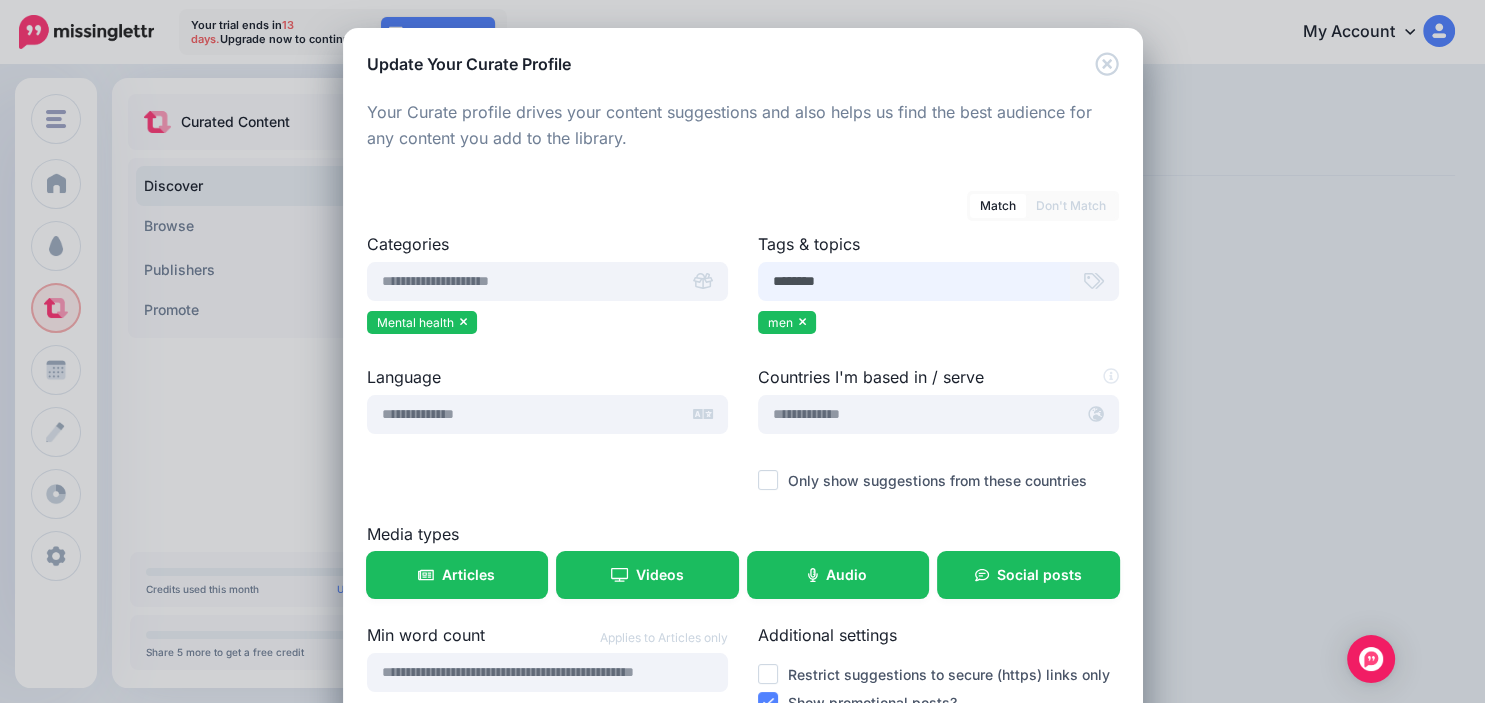 type on "*********" 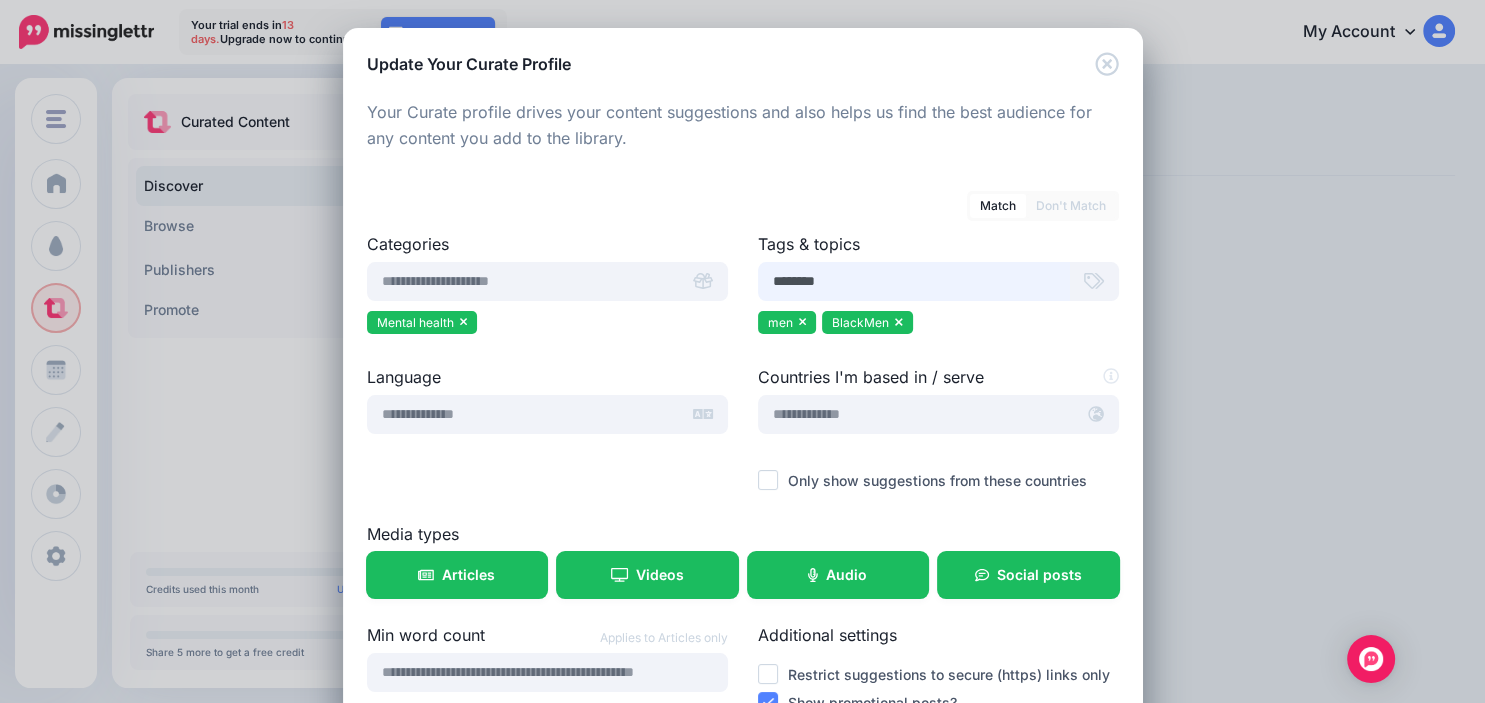 type on "*********" 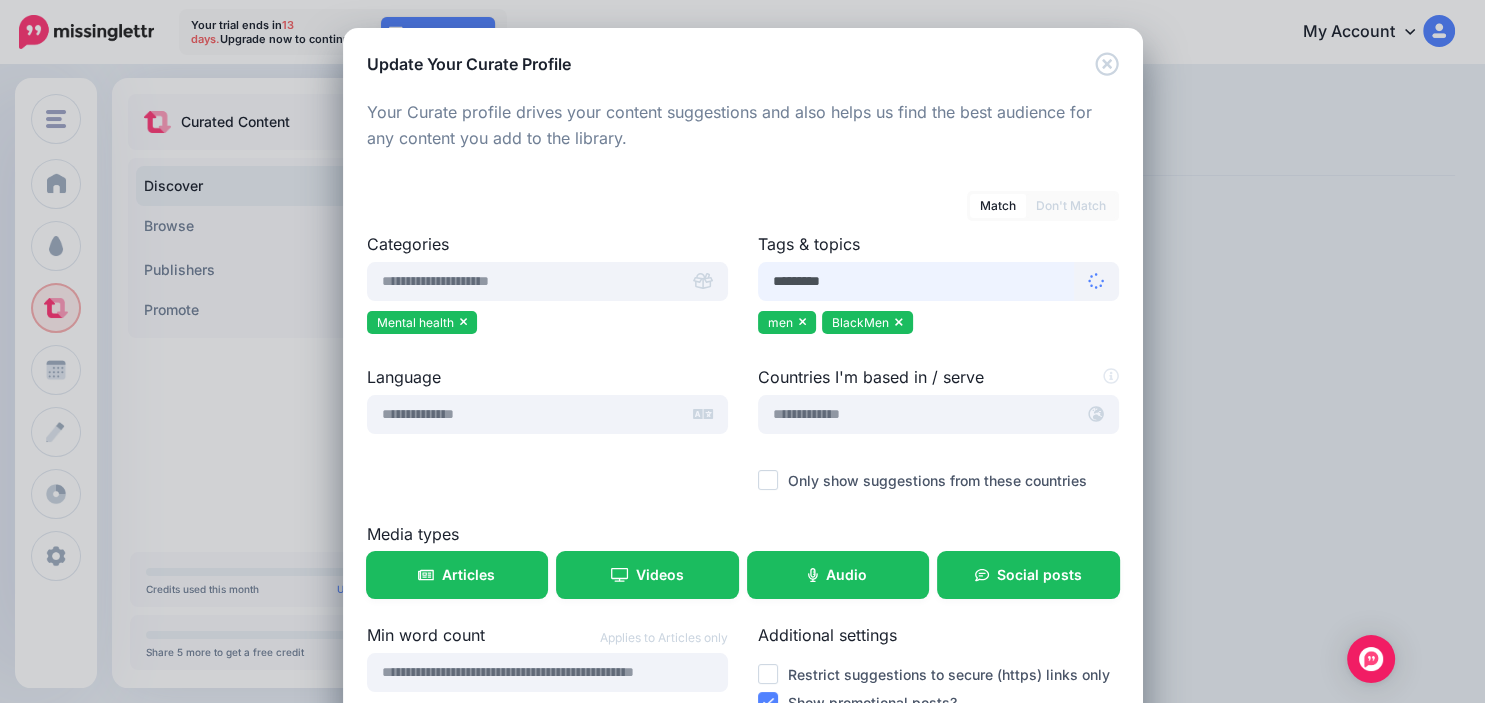type 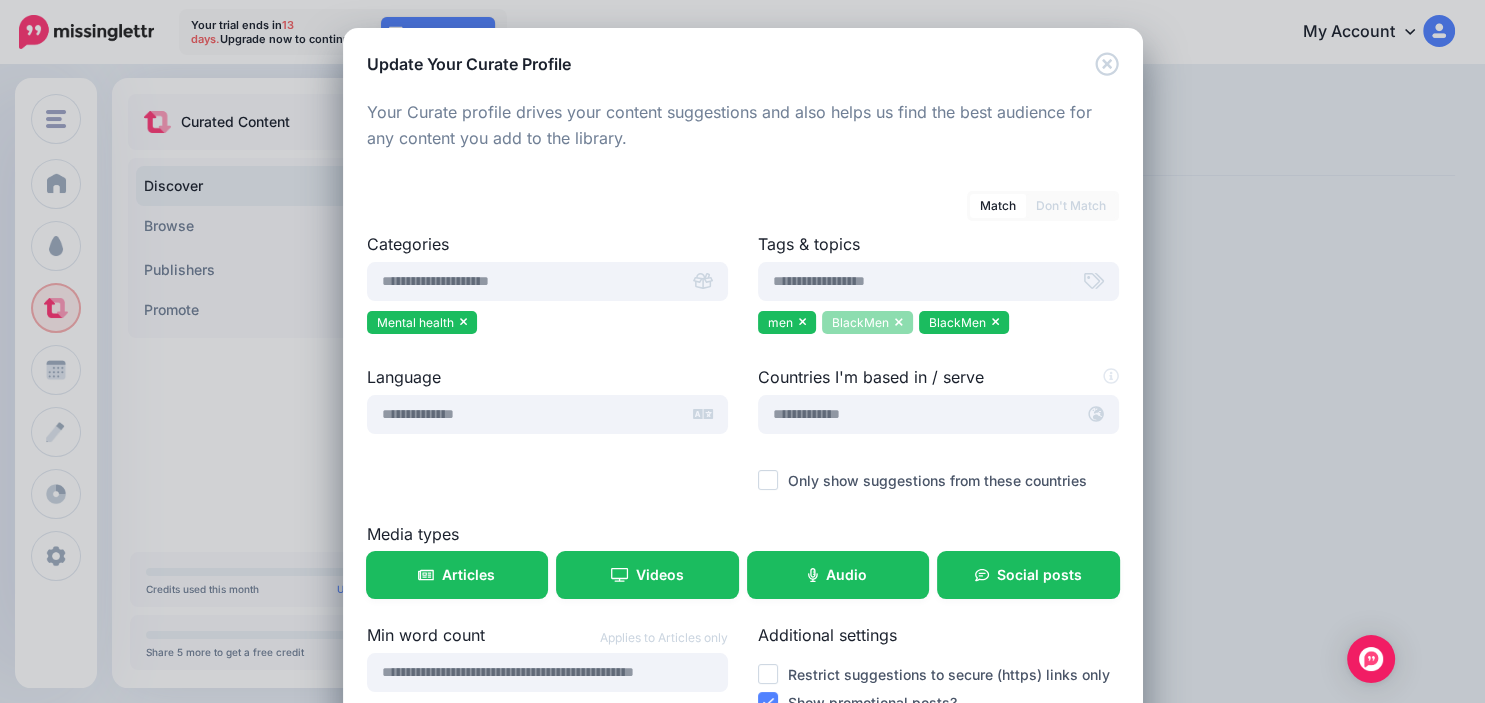click 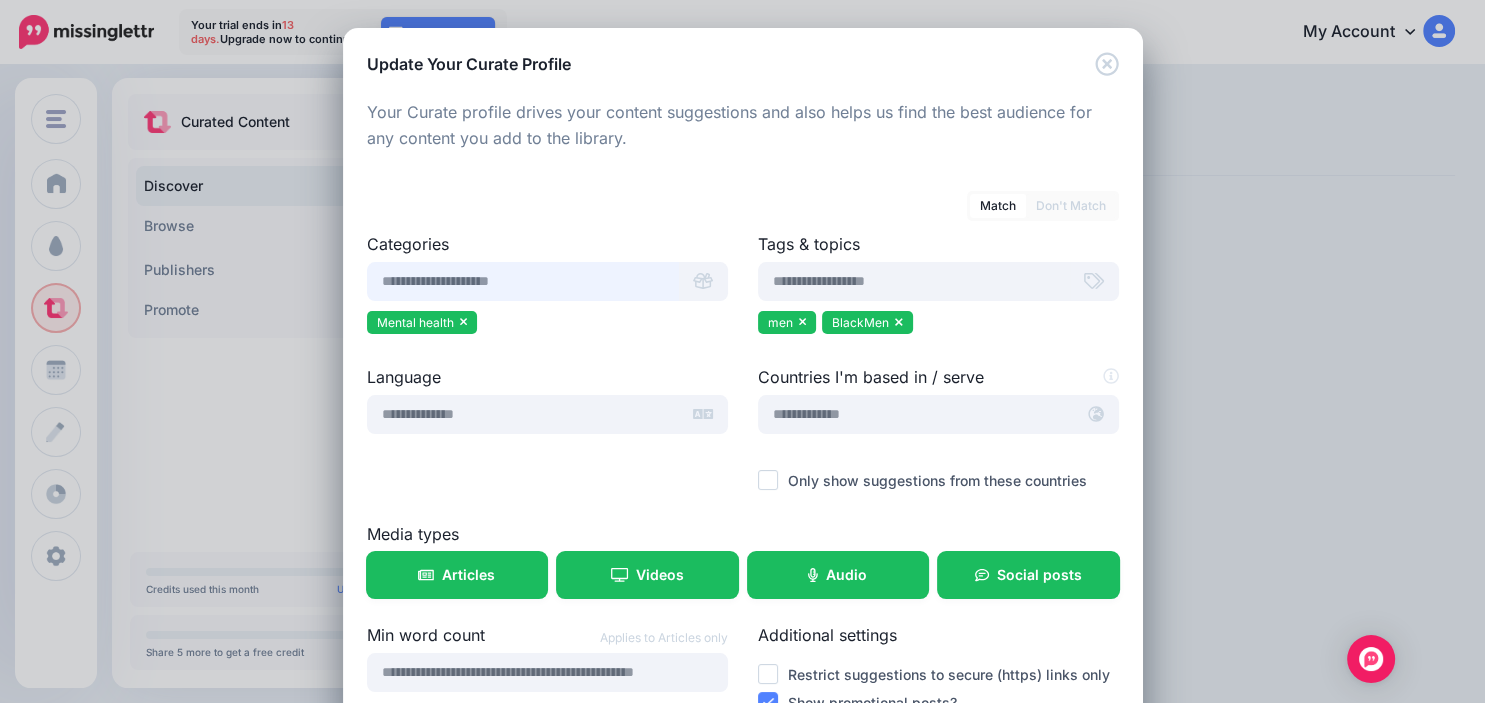 click at bounding box center (523, 281) 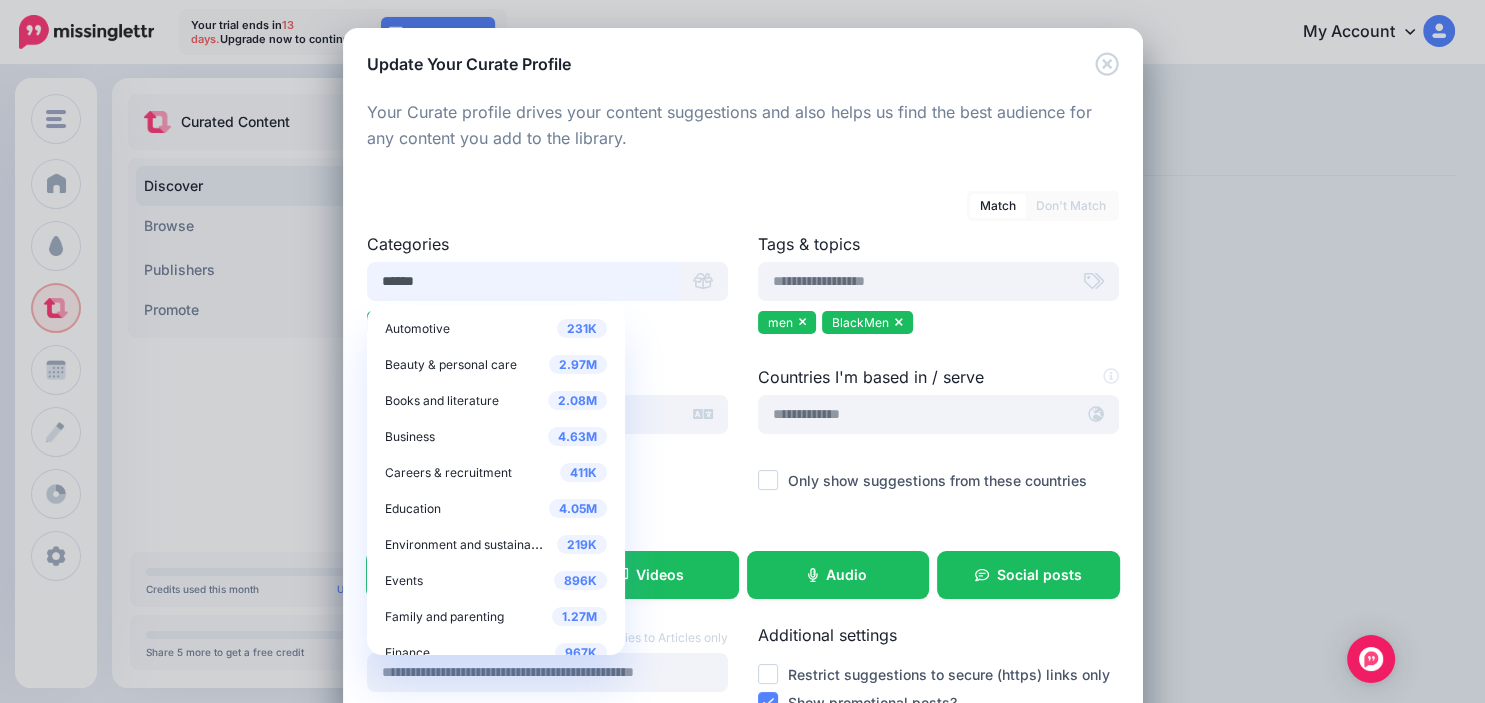 type on "******" 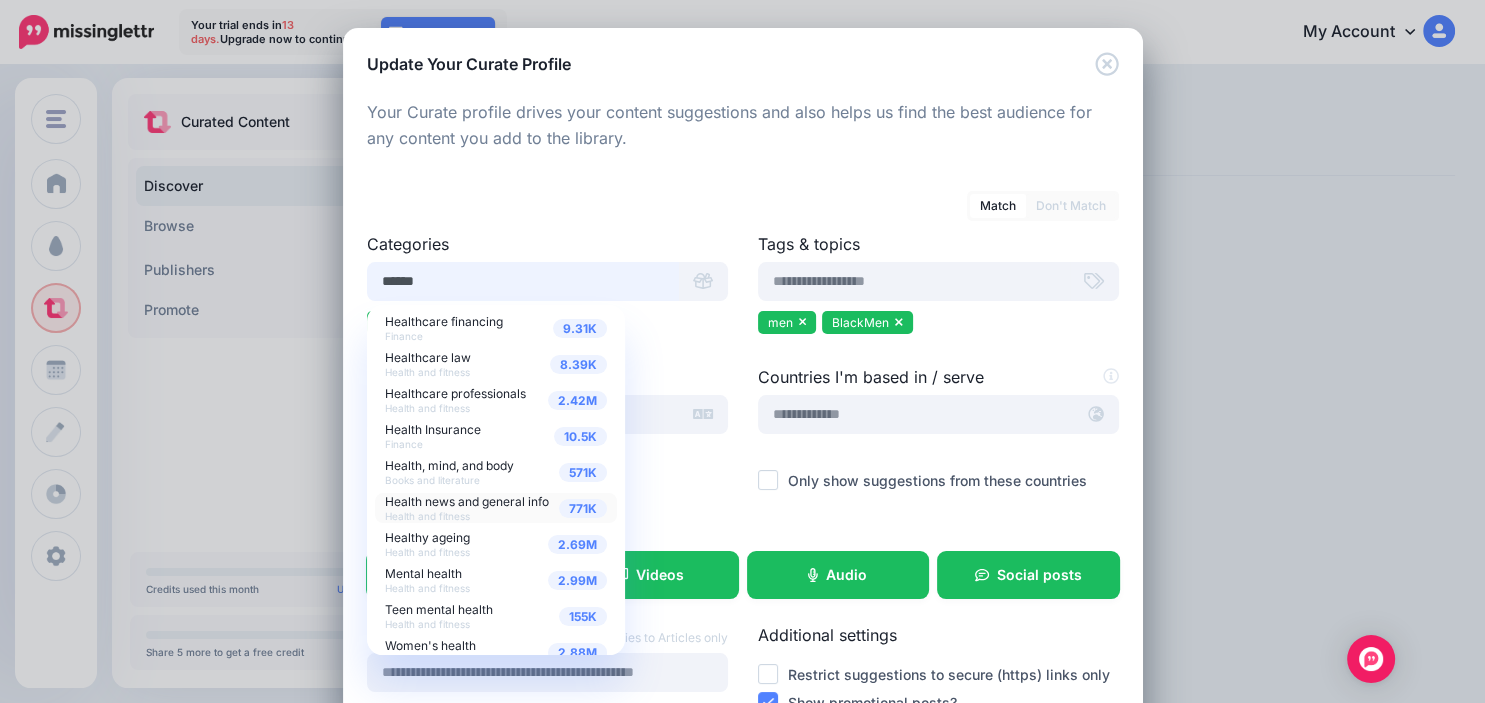 scroll, scrollTop: 20, scrollLeft: 0, axis: vertical 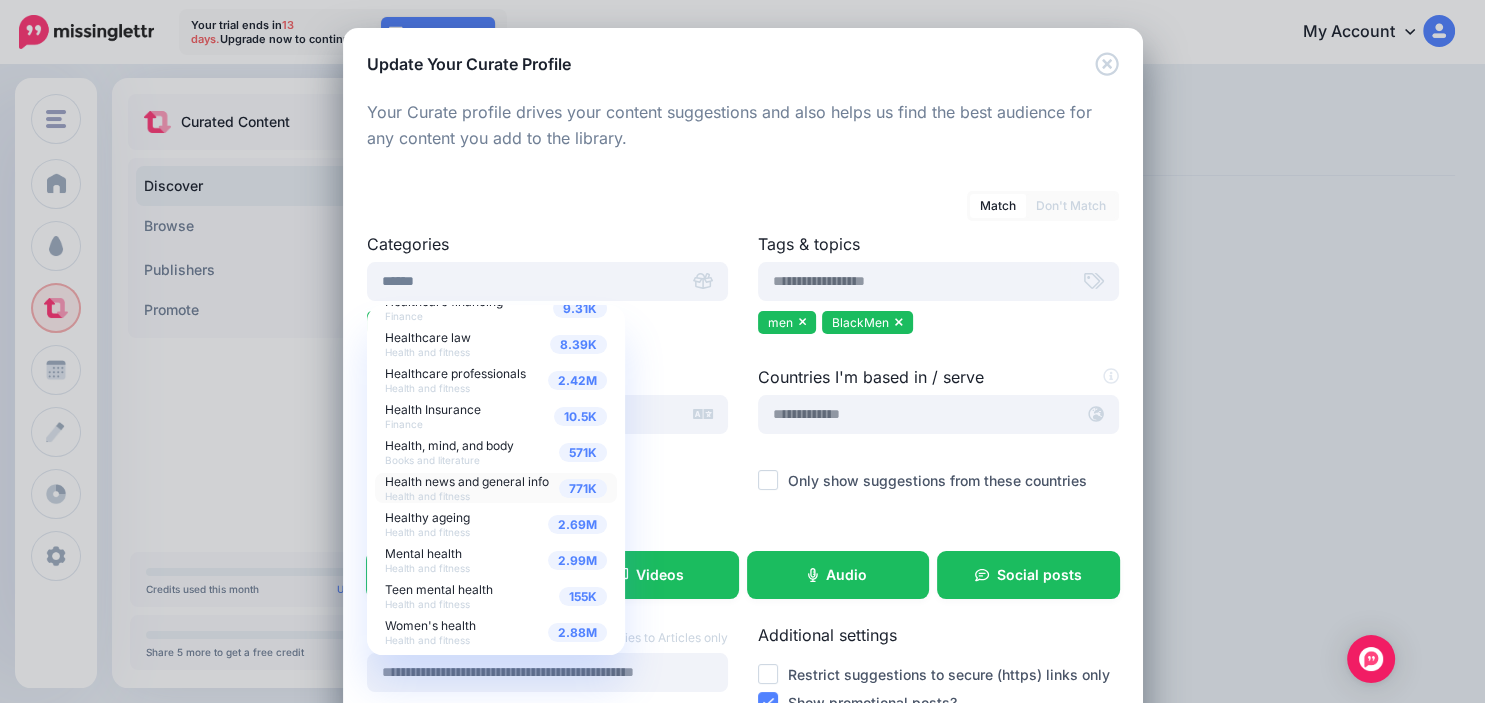 click on "Health news and general info" at bounding box center [467, 481] 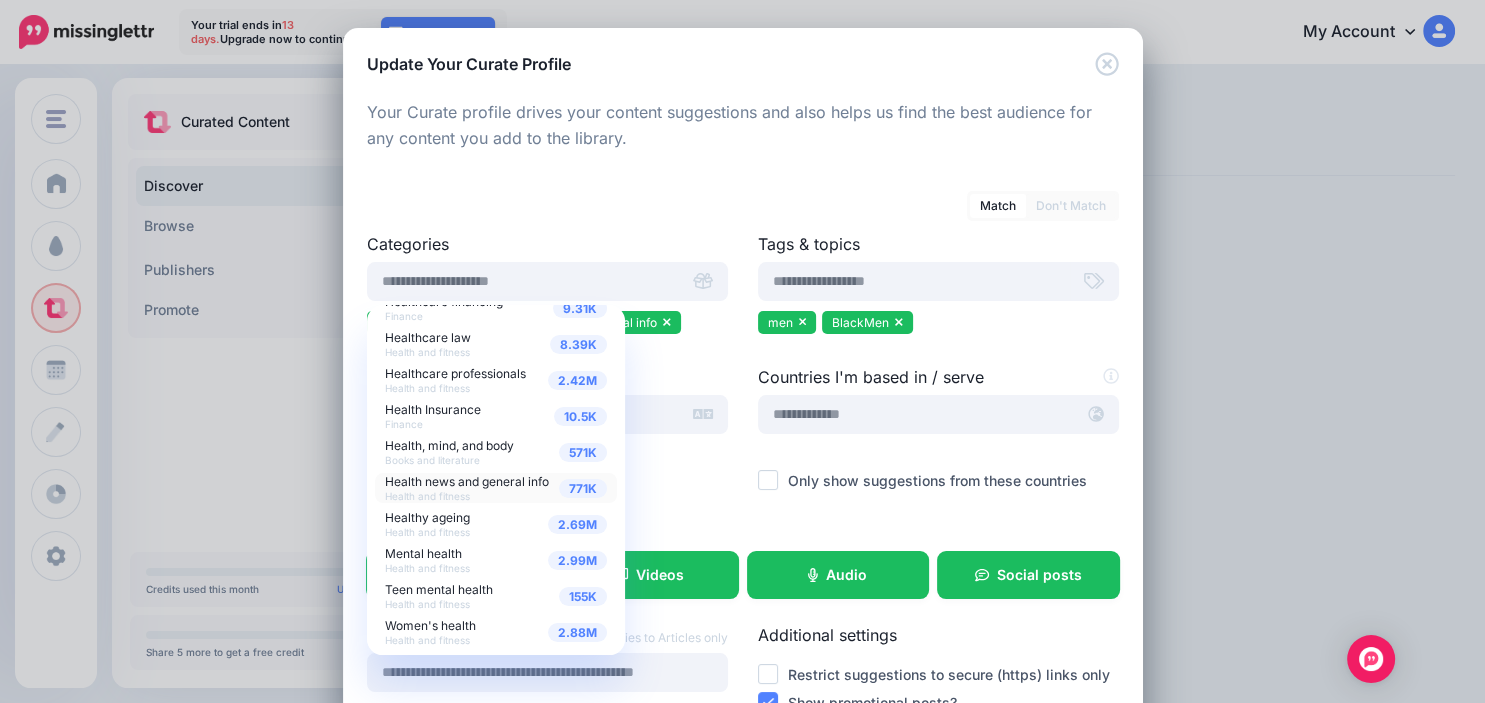 click on "Language" at bounding box center [547, 377] 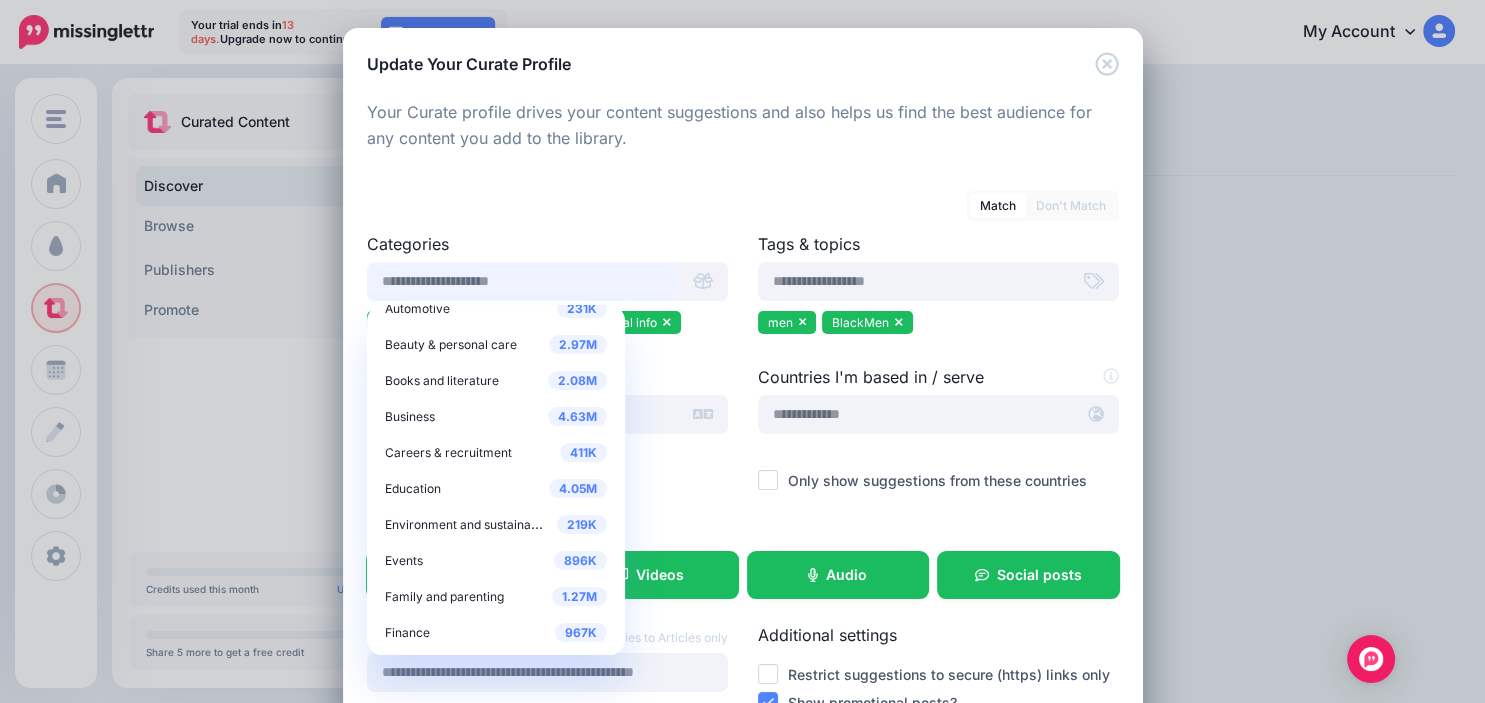 click at bounding box center (523, 281) 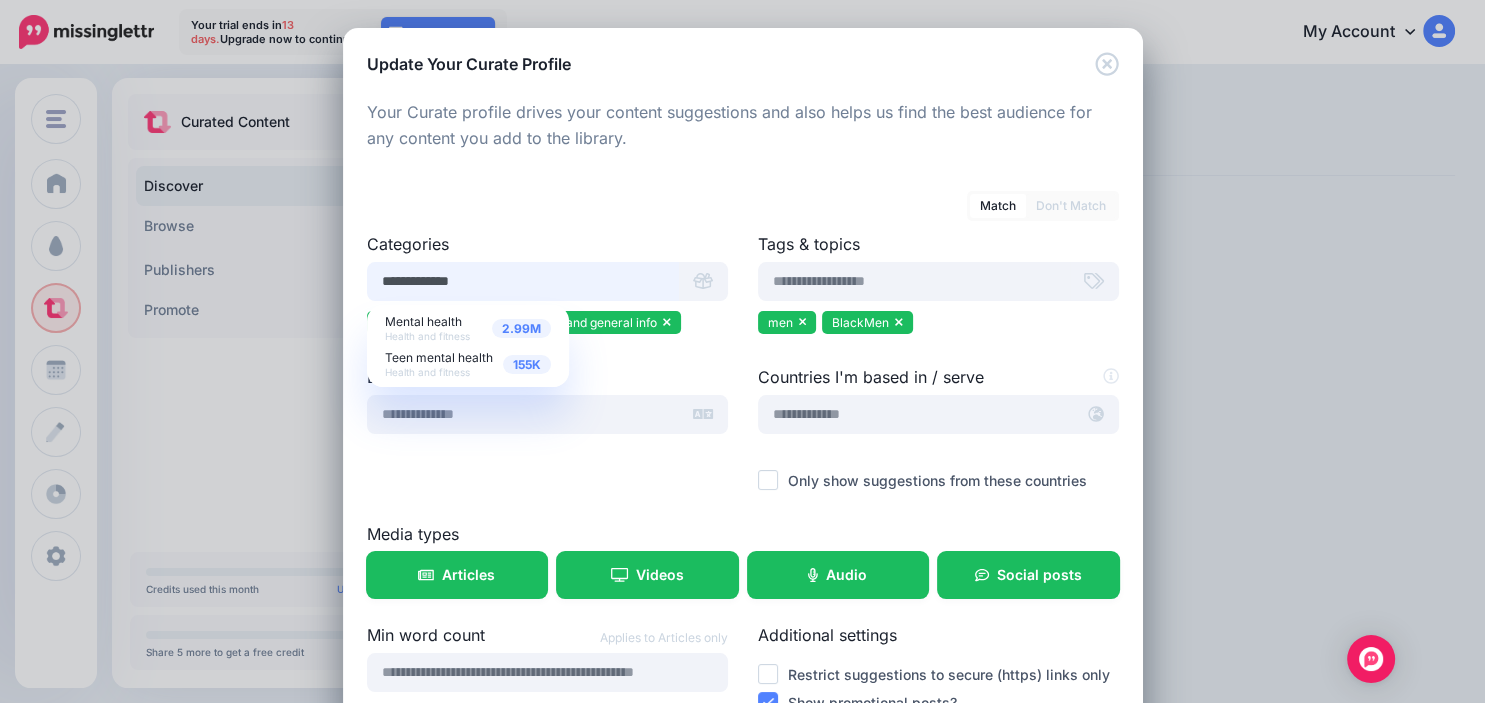 scroll, scrollTop: 0, scrollLeft: 0, axis: both 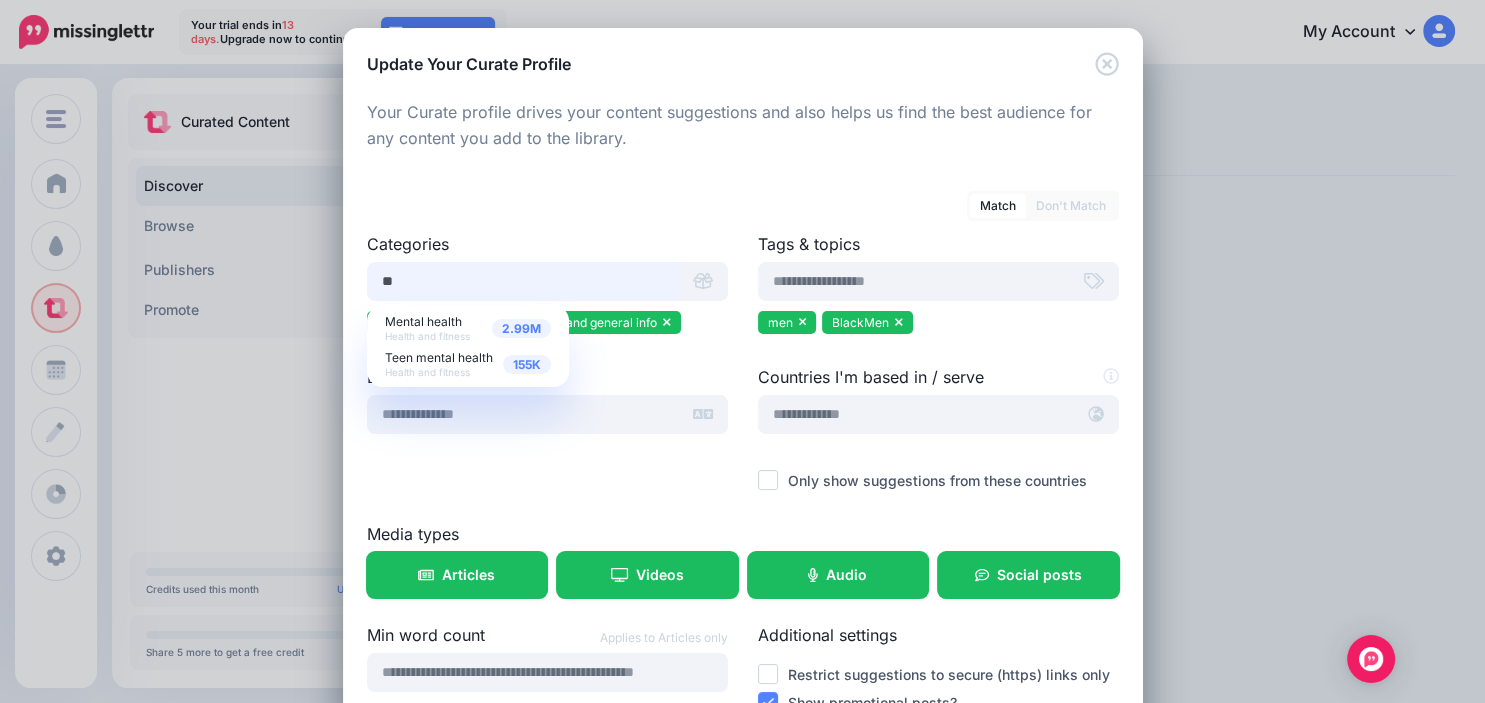 type on "*" 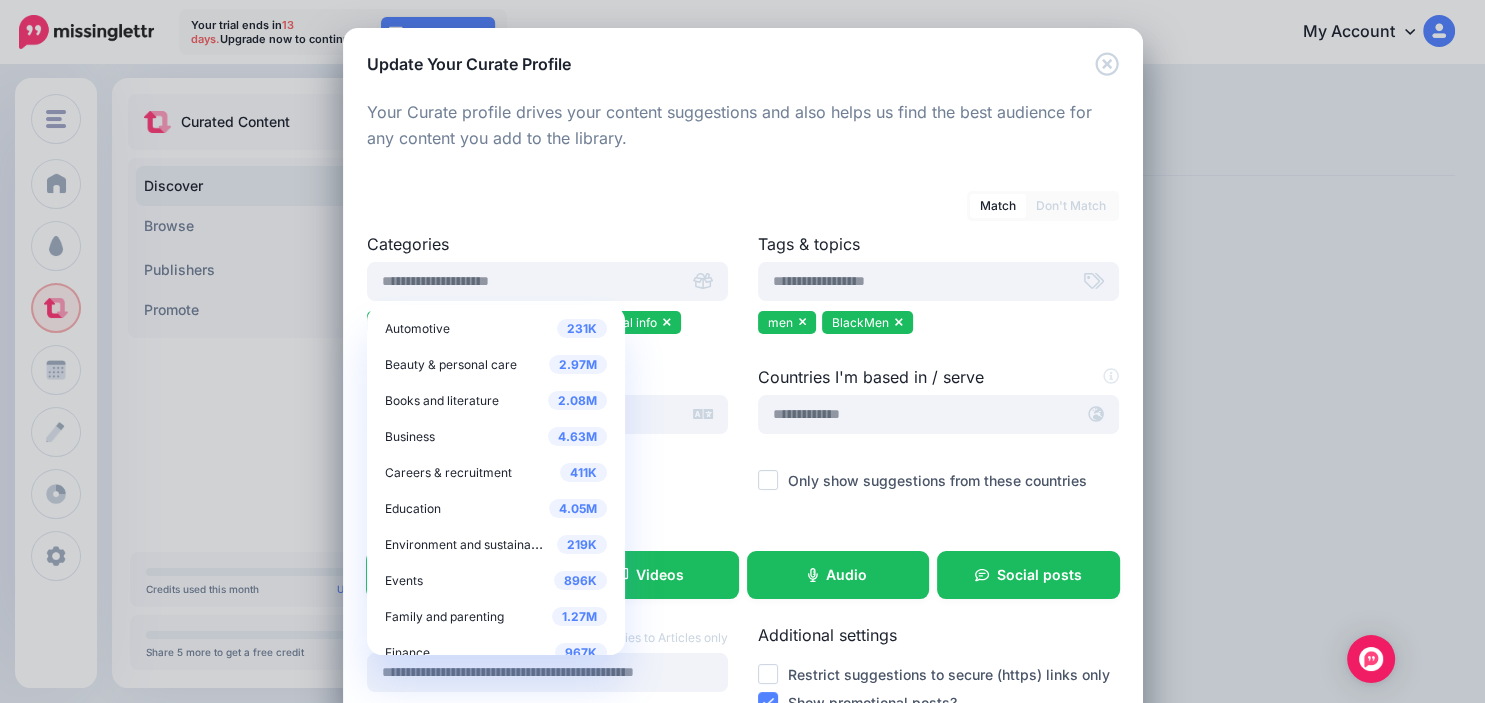 click at bounding box center (547, 352) 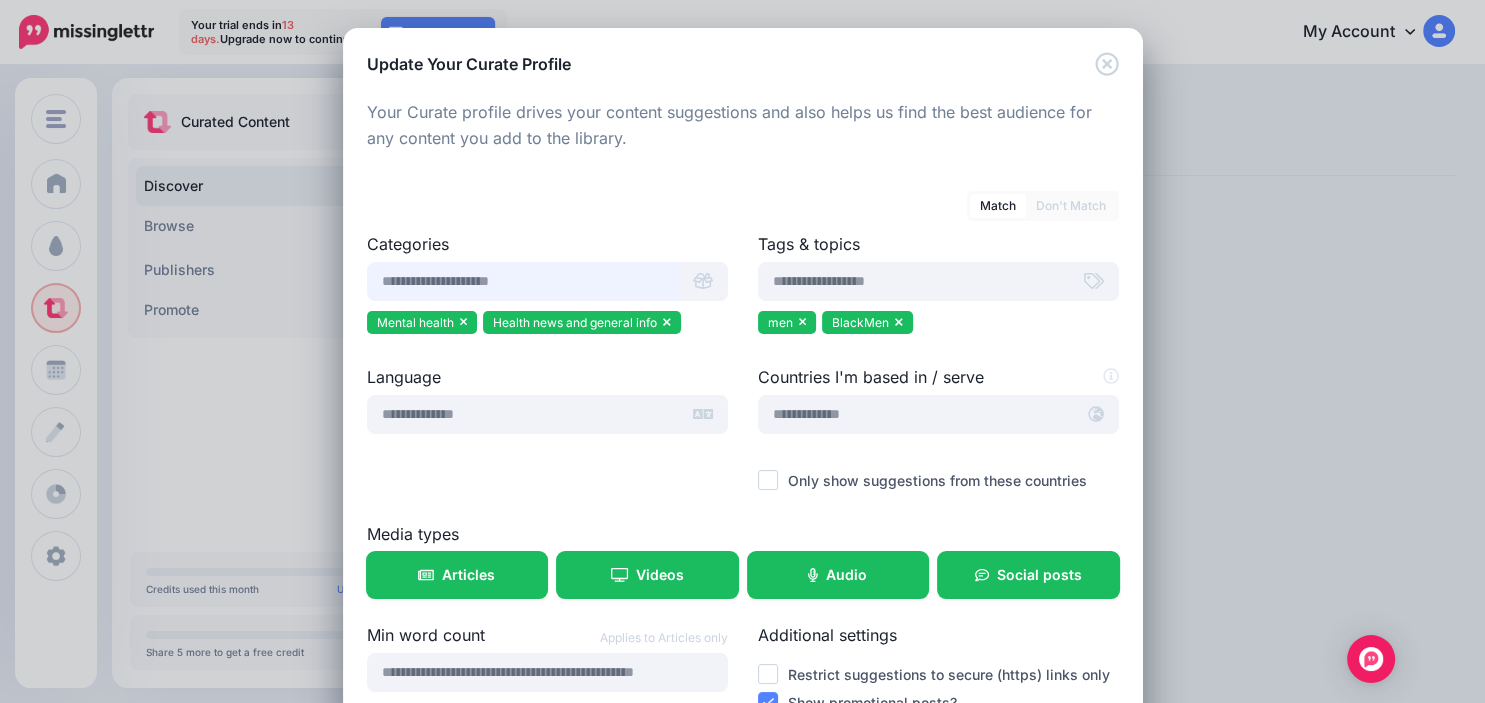 click at bounding box center [523, 281] 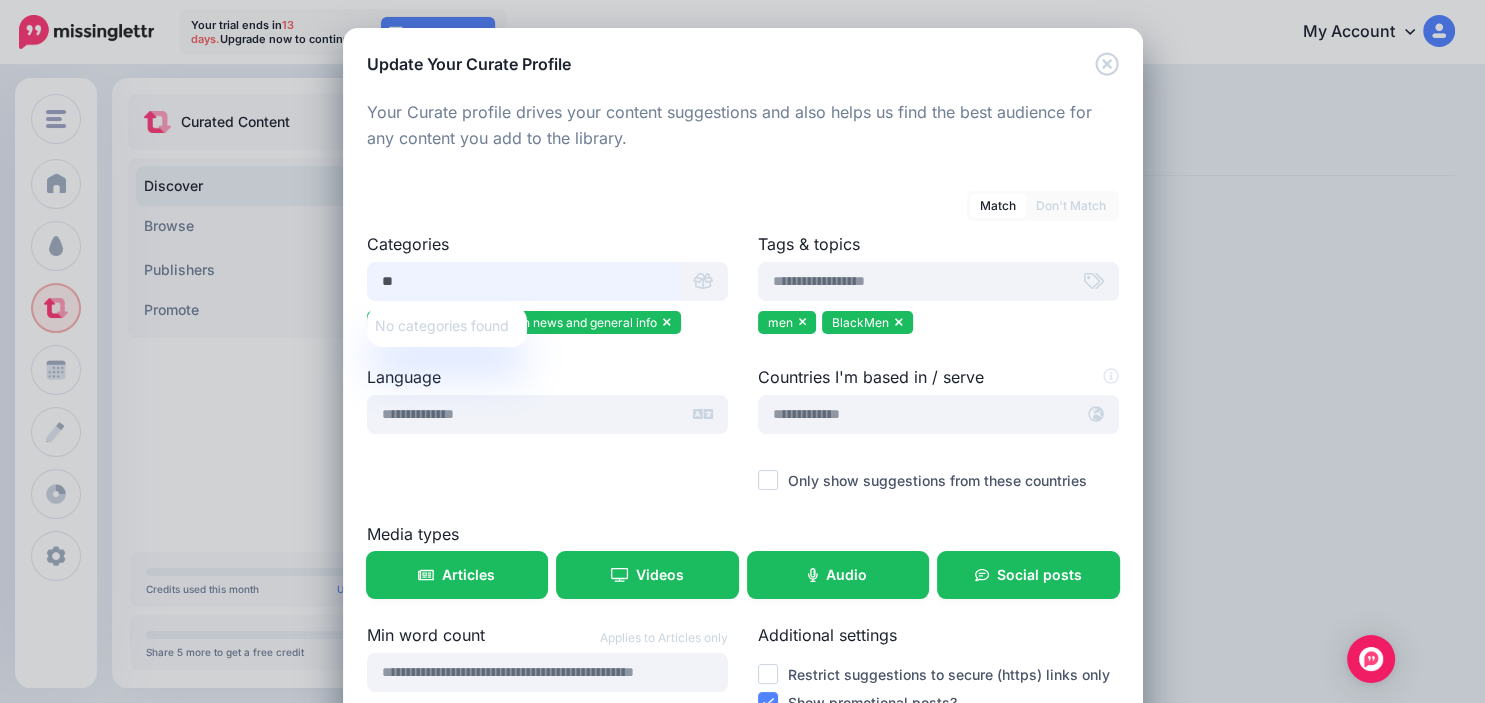 type on "*" 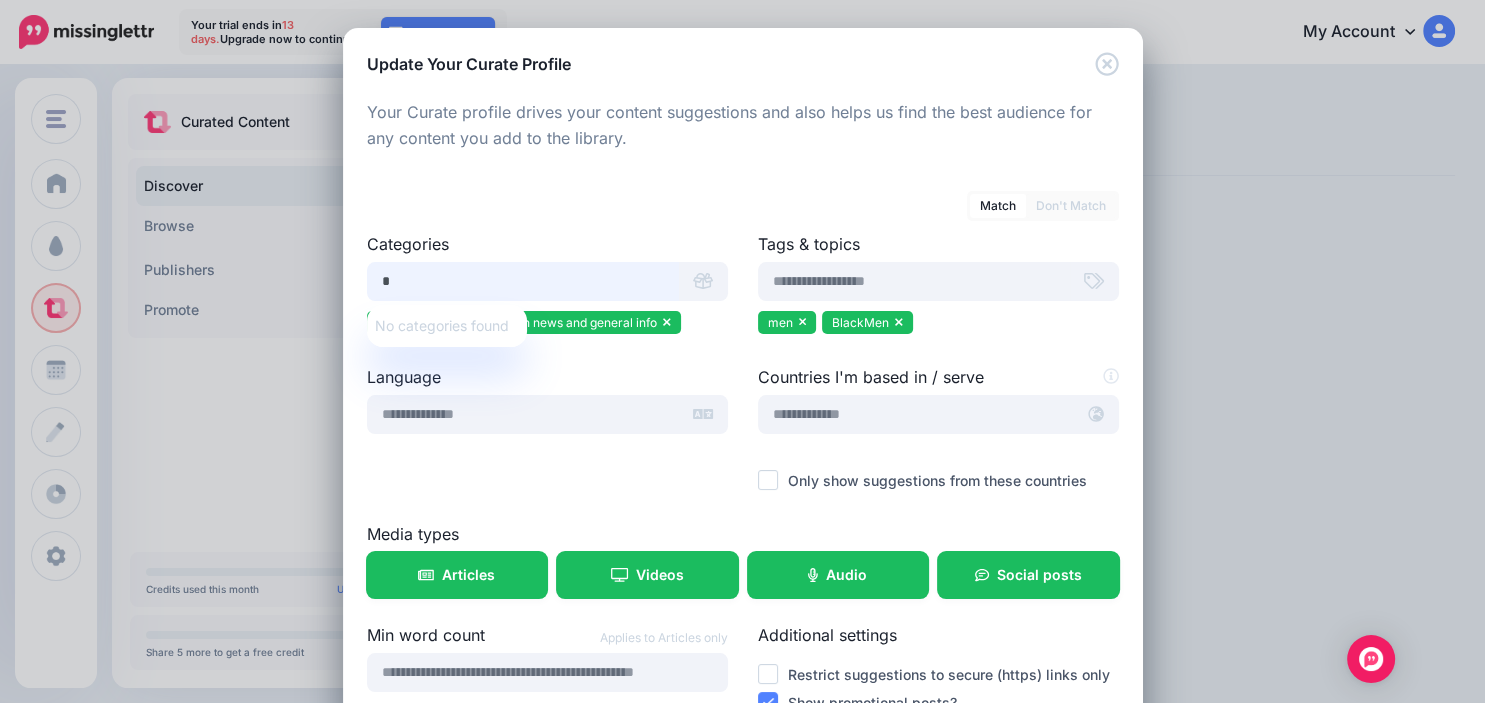type 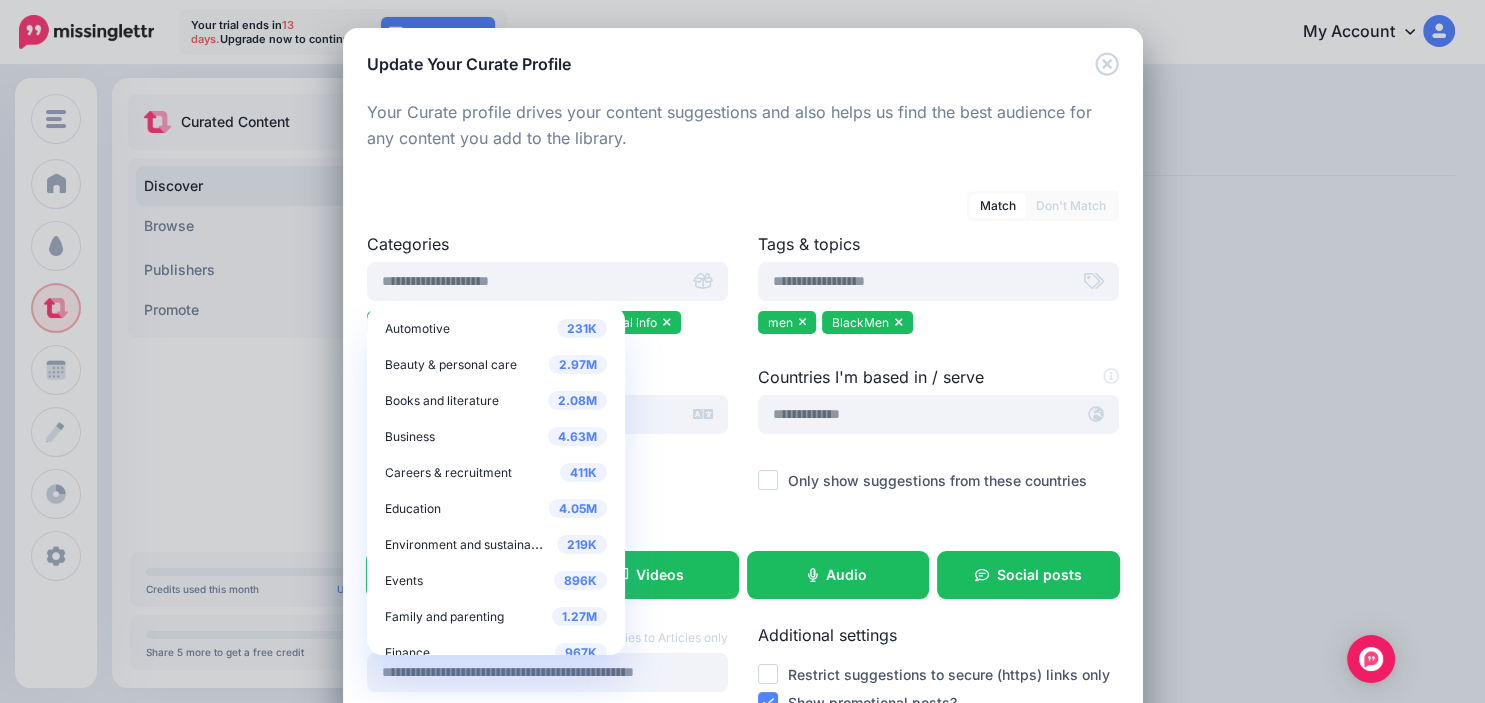 click on "Match
Don't Match" at bounding box center (743, 194) 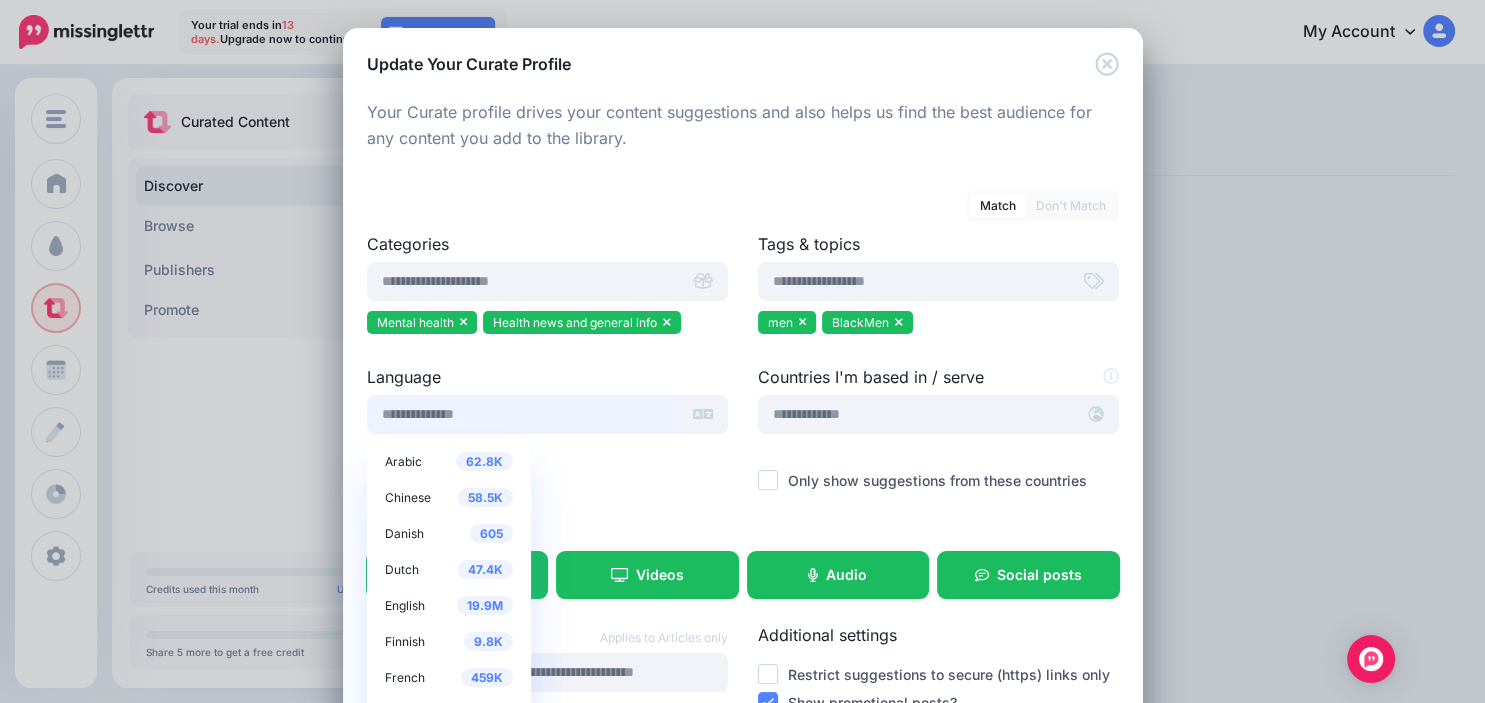 click at bounding box center (523, 414) 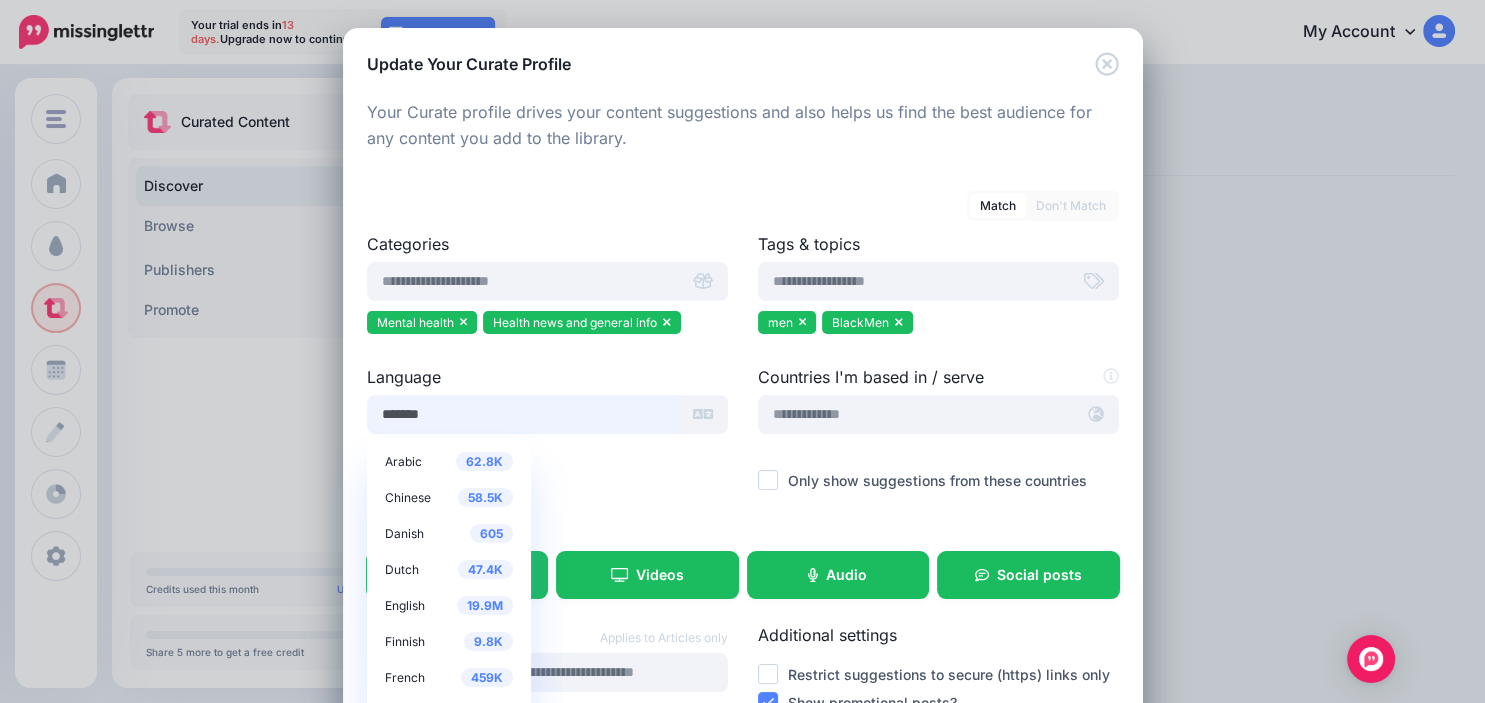 type on "*******" 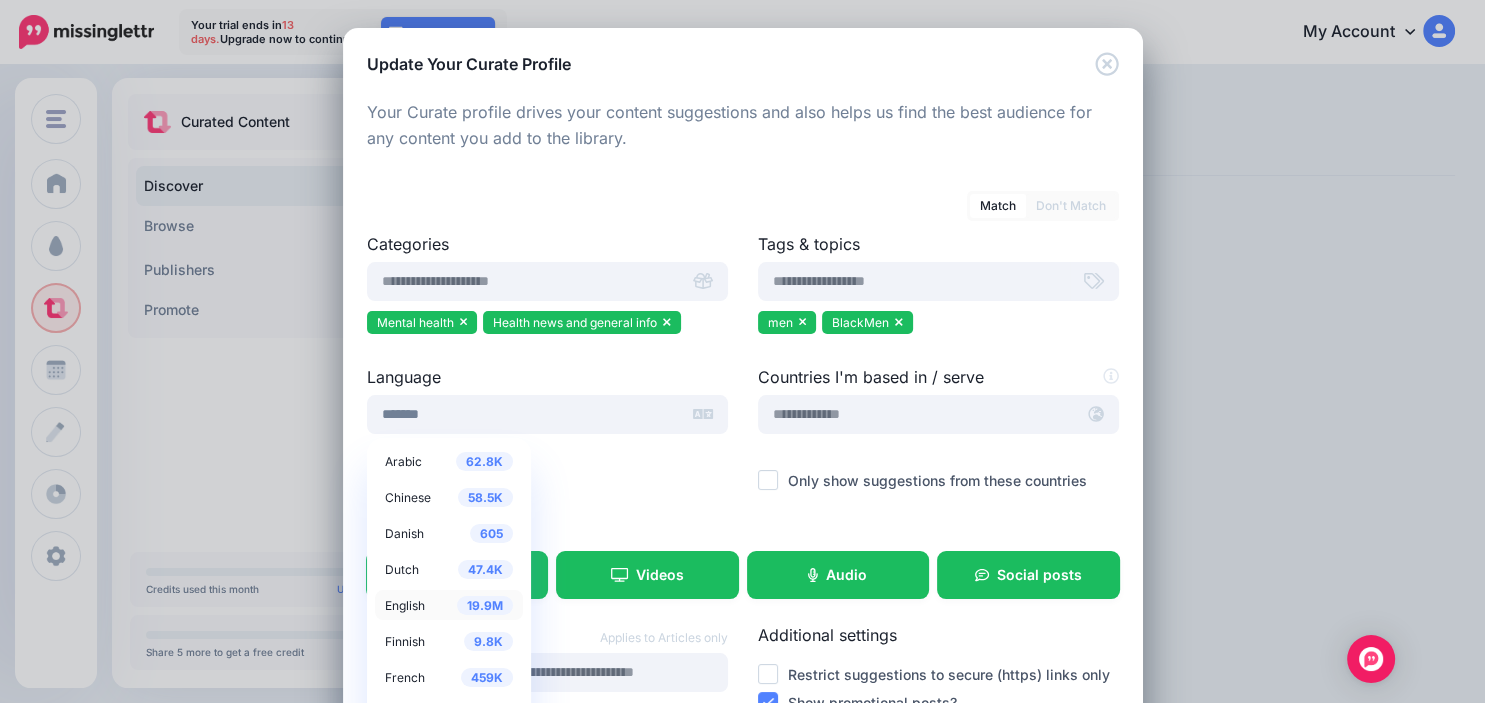 click on "English" at bounding box center [405, 605] 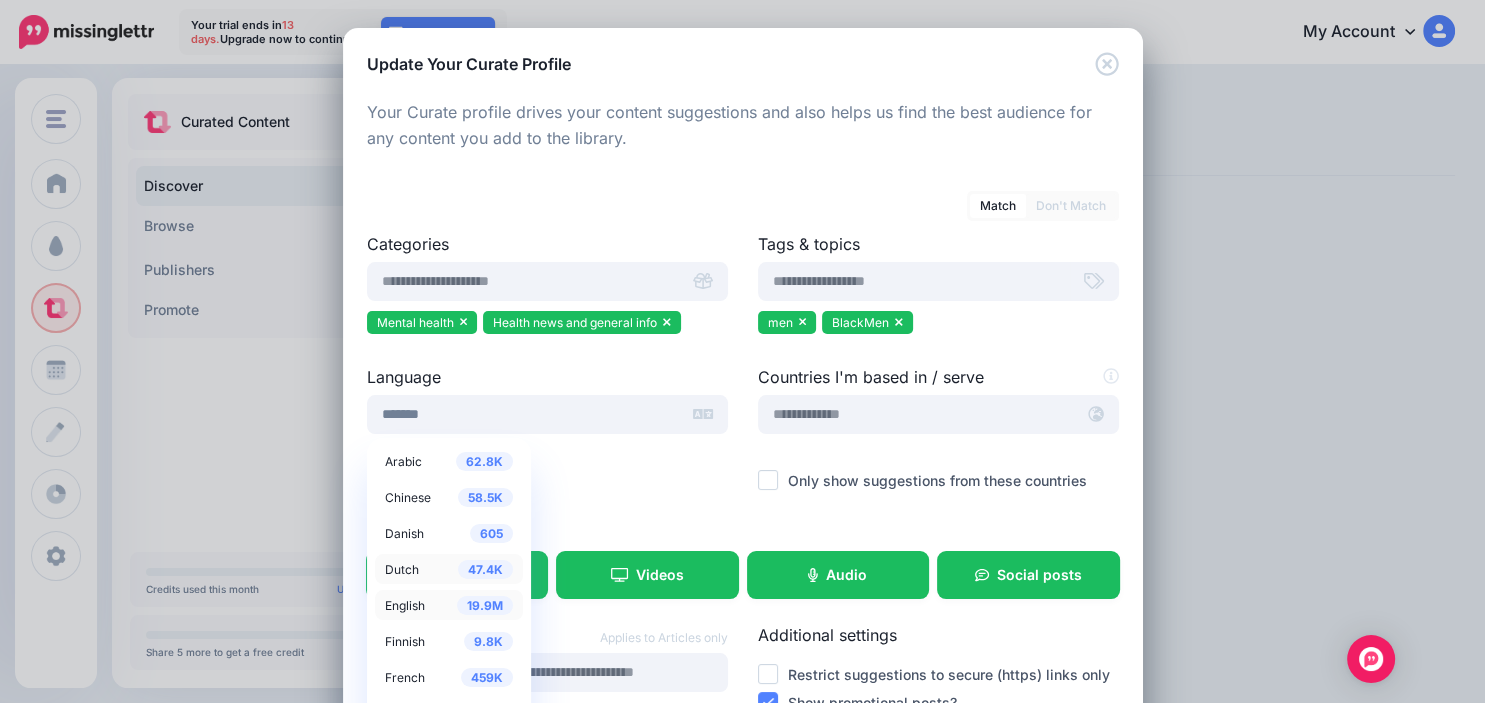 type 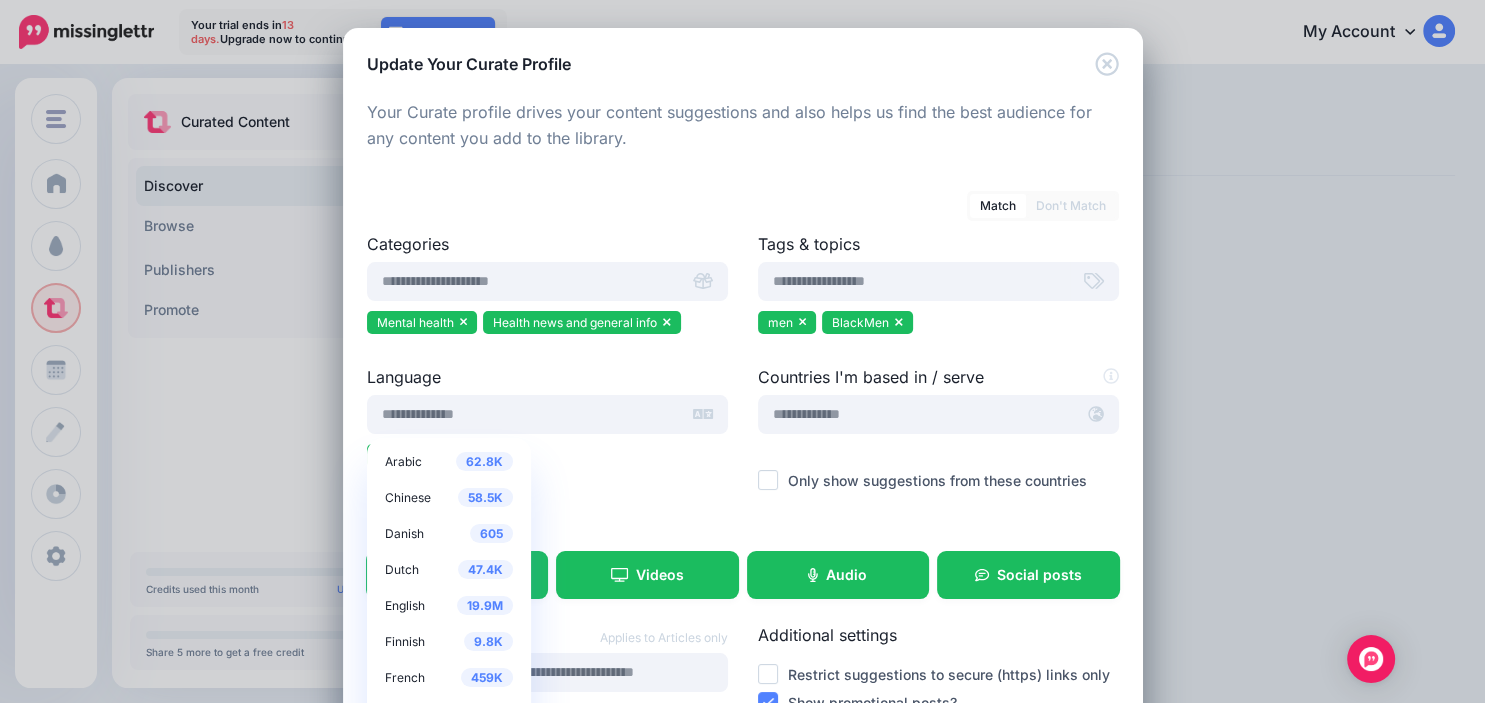 click at bounding box center (547, 485) 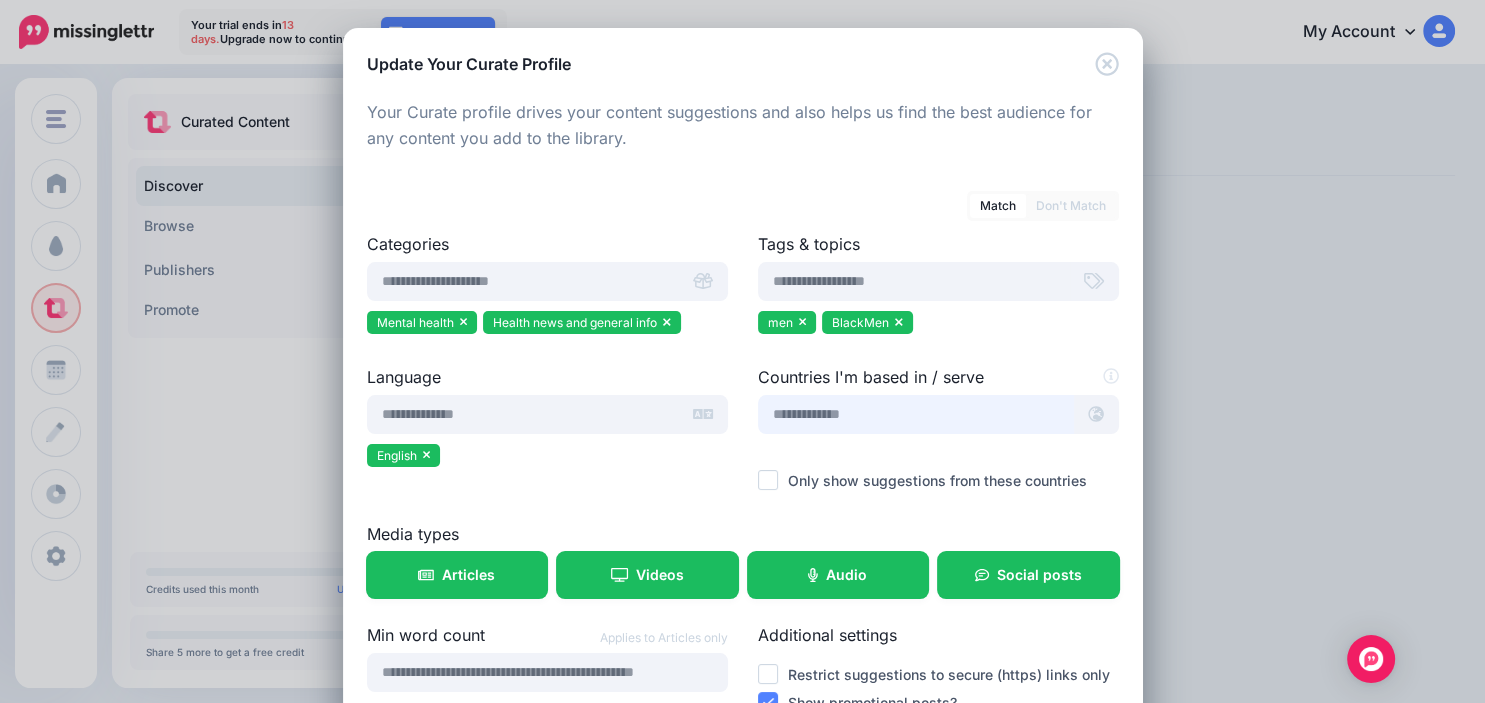 click at bounding box center (916, 414) 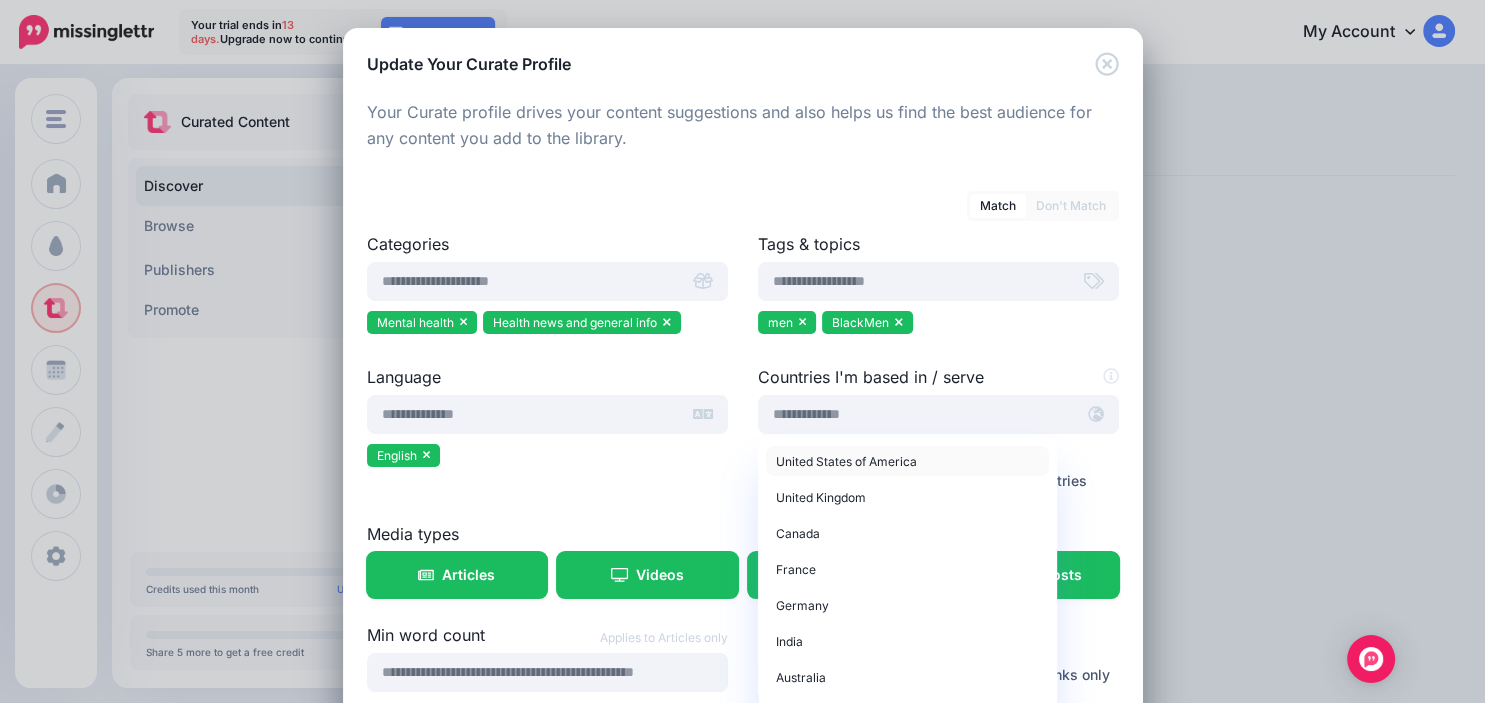 click on "United States of America" at bounding box center [846, 461] 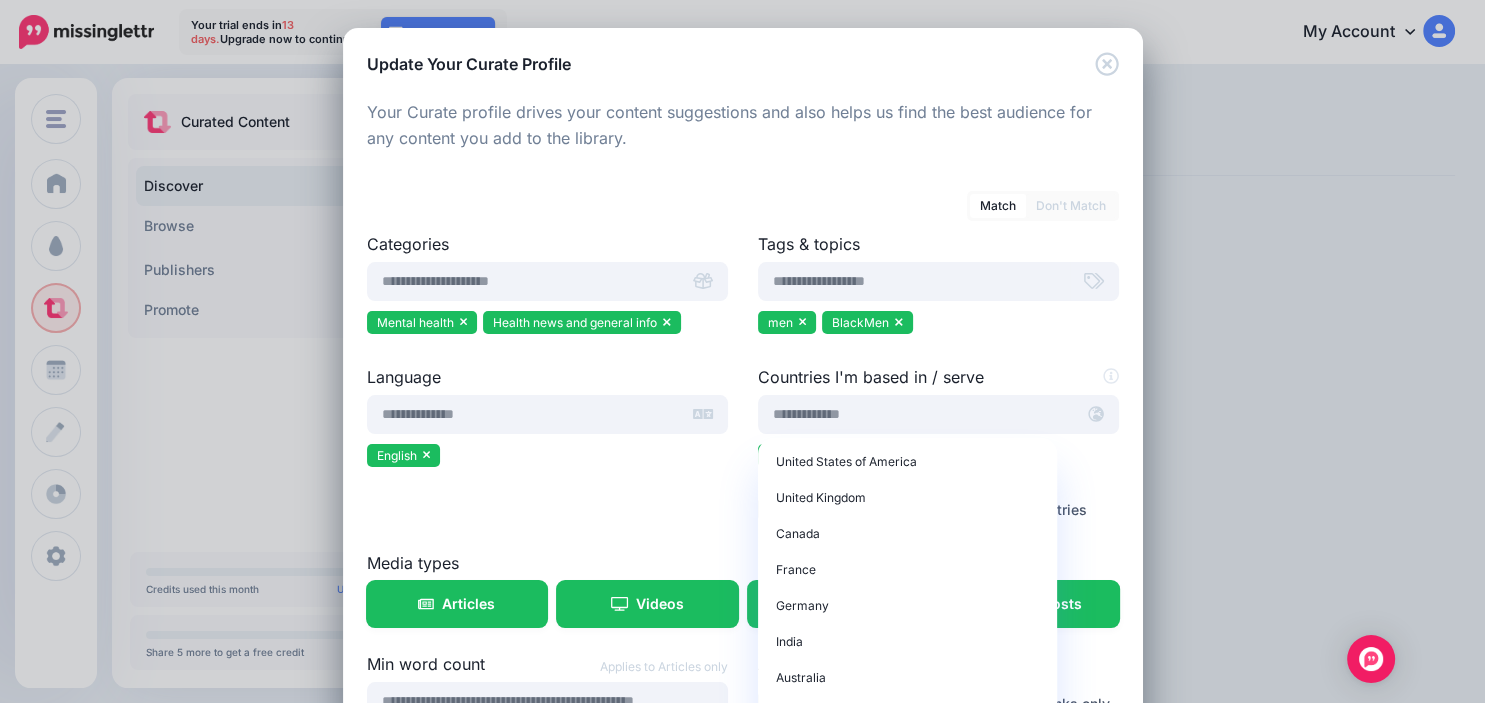 click at bounding box center [547, 485] 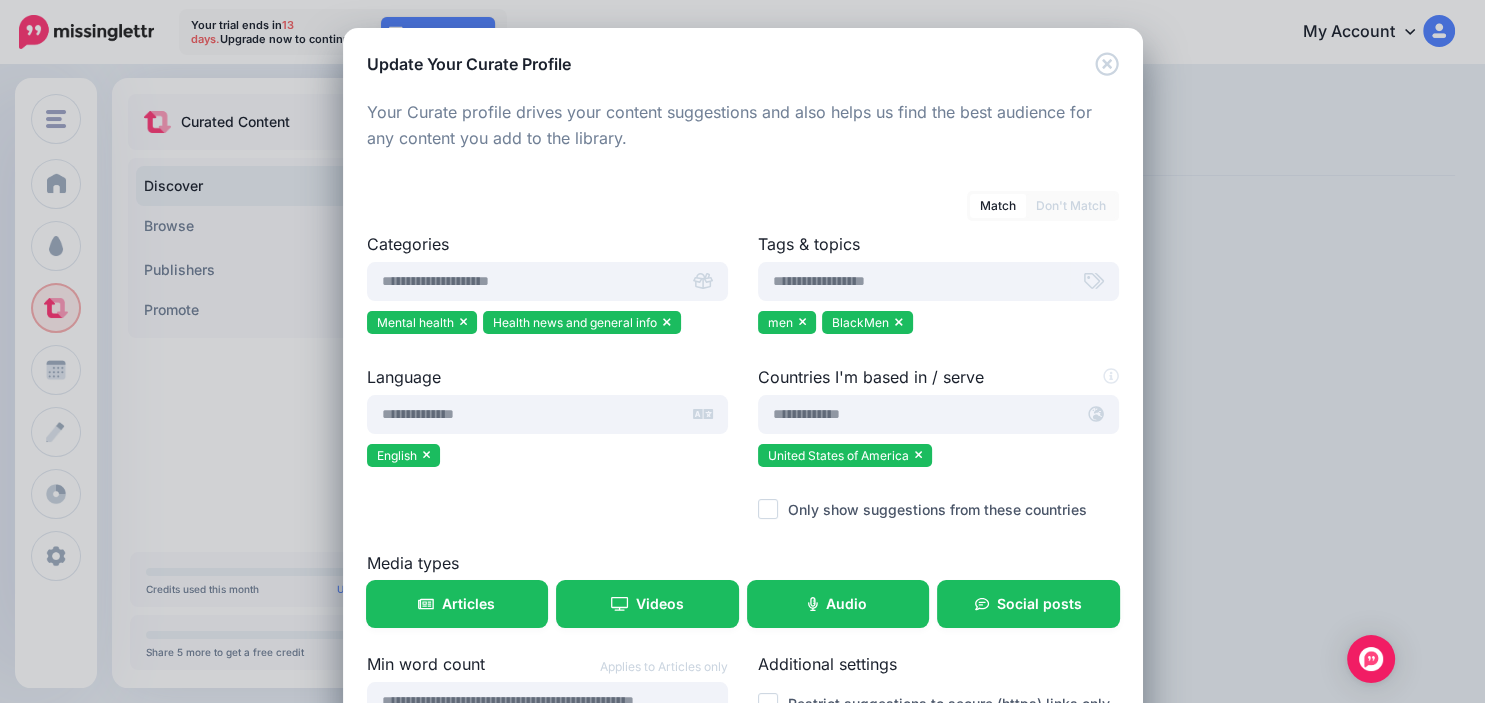 scroll, scrollTop: 162, scrollLeft: 0, axis: vertical 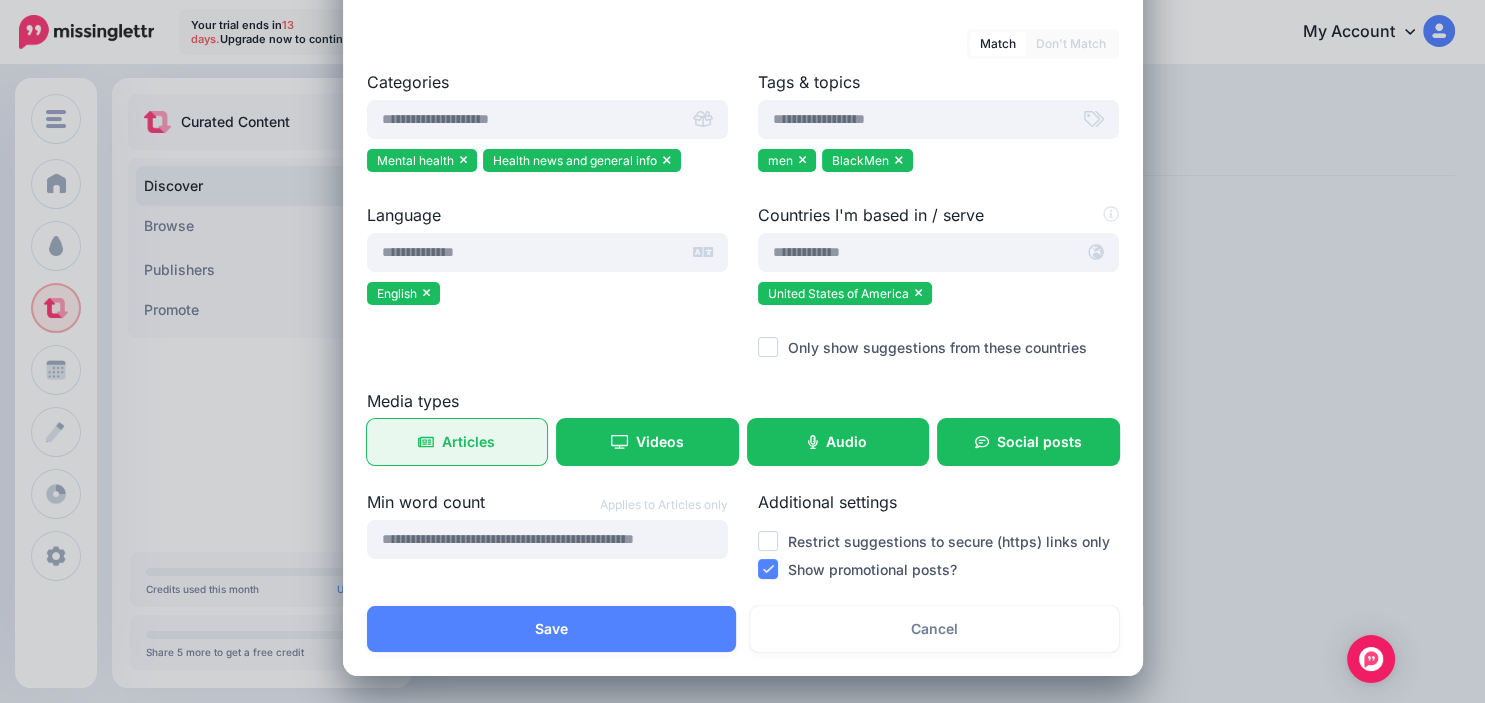 click on "Articles" at bounding box center (468, 442) 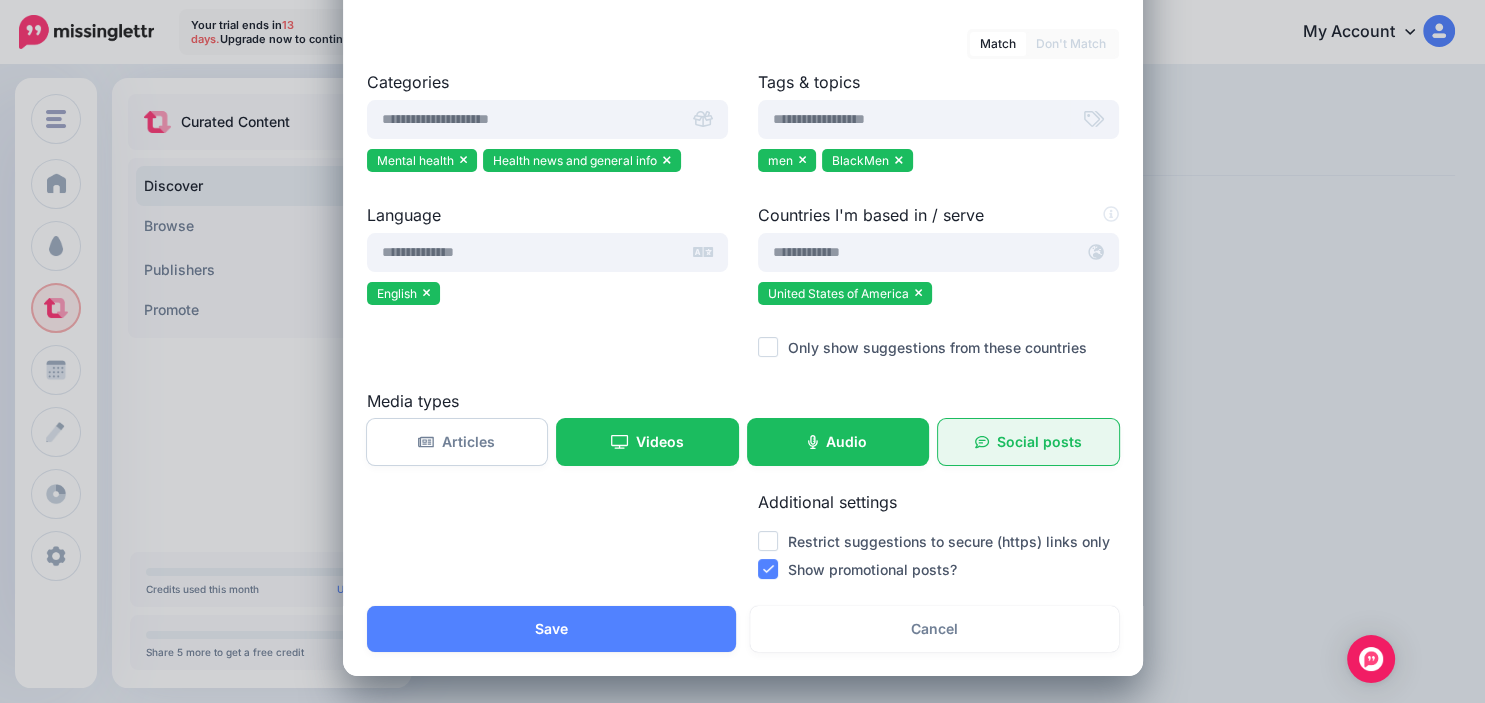 click on "Social posts" at bounding box center [1039, 442] 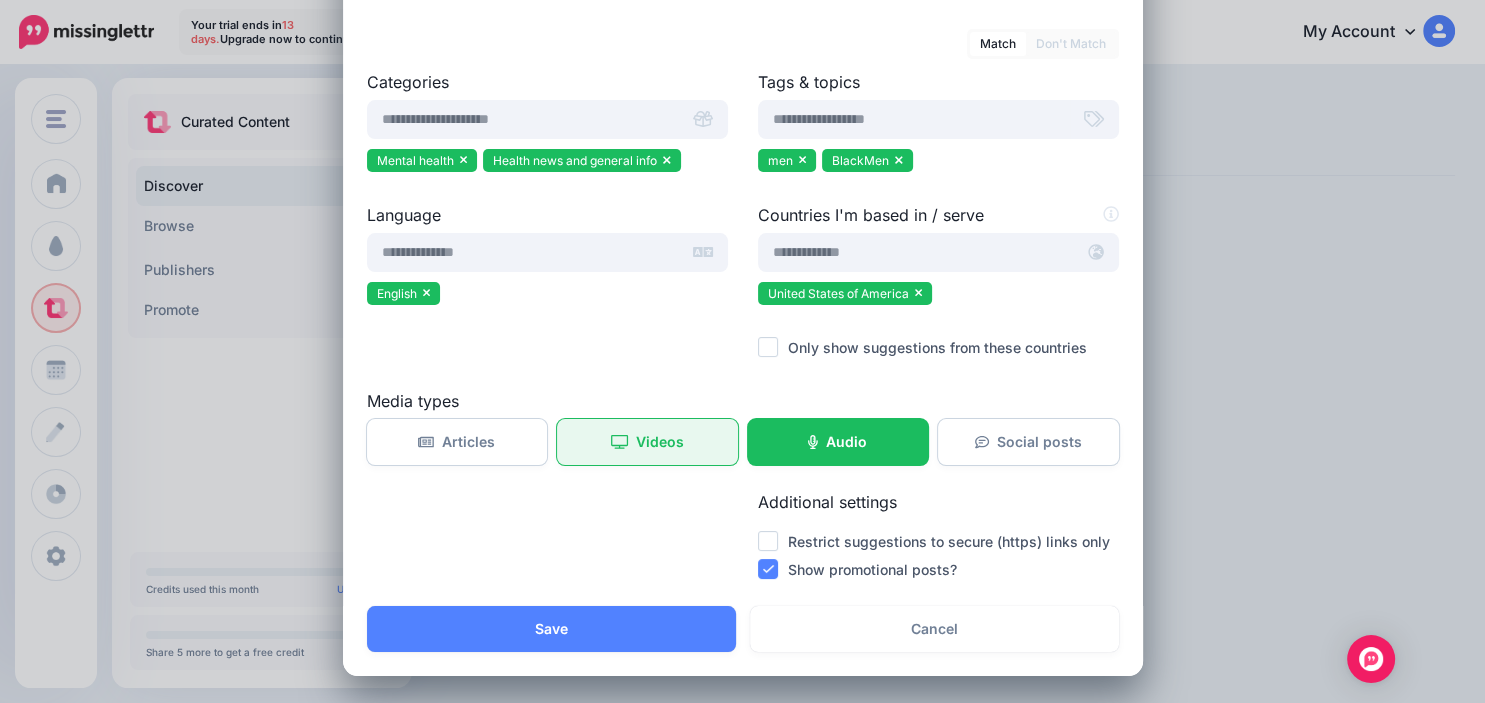 click on "Videos" at bounding box center (660, 442) 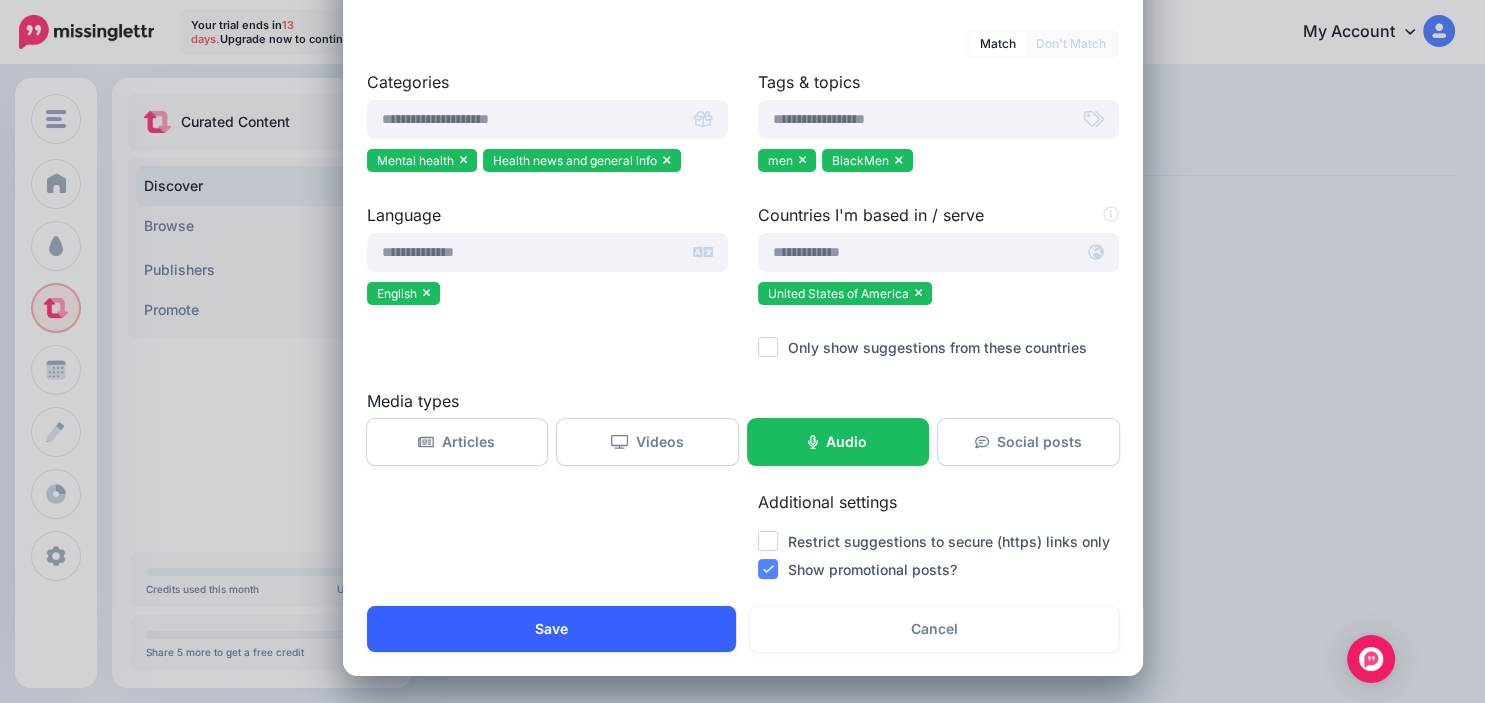 click on "Save" at bounding box center (551, 629) 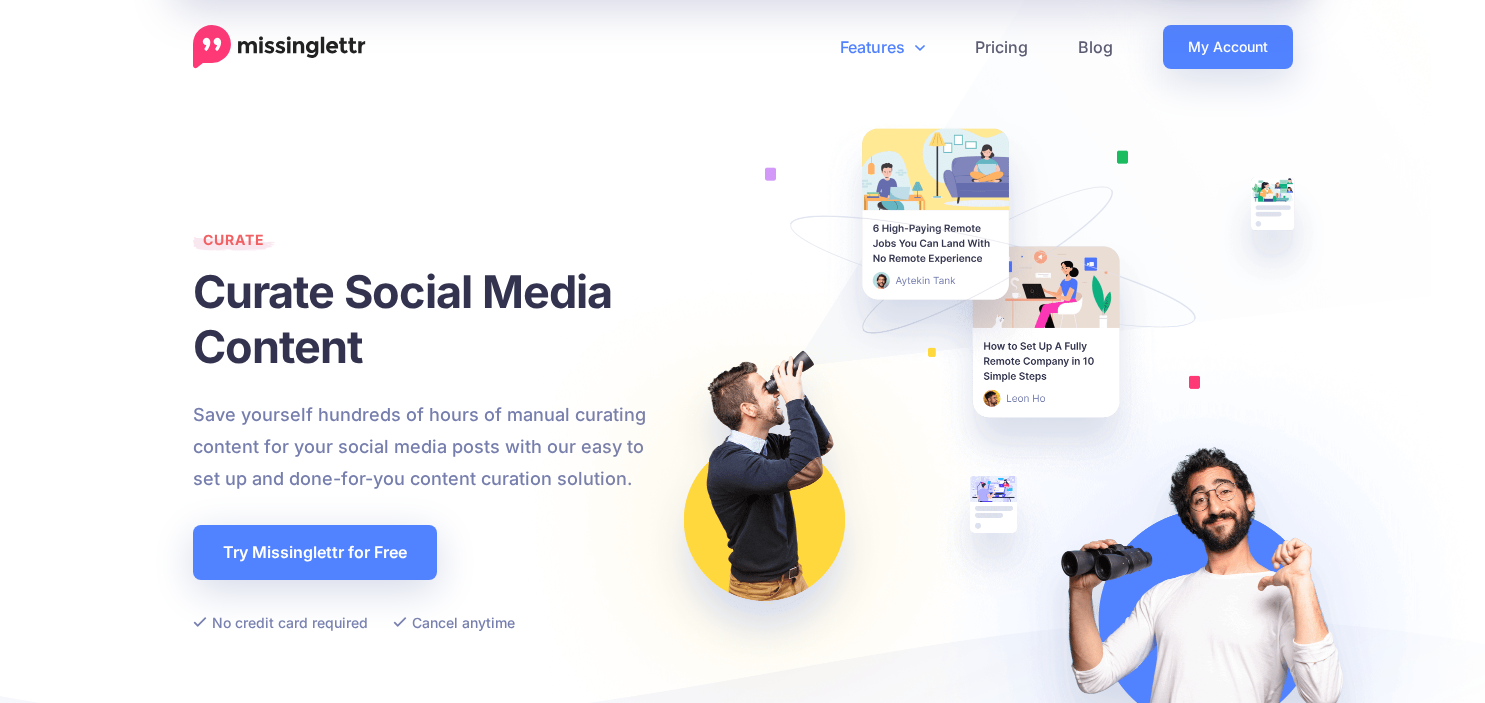 scroll, scrollTop: 0, scrollLeft: 0, axis: both 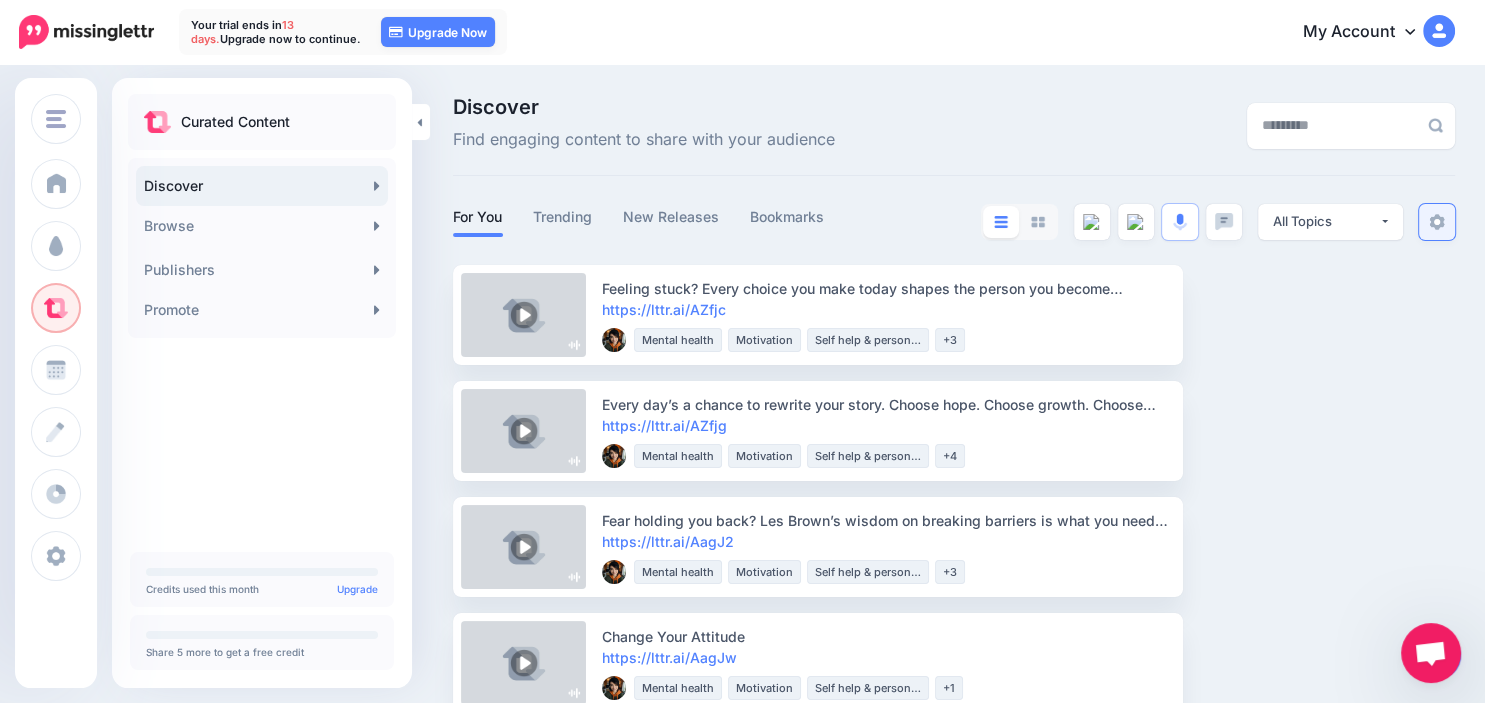 click at bounding box center (1437, 222) 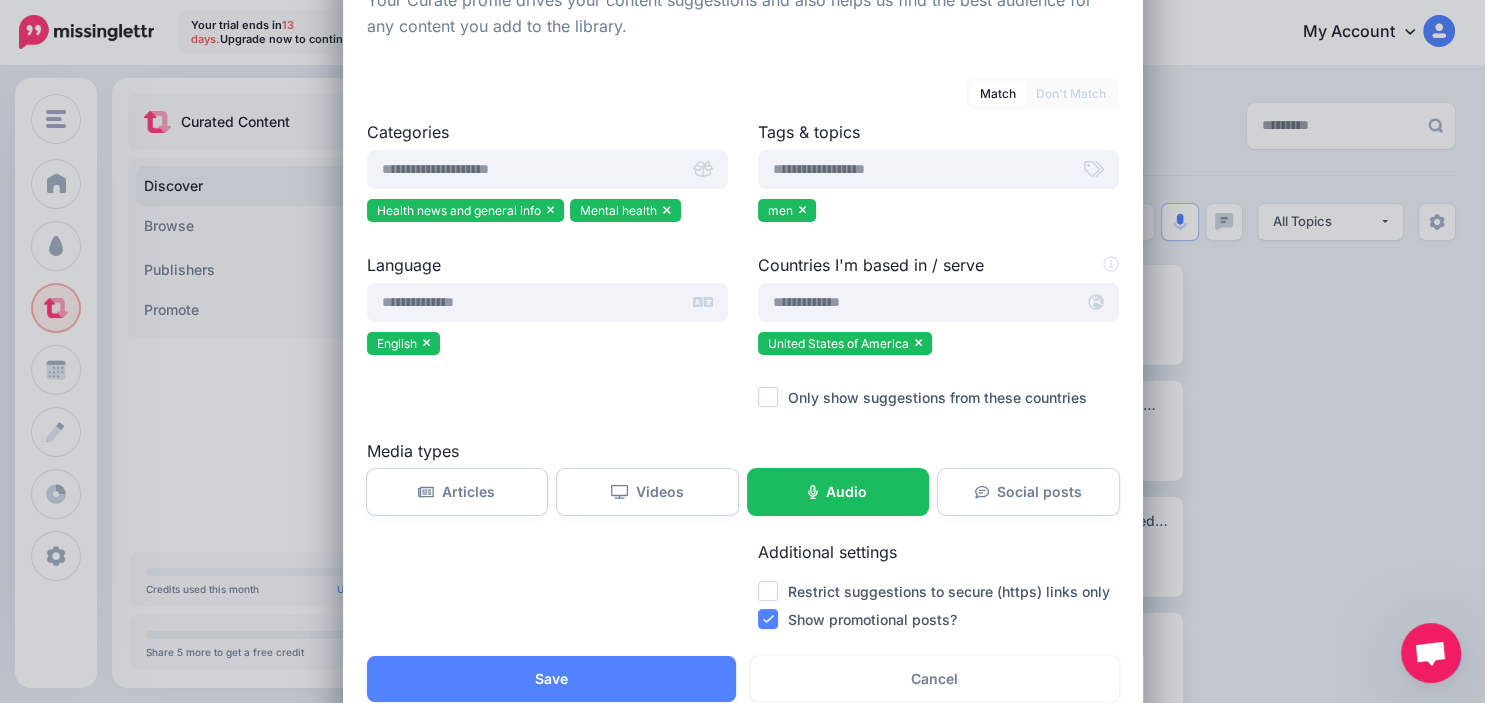 scroll, scrollTop: 162, scrollLeft: 0, axis: vertical 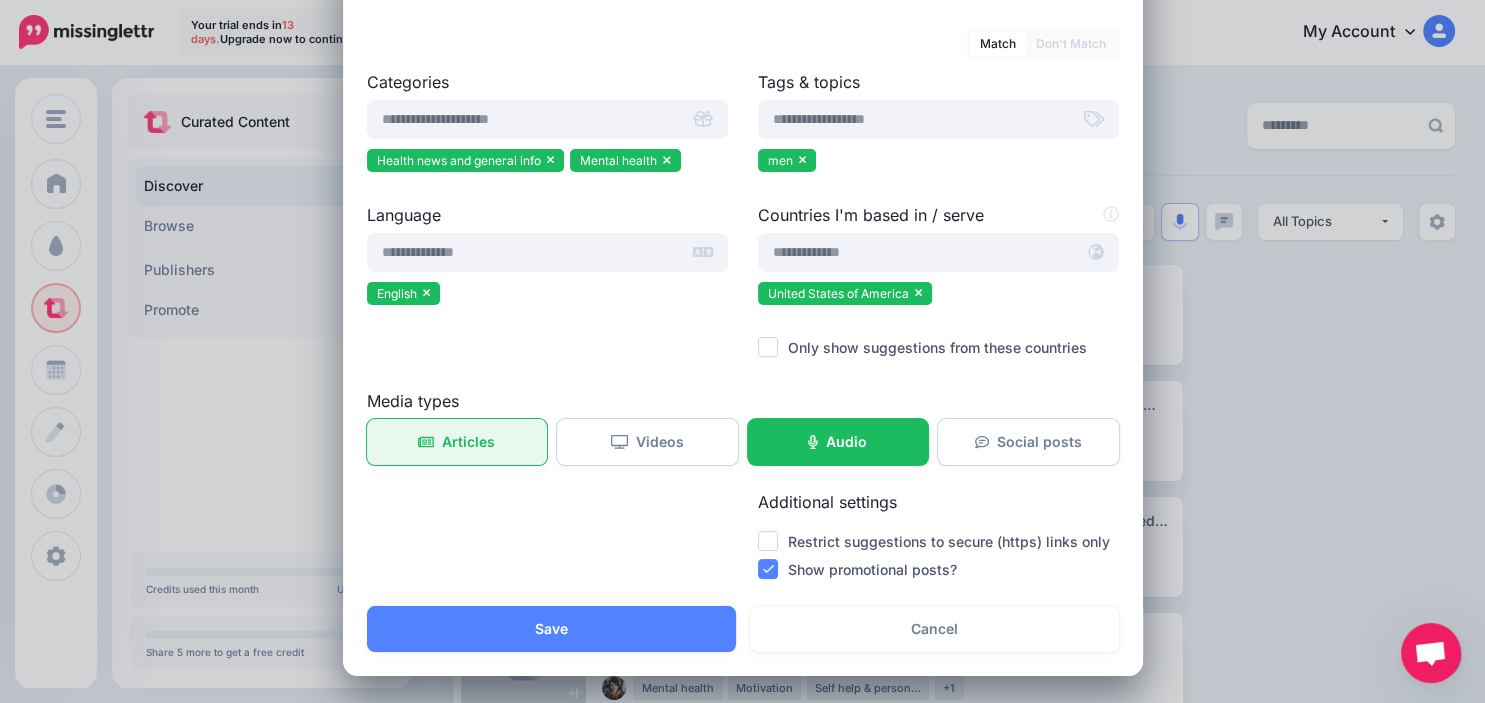 click on "Articles" at bounding box center [457, 442] 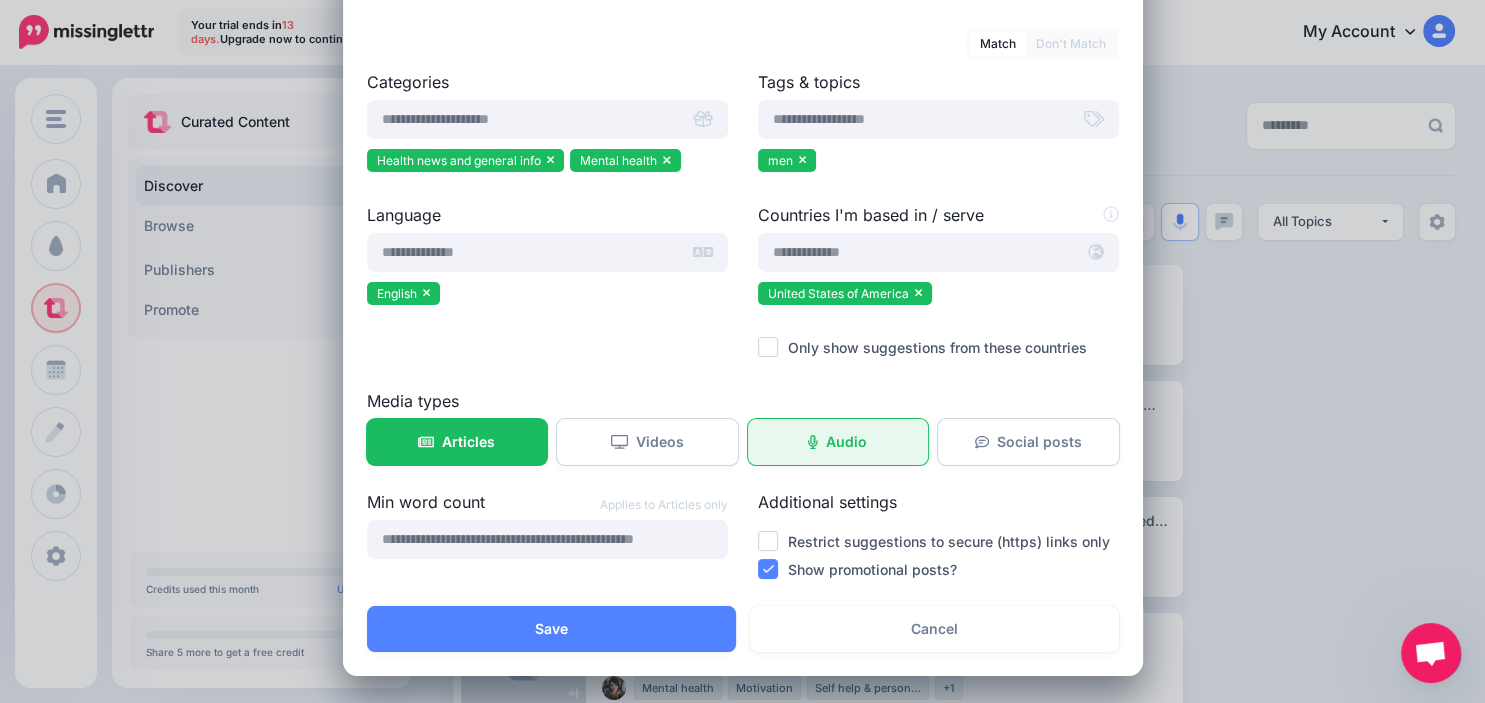 click on "Audio" at bounding box center (838, 442) 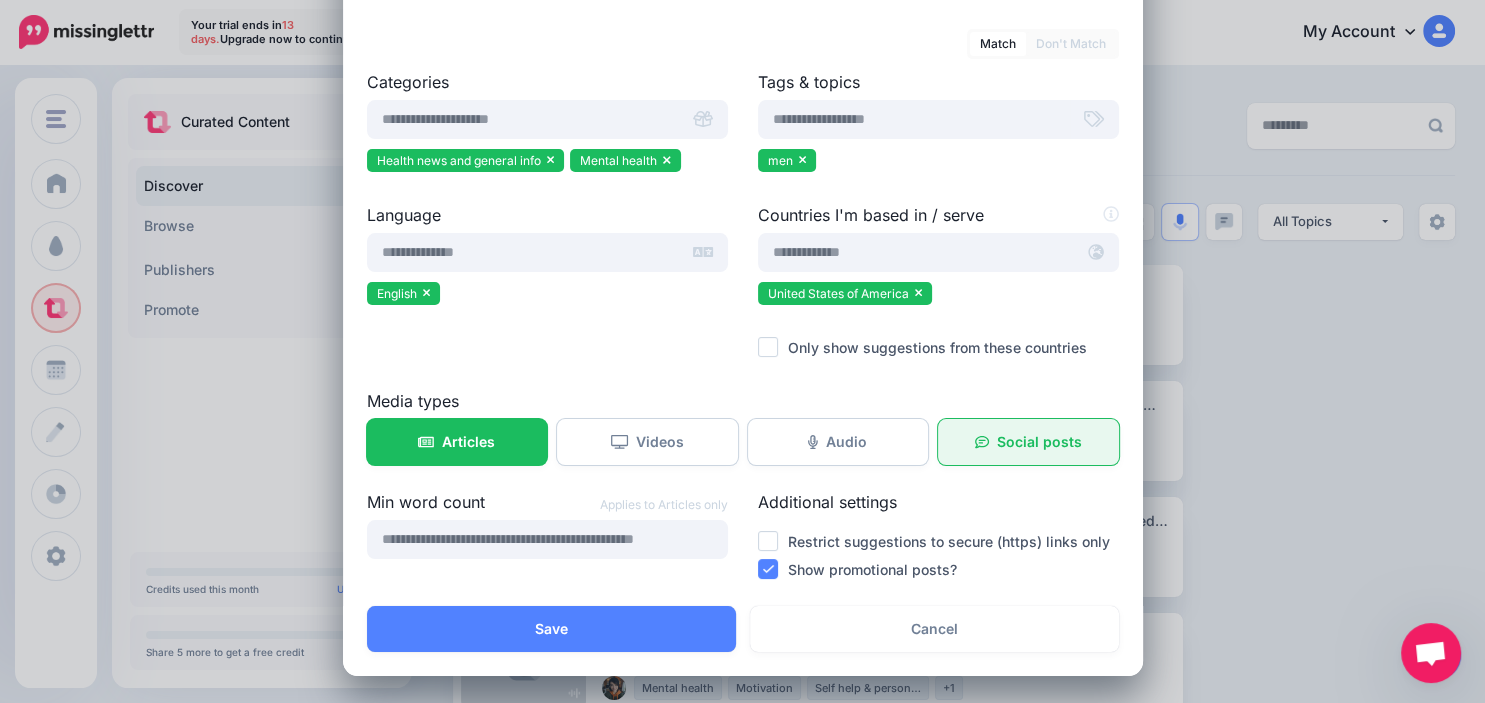 click on "Social posts" at bounding box center [1039, 442] 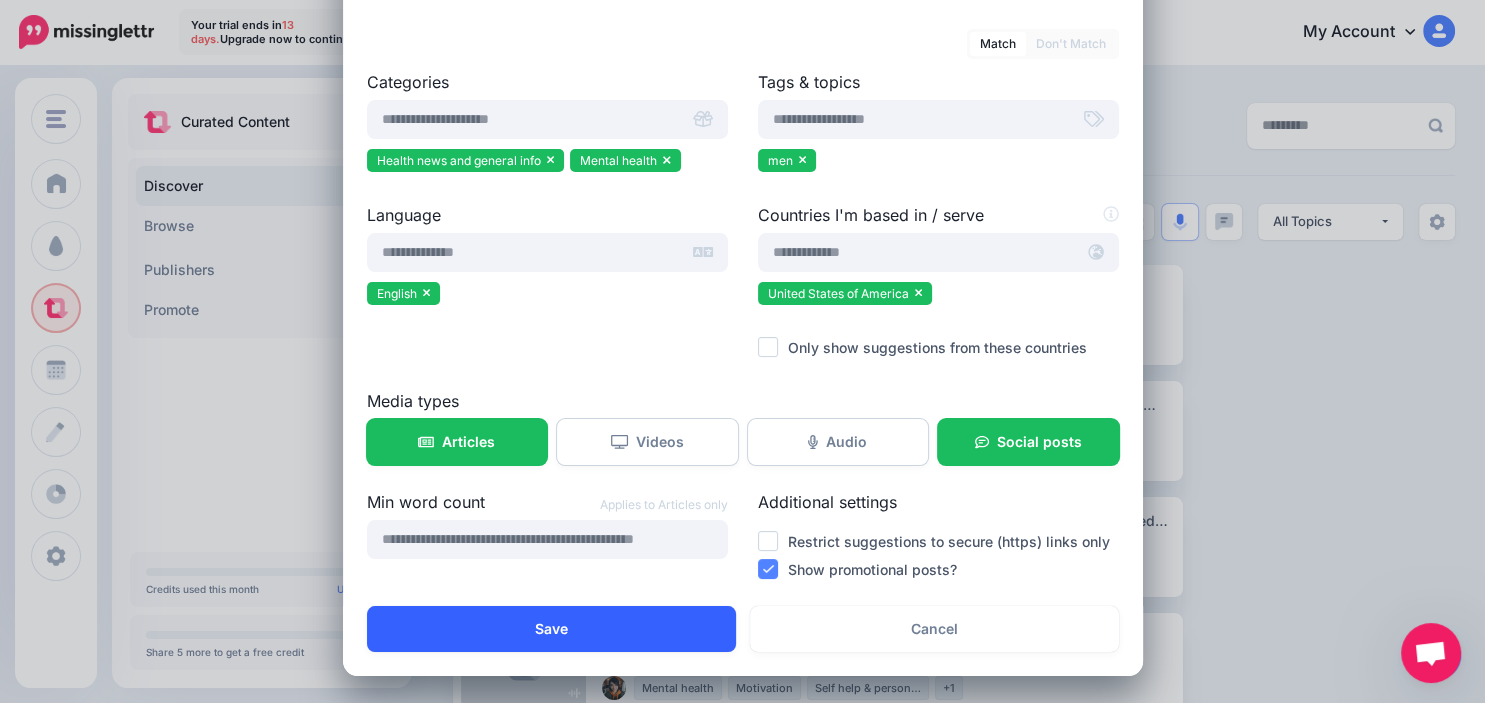 click on "Save" at bounding box center [551, 629] 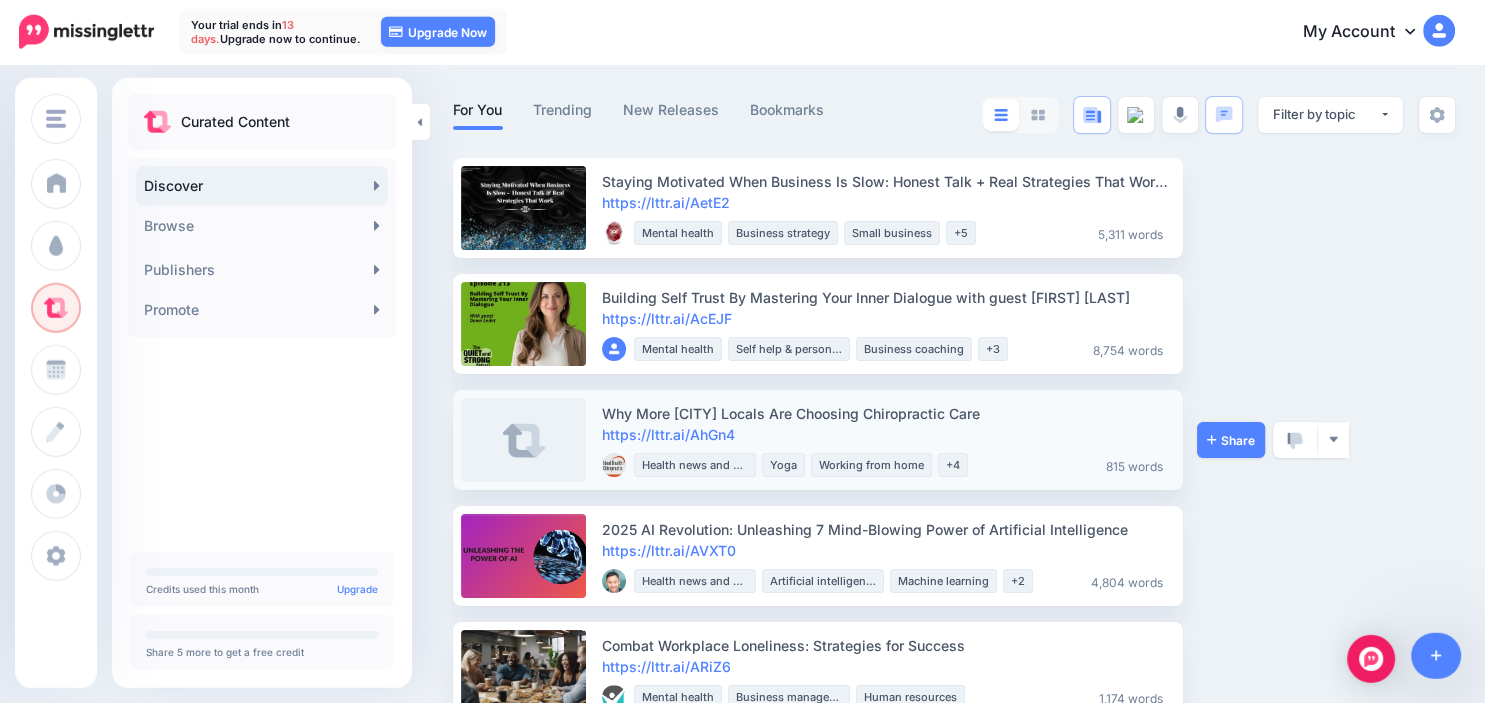 scroll, scrollTop: 0, scrollLeft: 0, axis: both 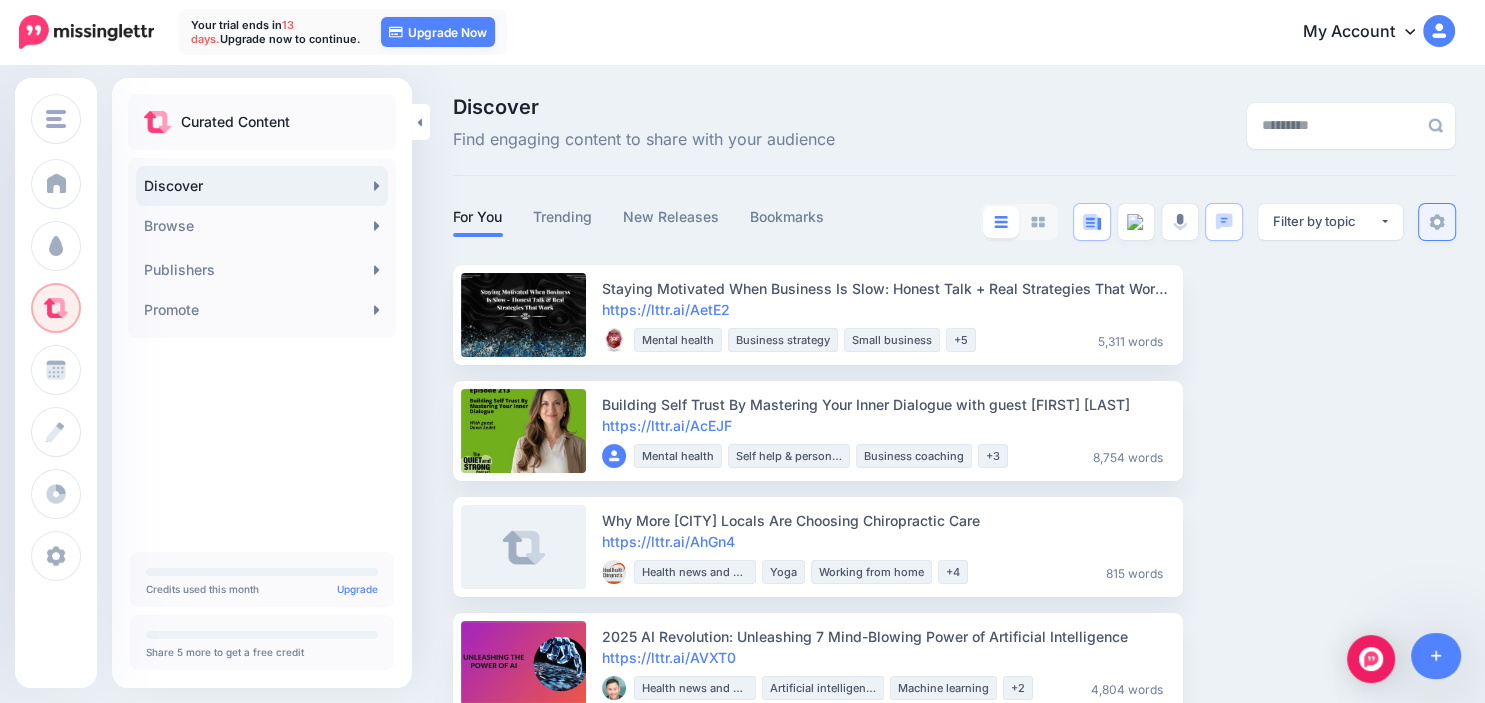 click at bounding box center [1437, 222] 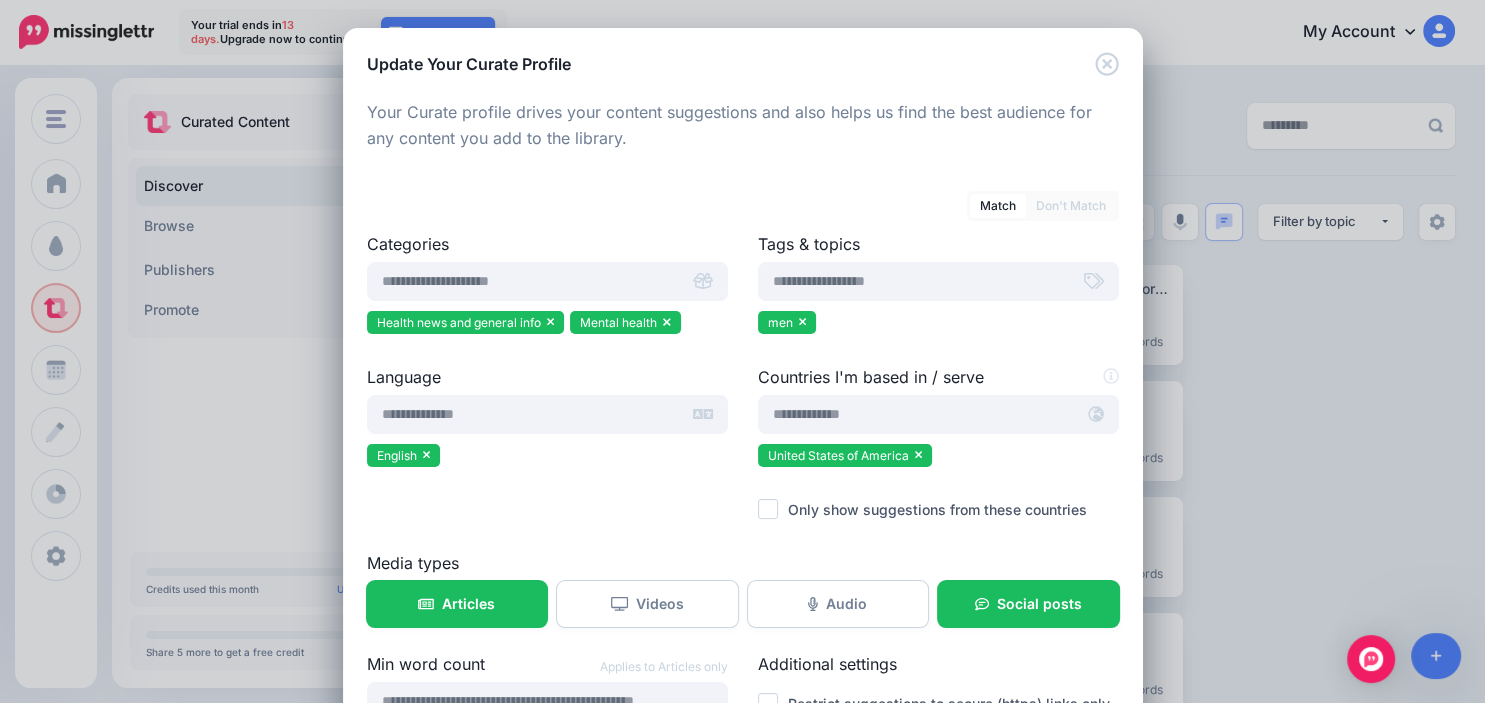 scroll, scrollTop: 162, scrollLeft: 0, axis: vertical 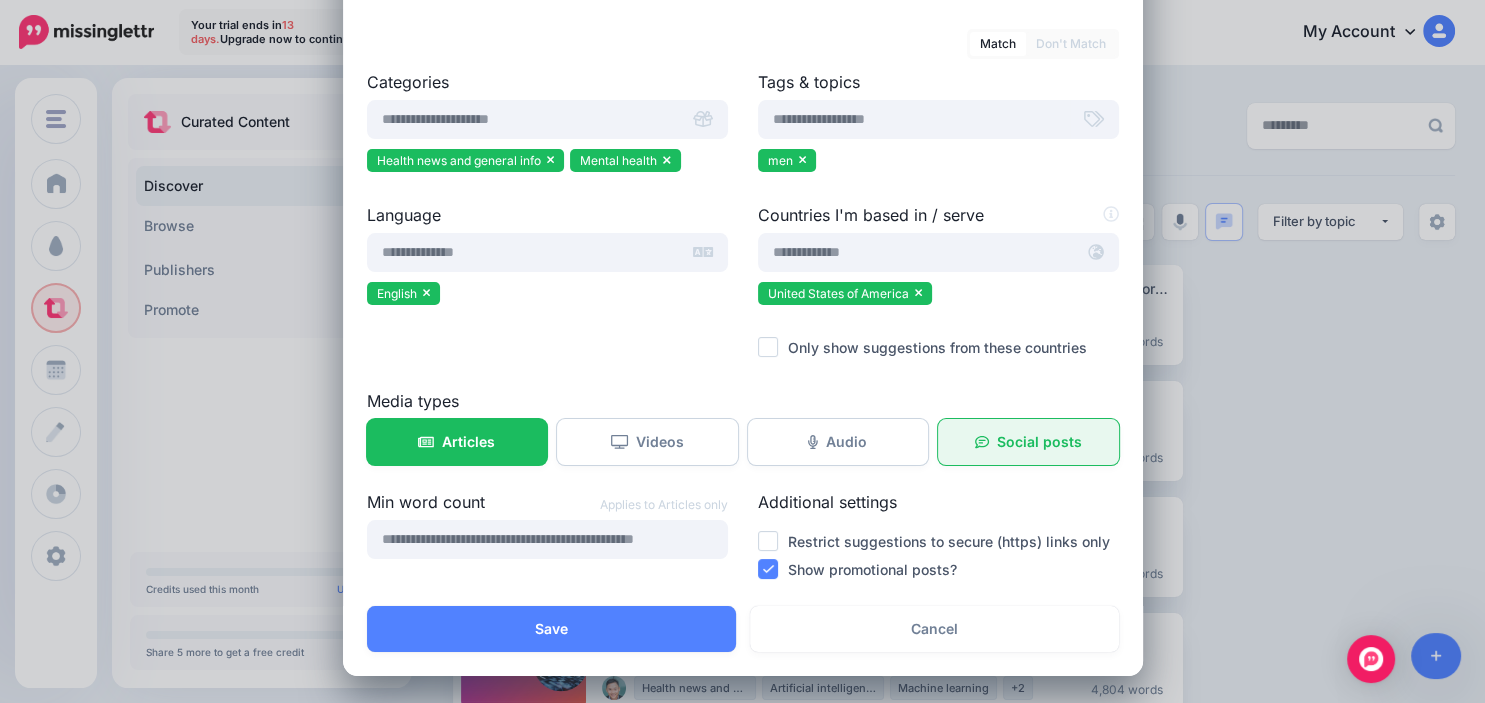 click on "Social posts" at bounding box center [1028, 442] 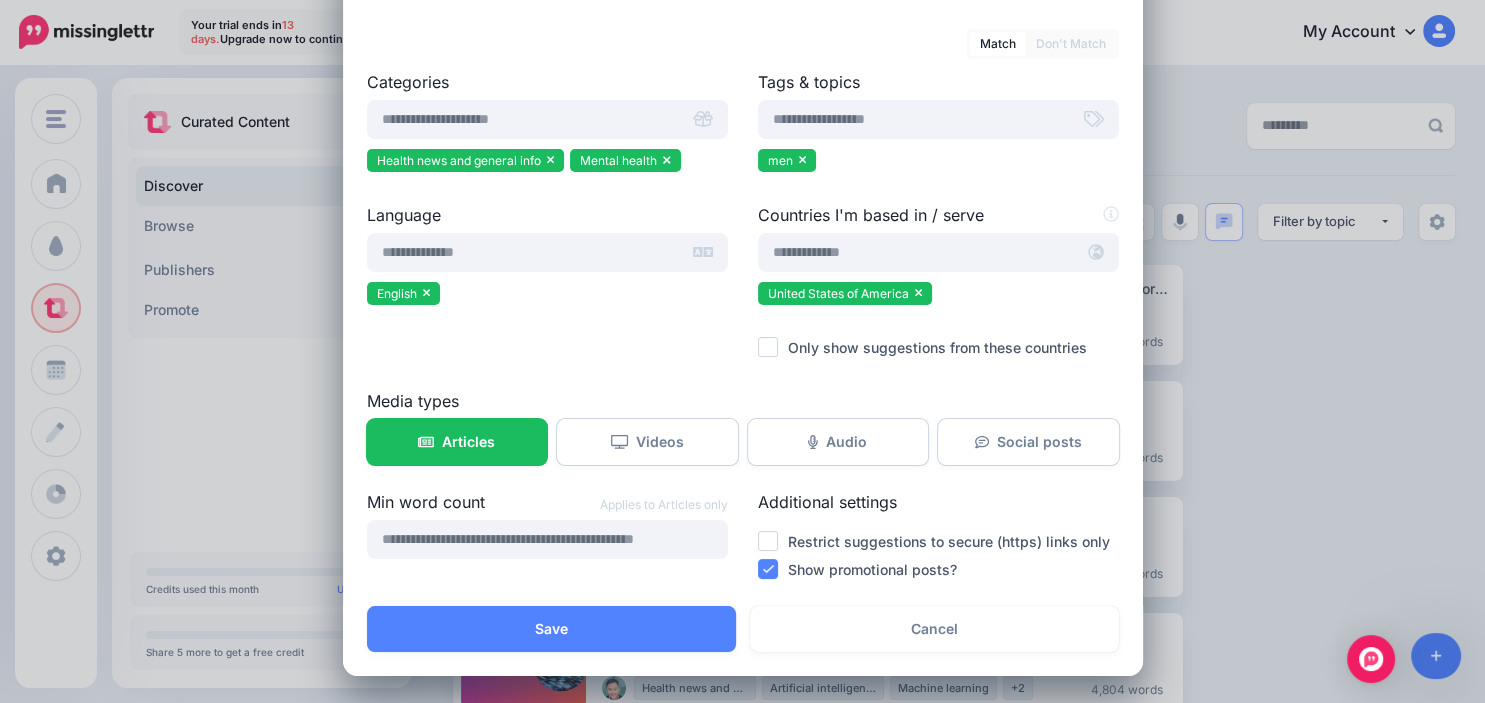 click on "Loading
Your Curate profile drives your content suggestions and also helps us find the best audience for any content you add to the library.
Match
Don't Match
Categories" at bounding box center [743, 260] 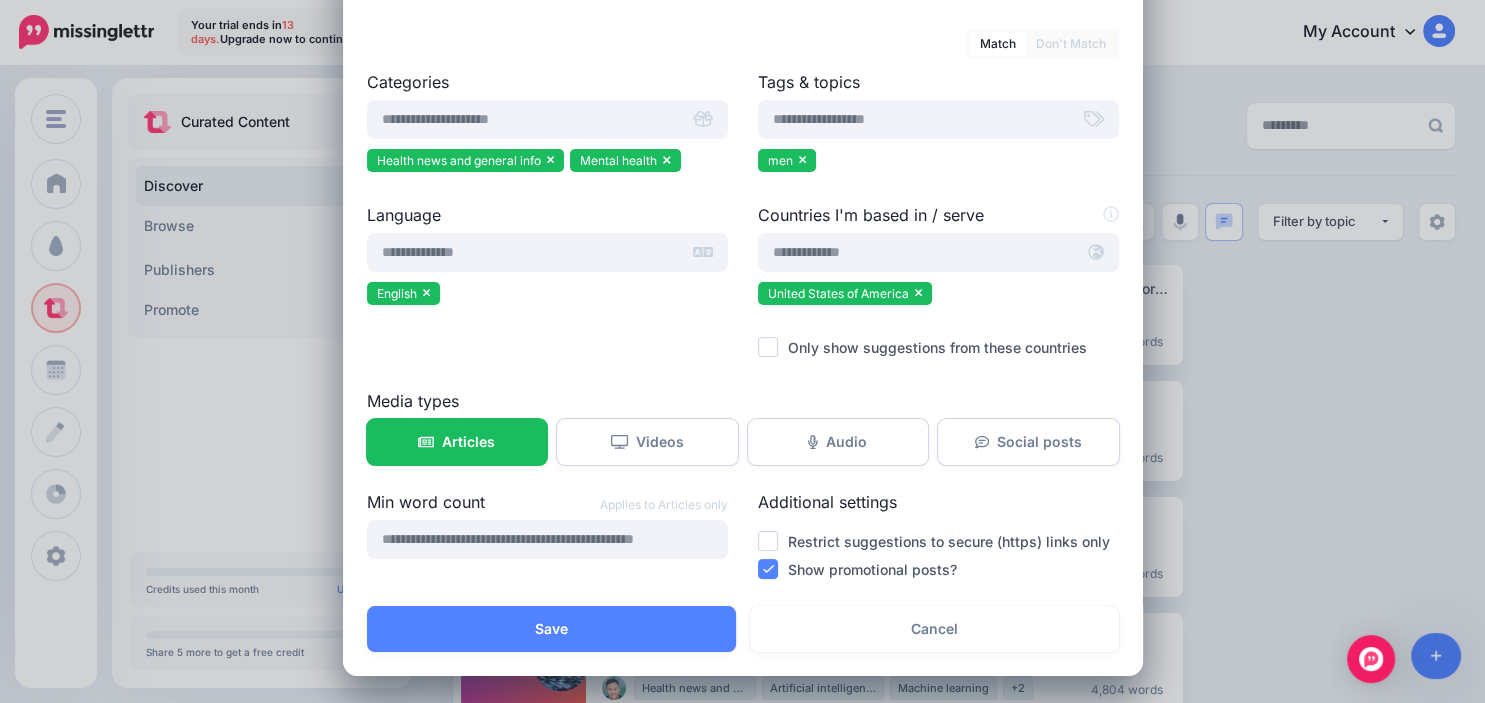 click at bounding box center [768, 569] 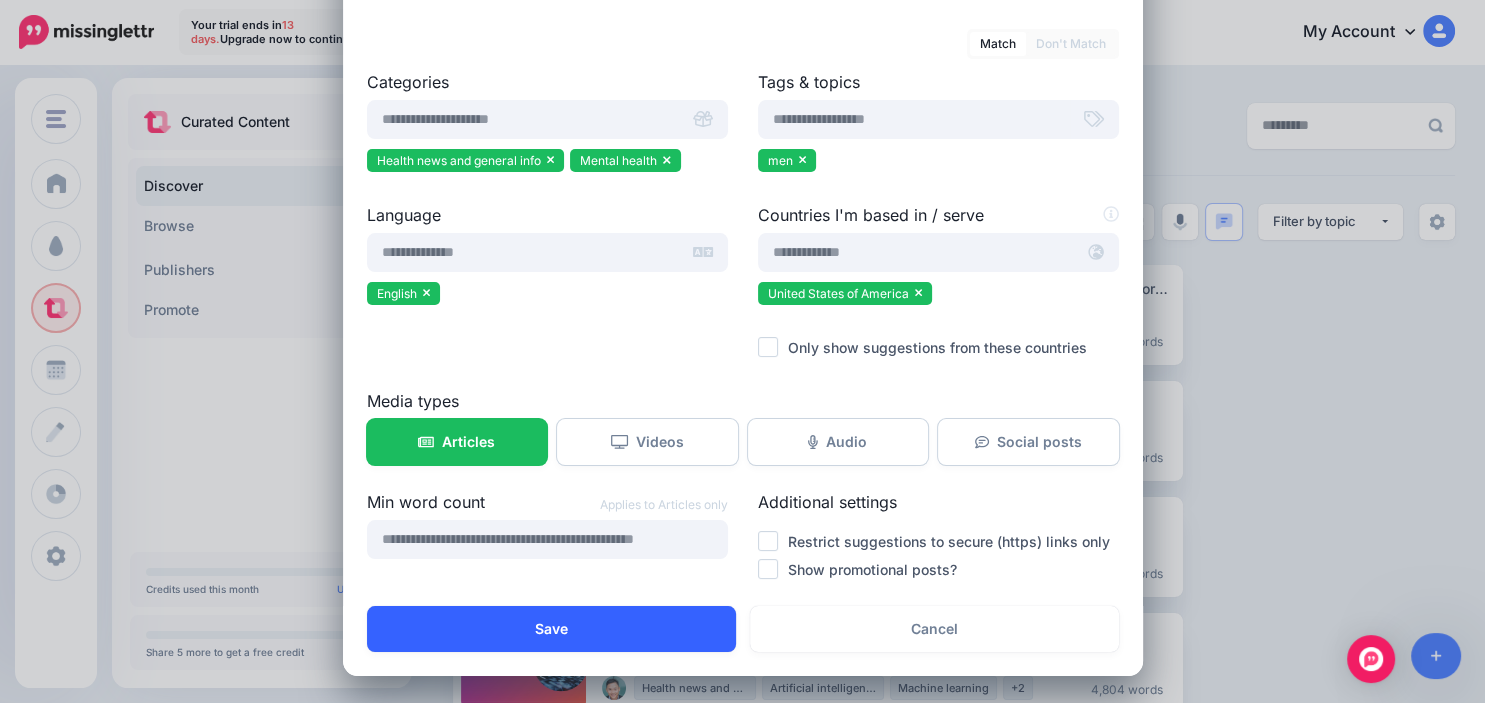 click on "Save" at bounding box center [551, 629] 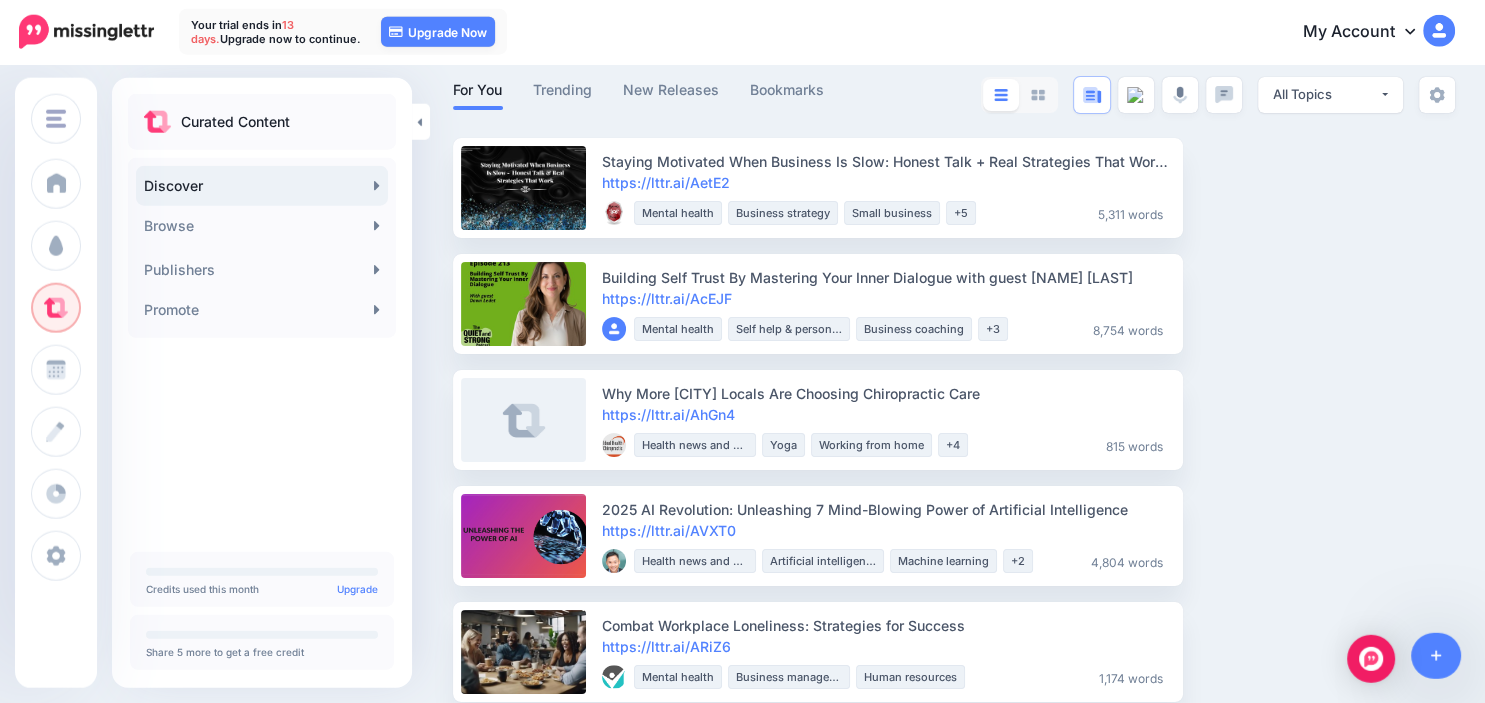 scroll, scrollTop: 0, scrollLeft: 0, axis: both 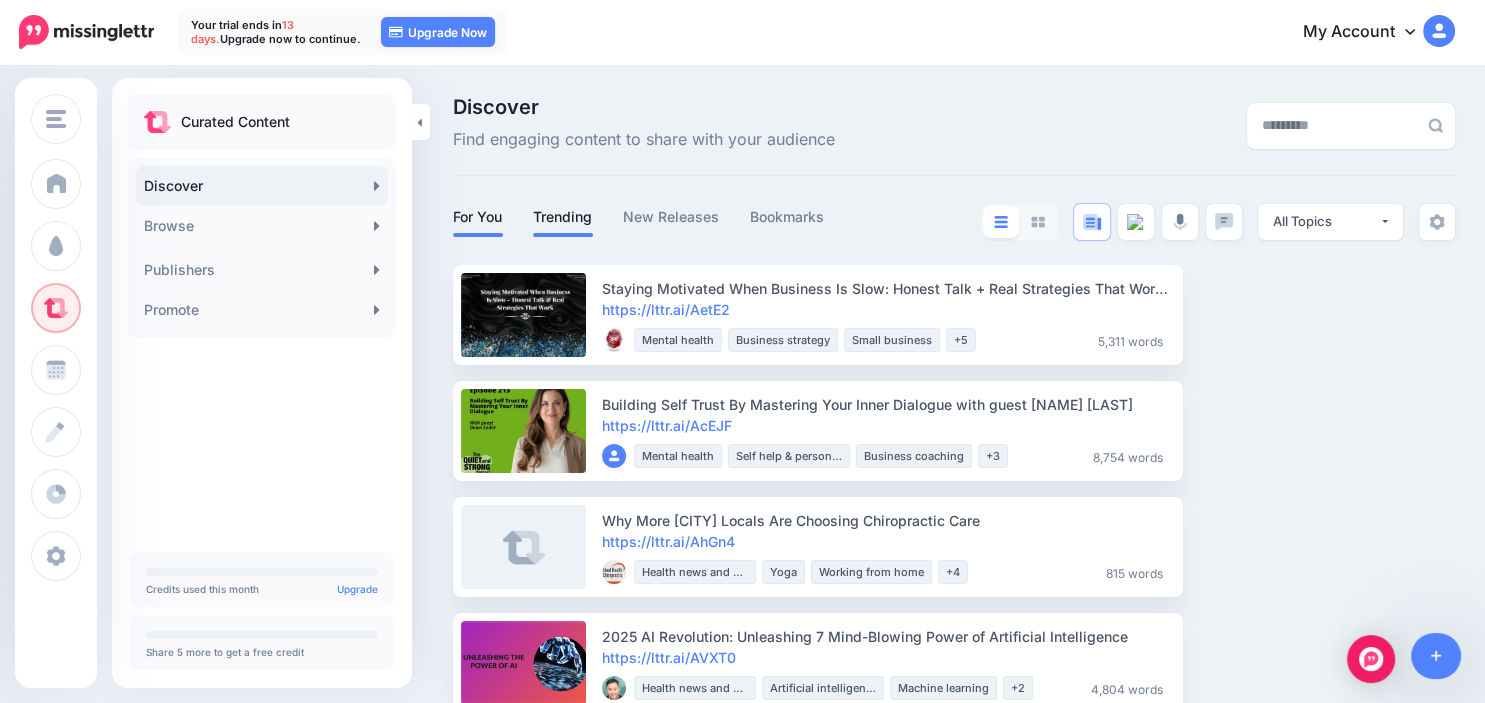 click on "Trending" at bounding box center (563, 217) 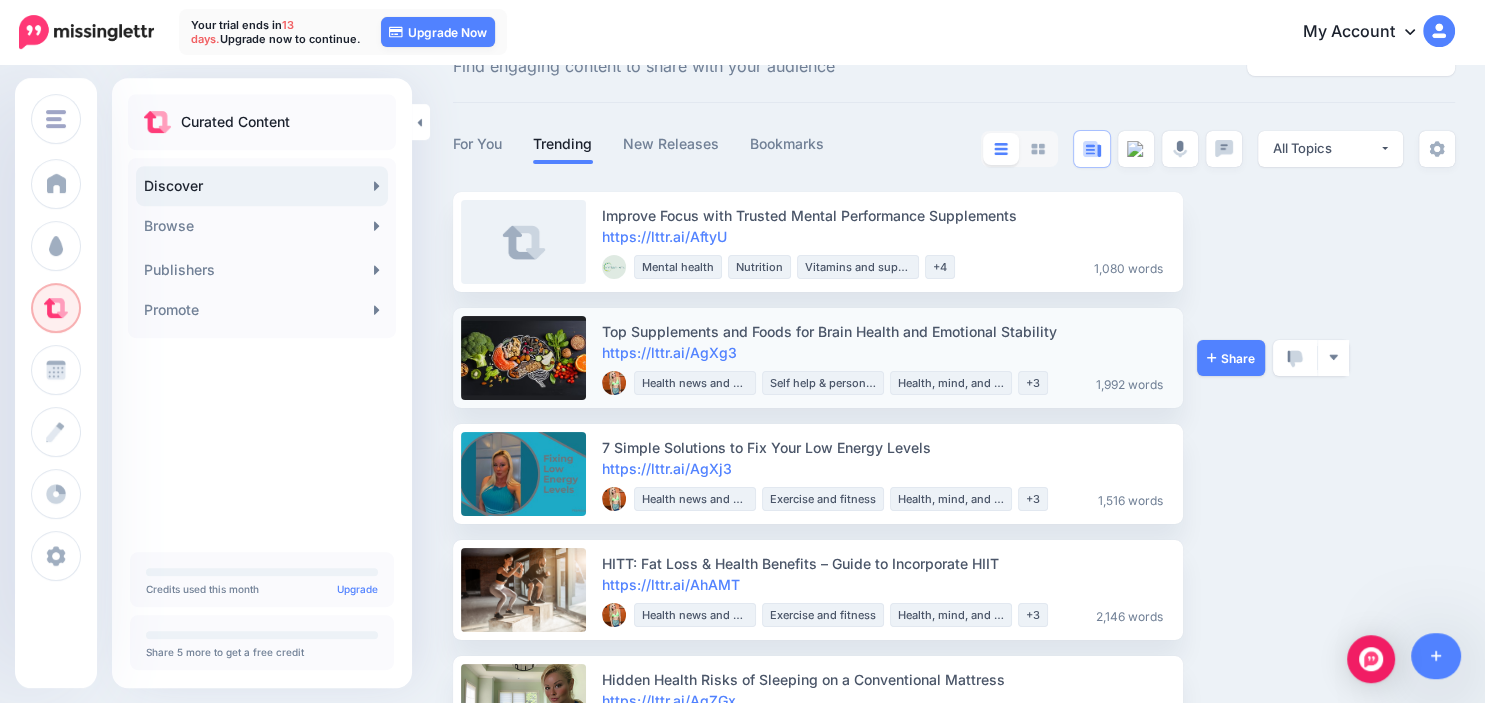 scroll, scrollTop: 0, scrollLeft: 0, axis: both 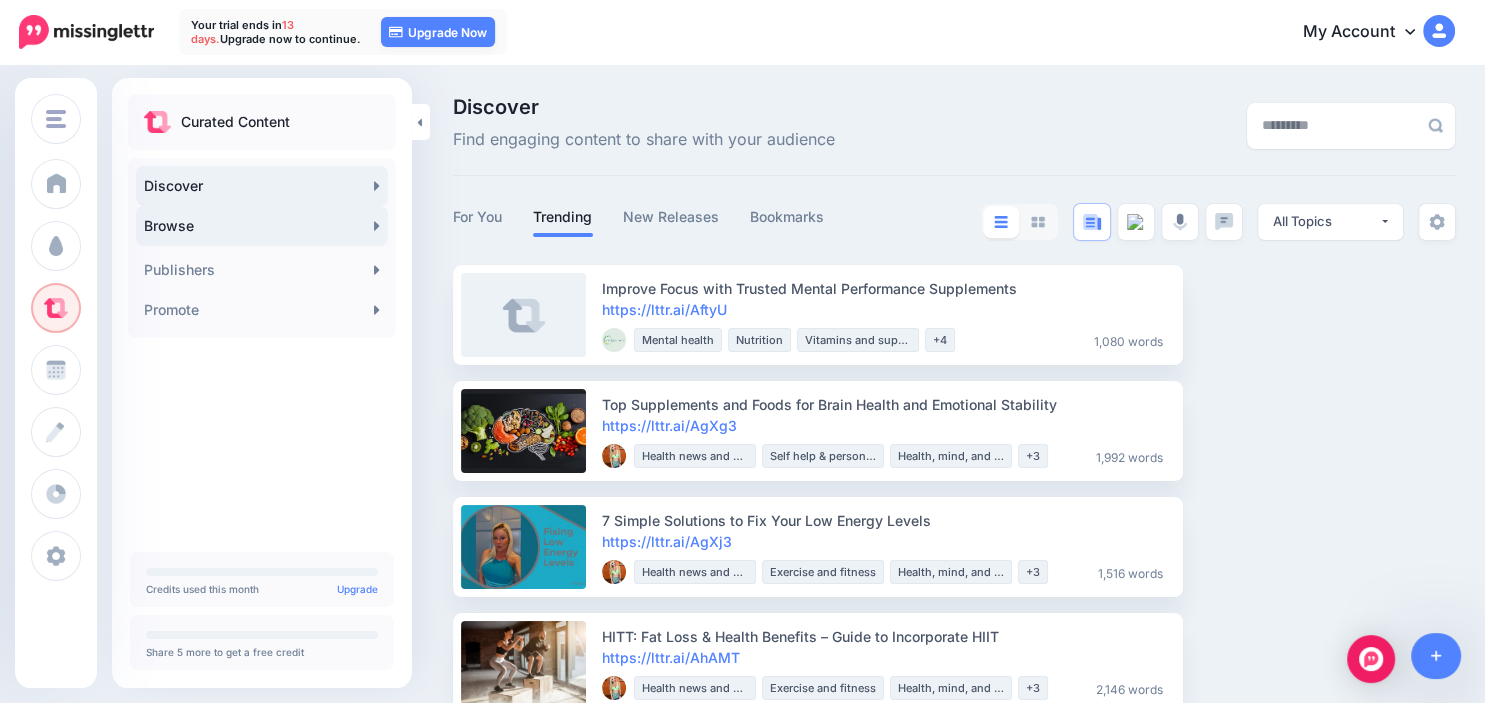 click on "Browse" at bounding box center [262, 226] 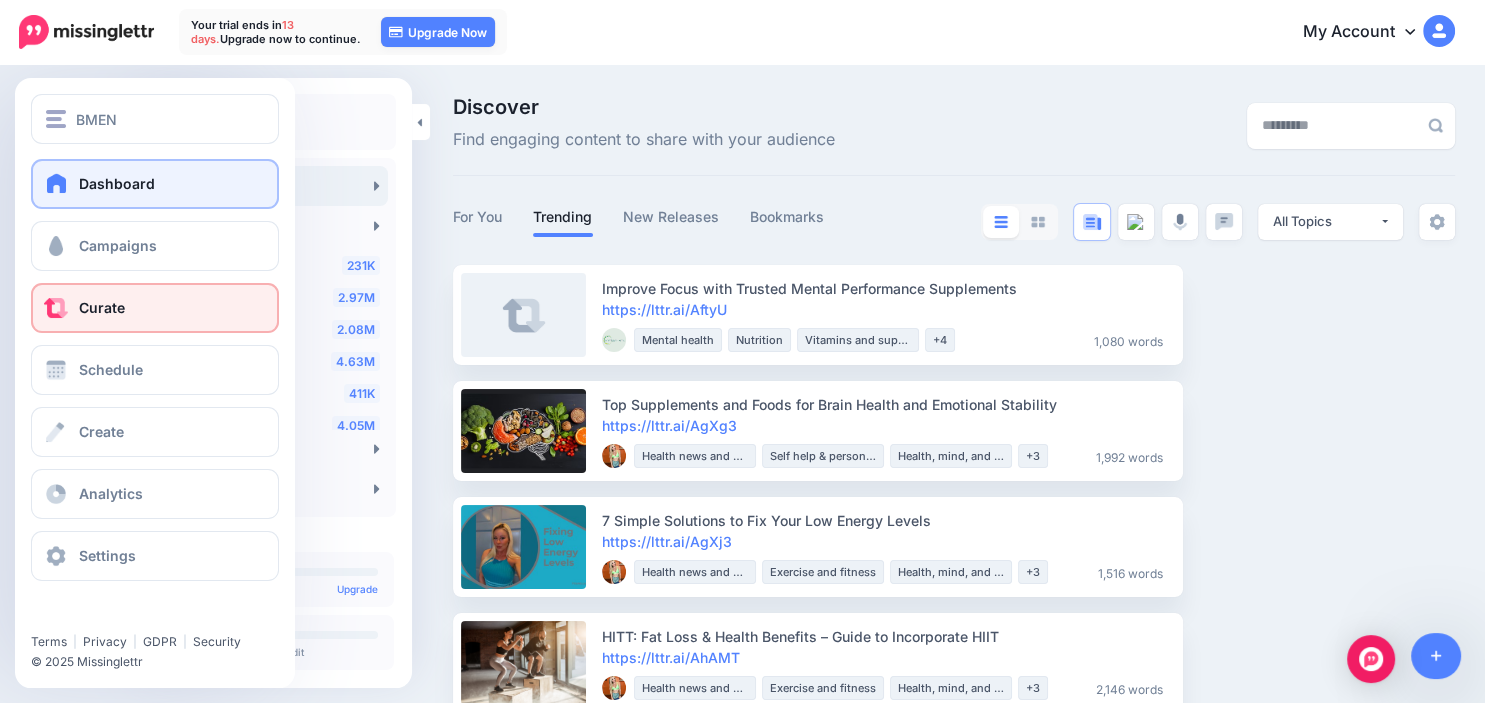click on "Dashboard" at bounding box center [155, 184] 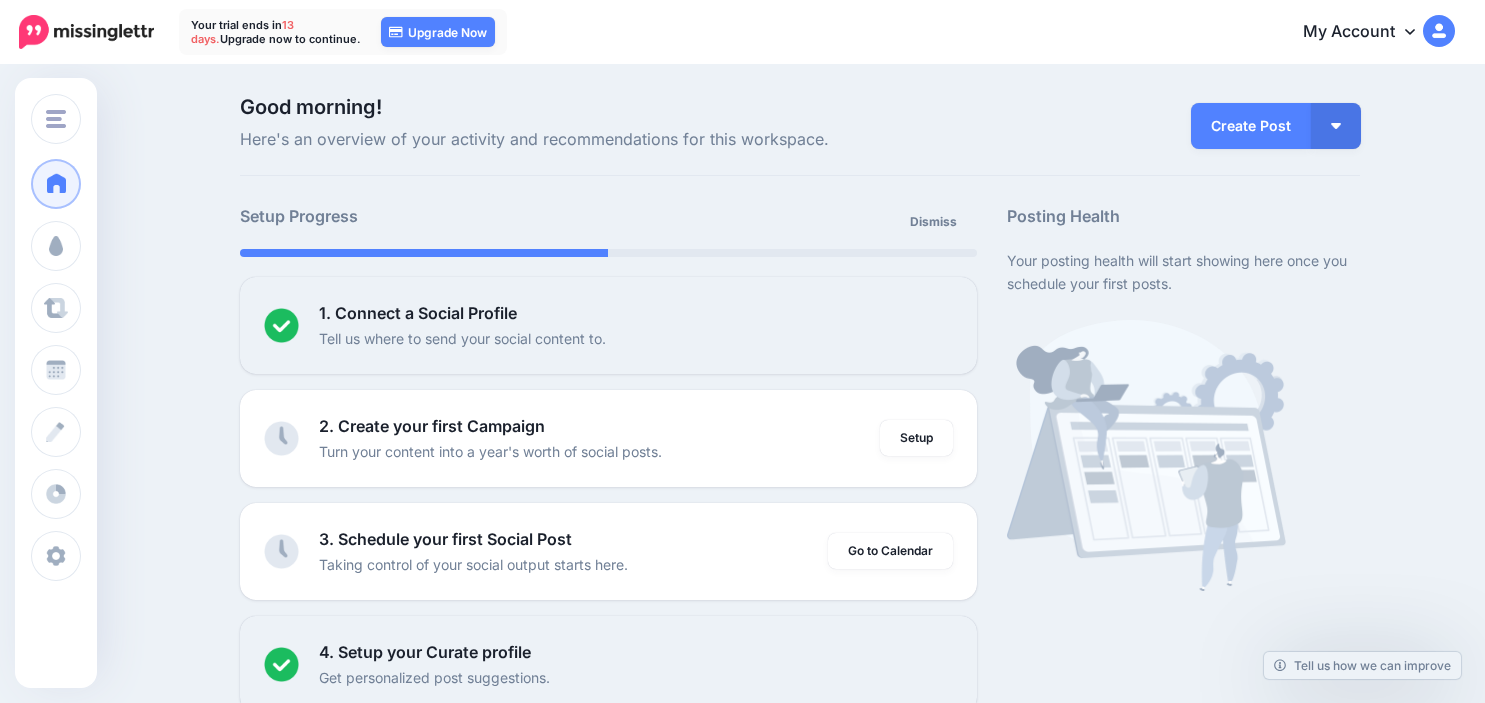 scroll, scrollTop: 0, scrollLeft: 0, axis: both 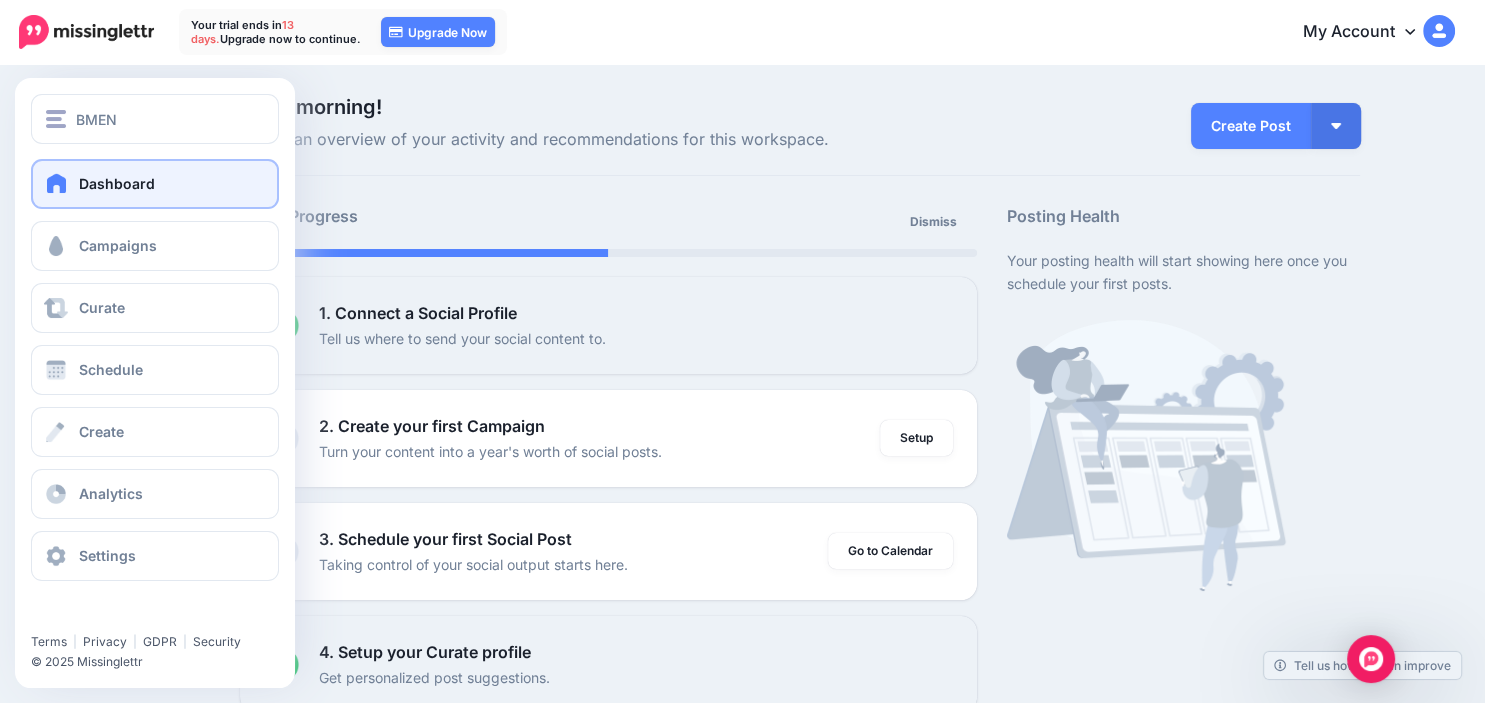 click at bounding box center [57, 183] 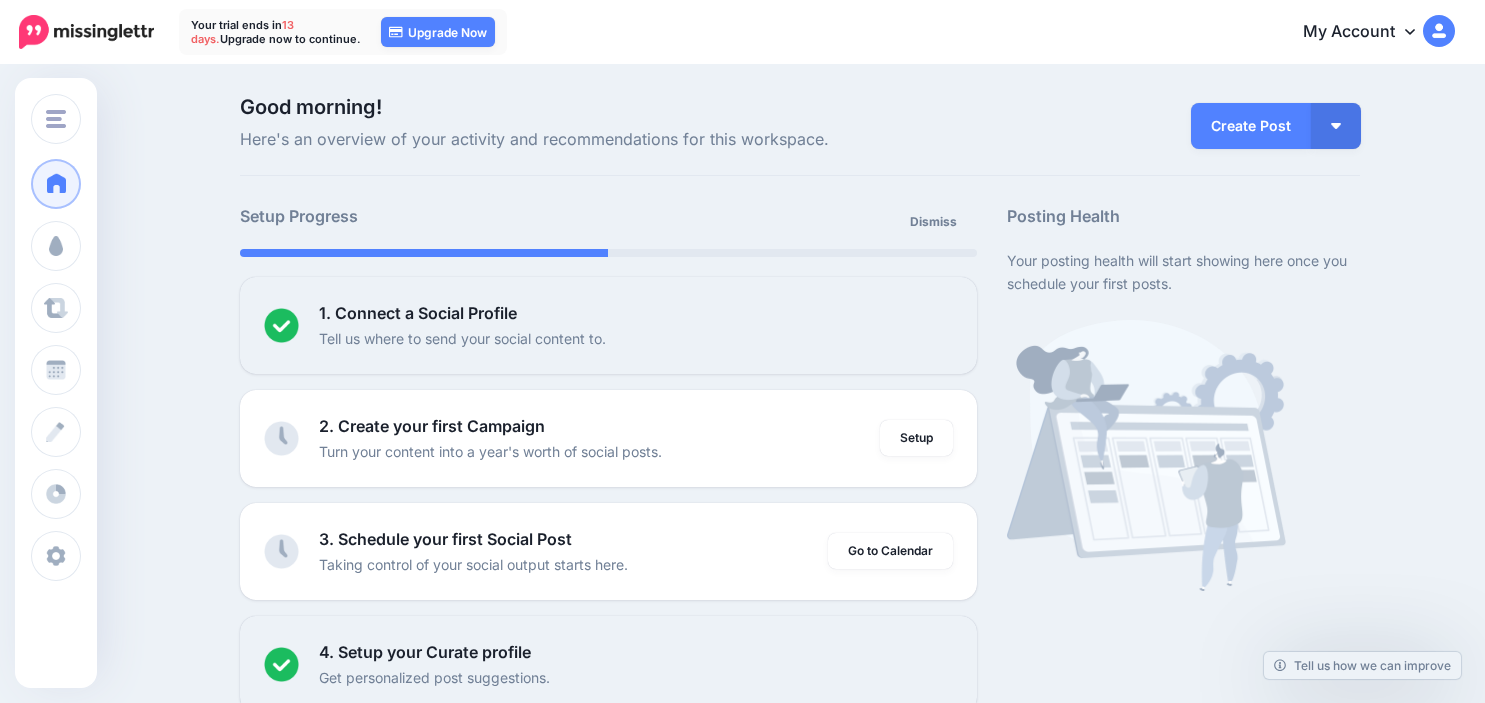 scroll, scrollTop: 0, scrollLeft: 0, axis: both 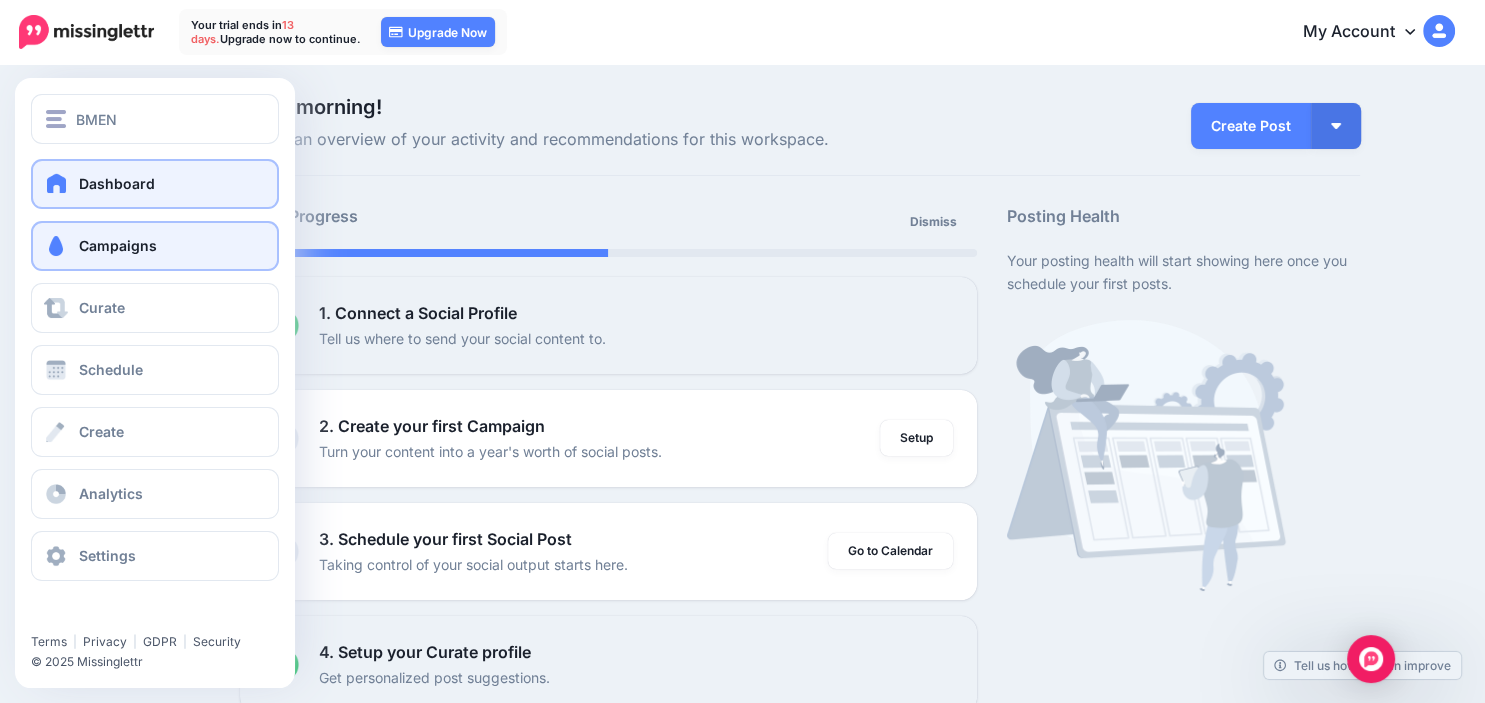 click at bounding box center [56, 246] 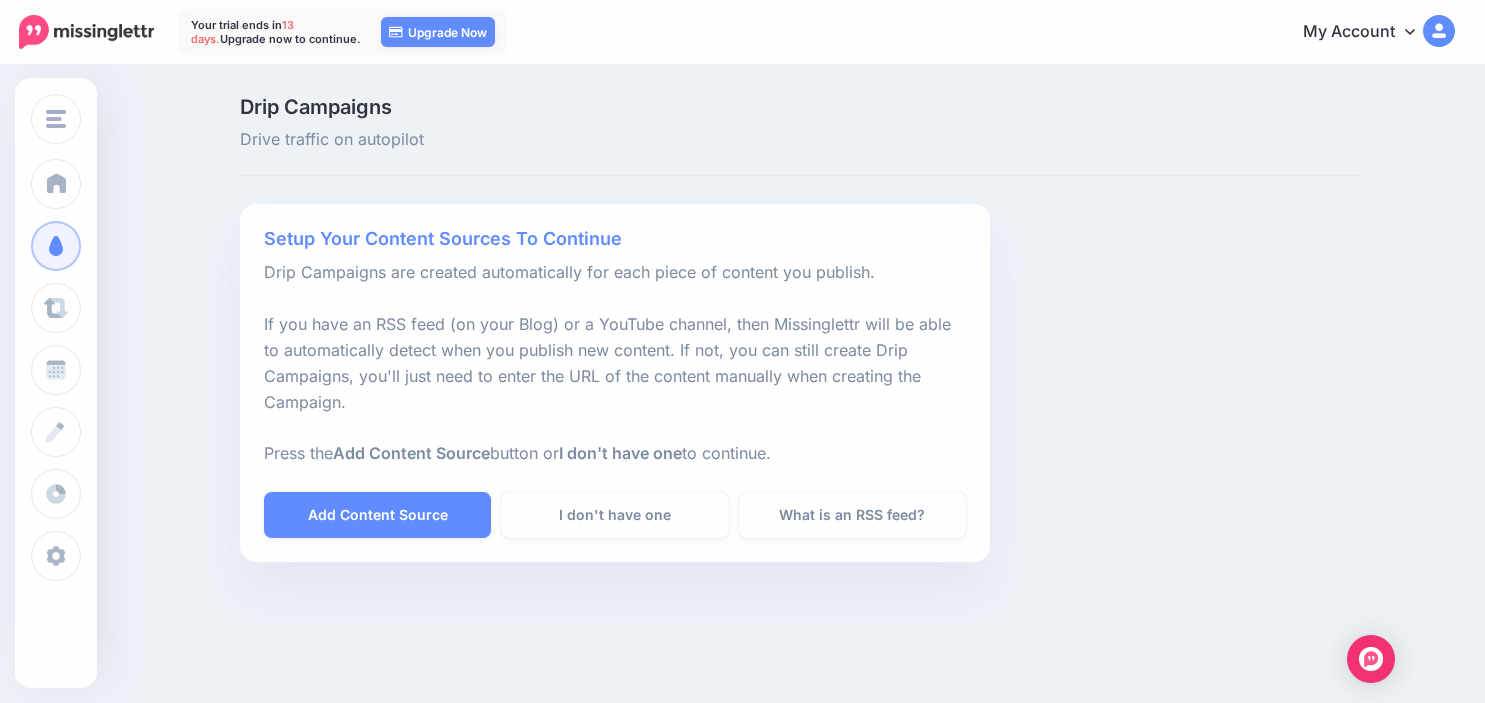 scroll, scrollTop: 0, scrollLeft: 0, axis: both 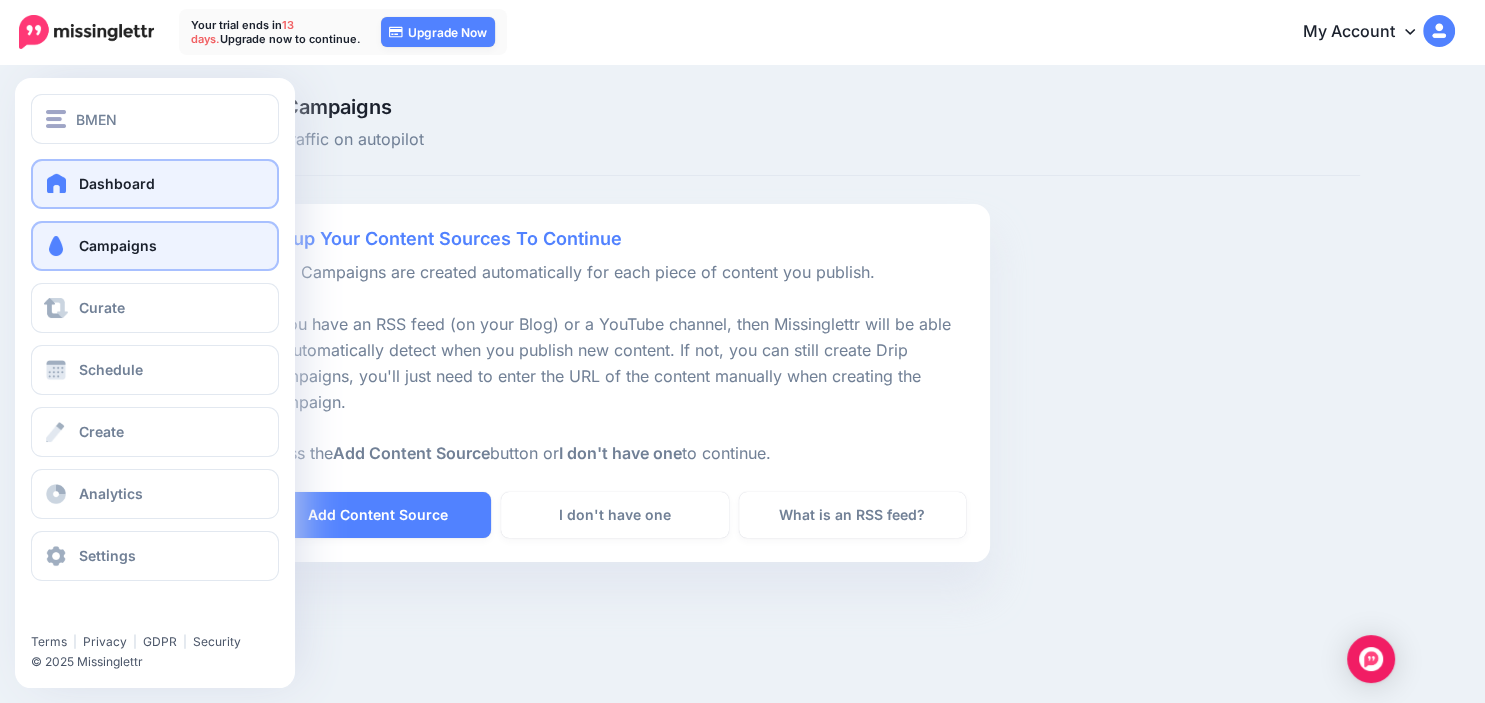 click on "Dashboard" at bounding box center (155, 184) 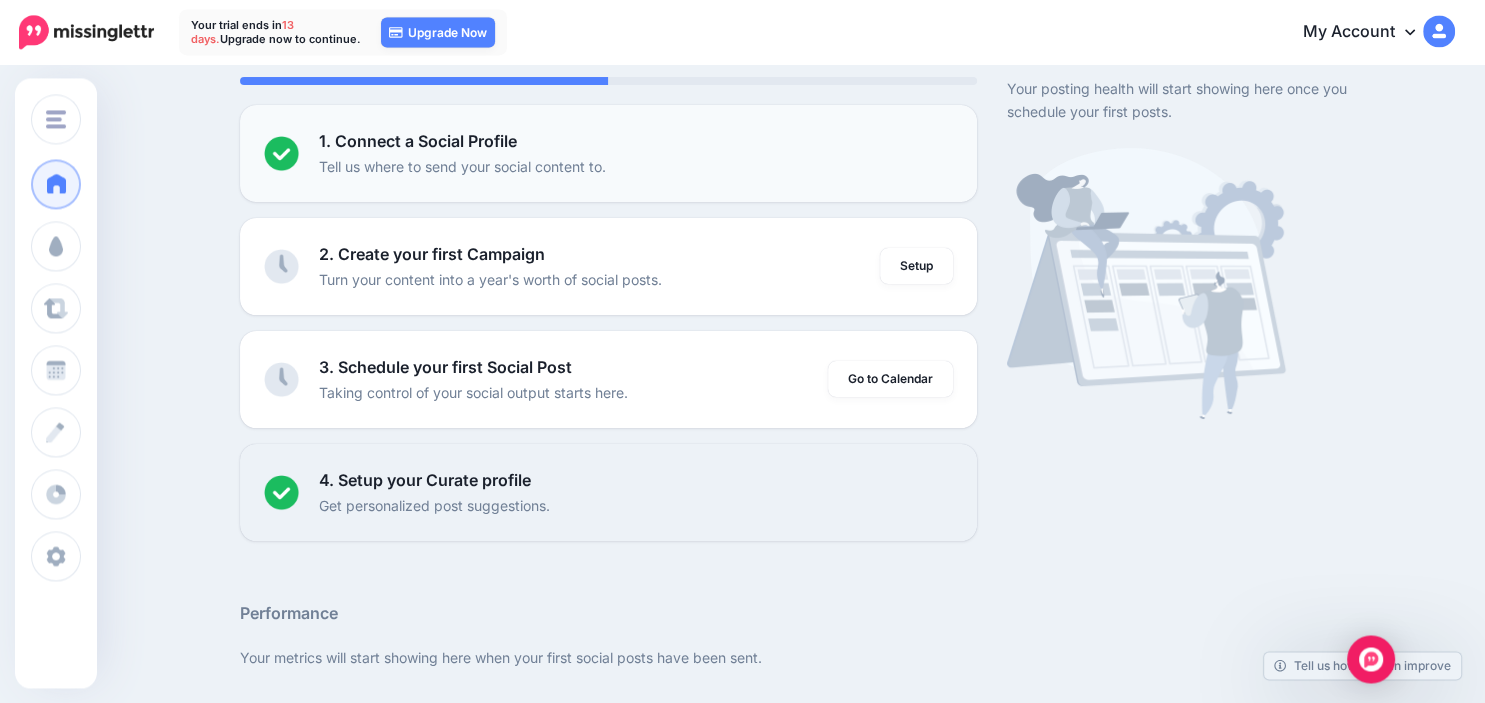 scroll, scrollTop: 173, scrollLeft: 0, axis: vertical 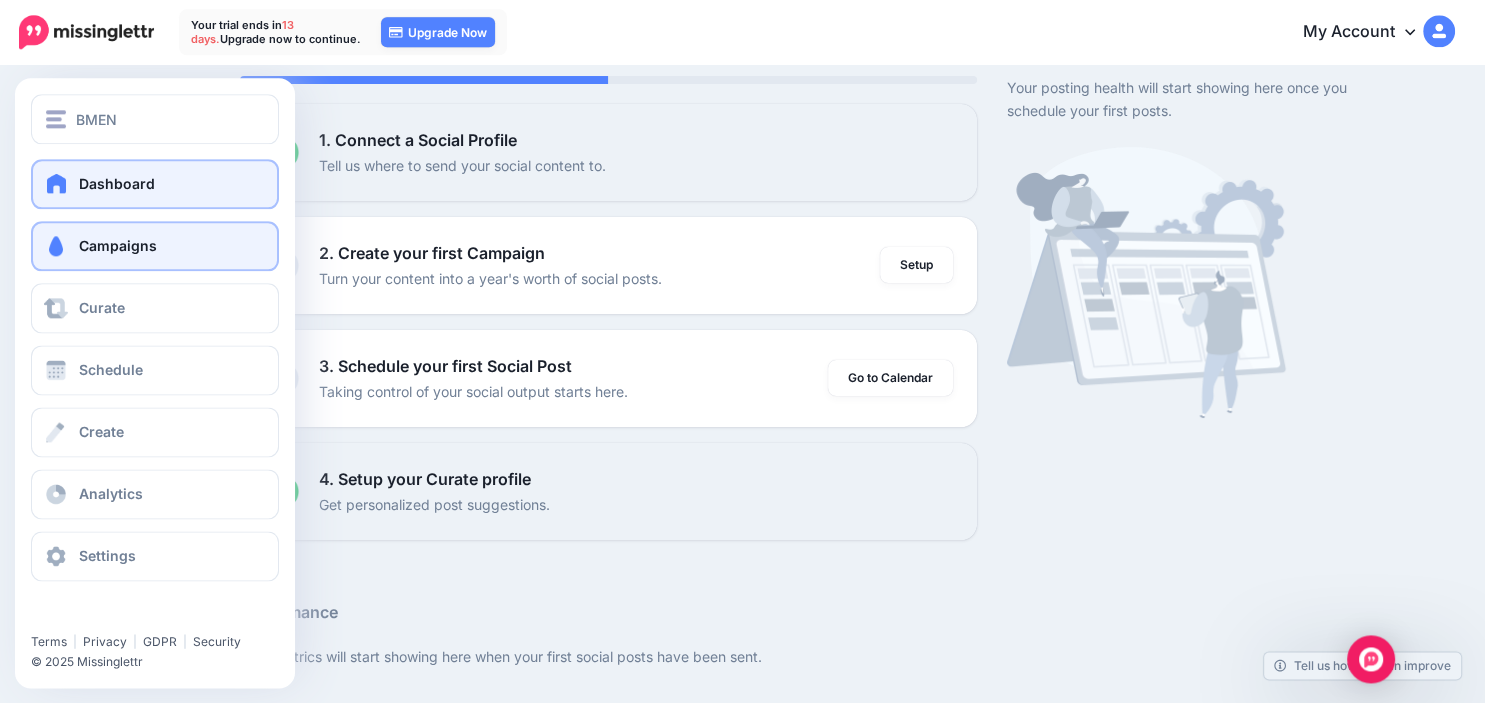 click on "Campaigns" at bounding box center [118, 245] 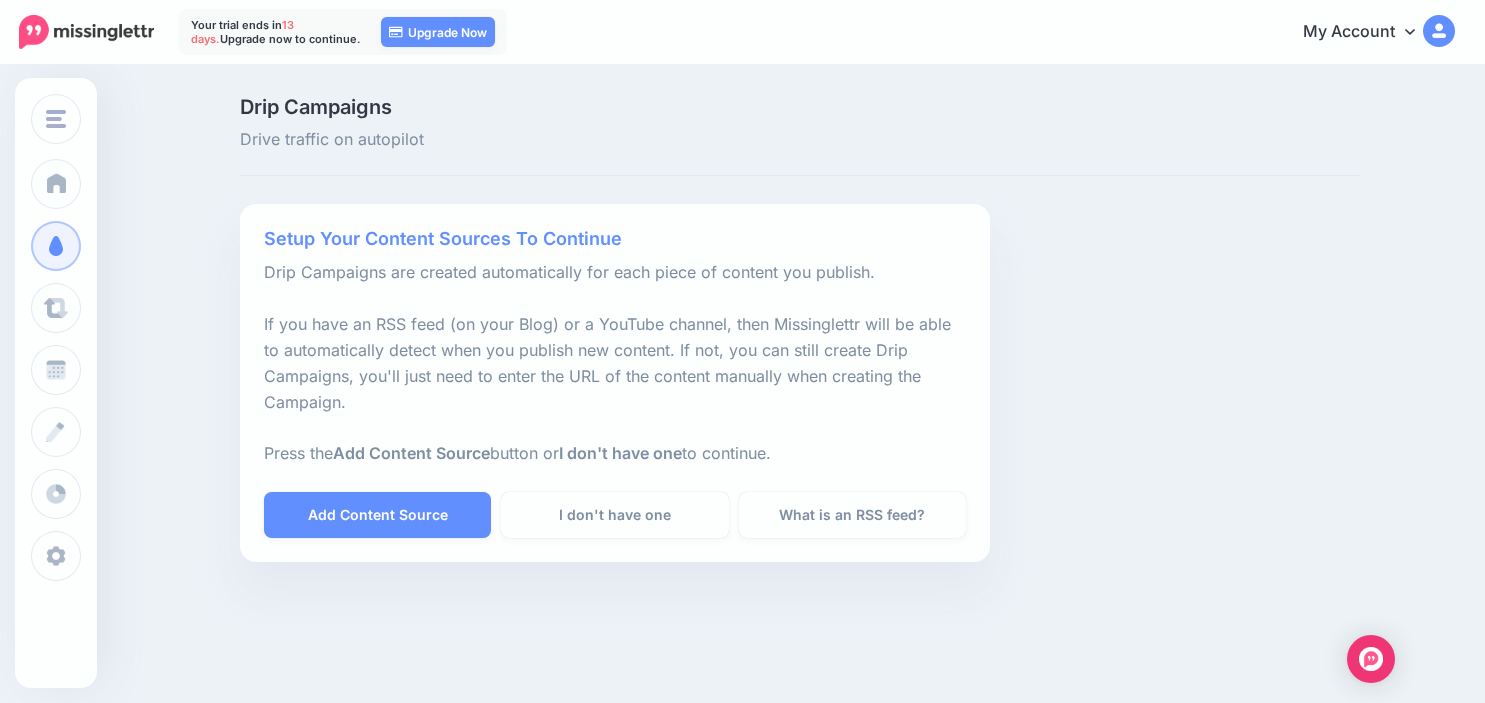 scroll, scrollTop: 0, scrollLeft: 0, axis: both 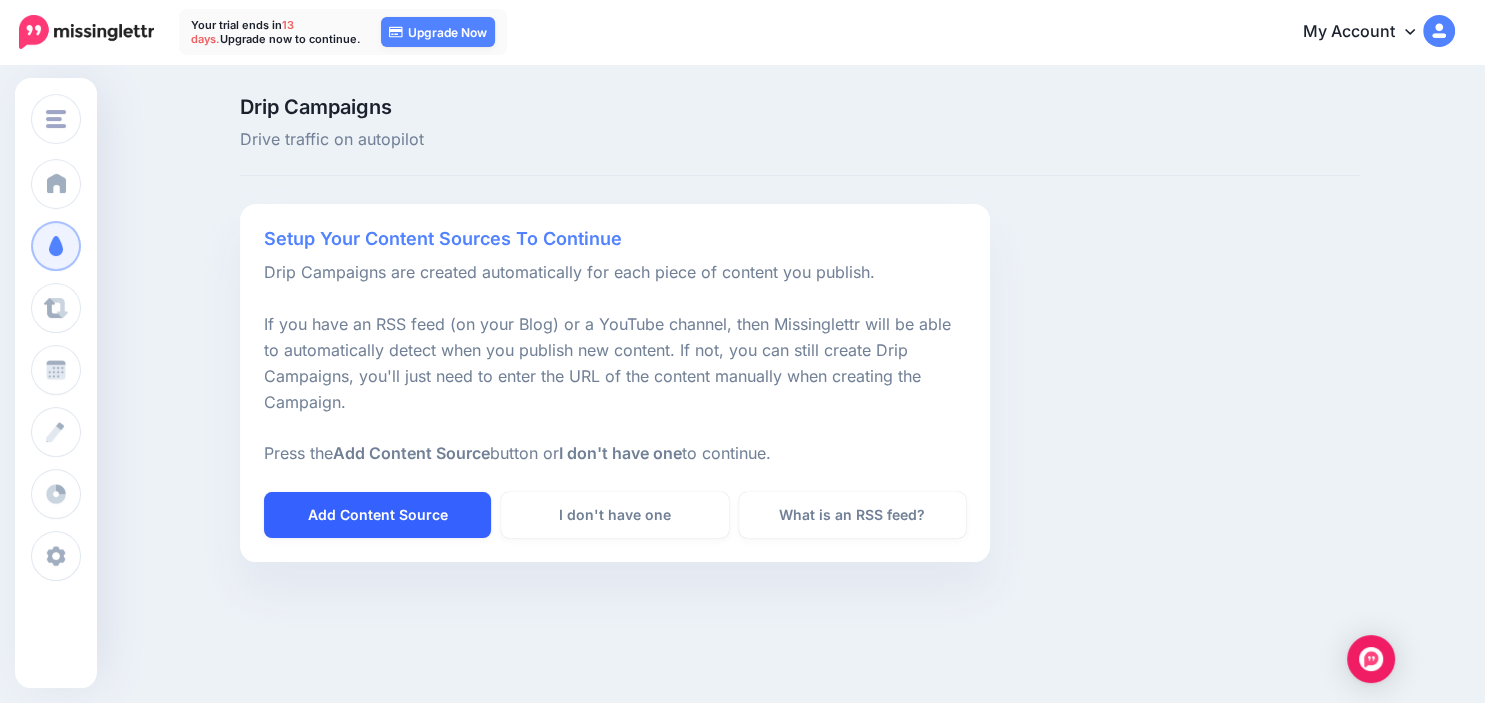 click on "Add Content Source" at bounding box center [377, 515] 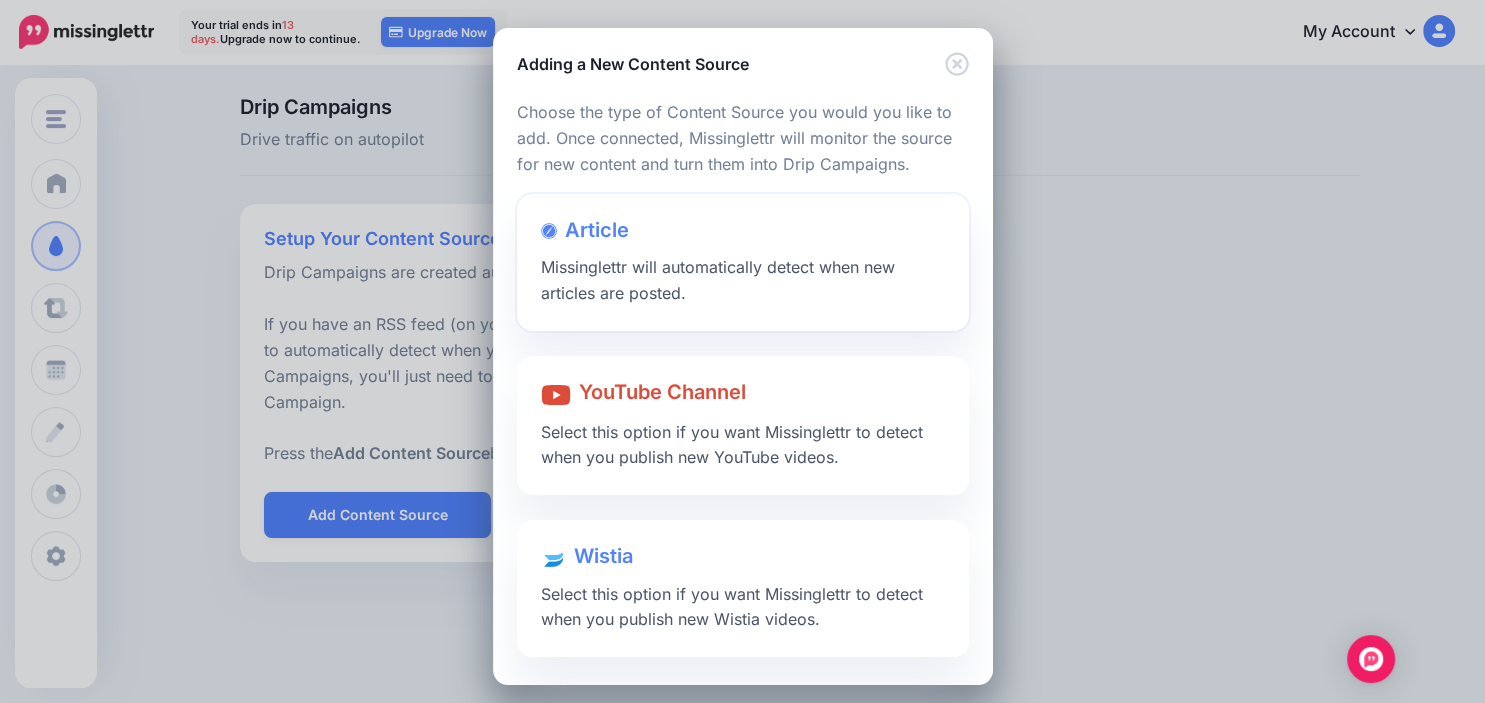 click on "Article
Missinglettr will automatically detect when new articles are posted." at bounding box center (743, 262) 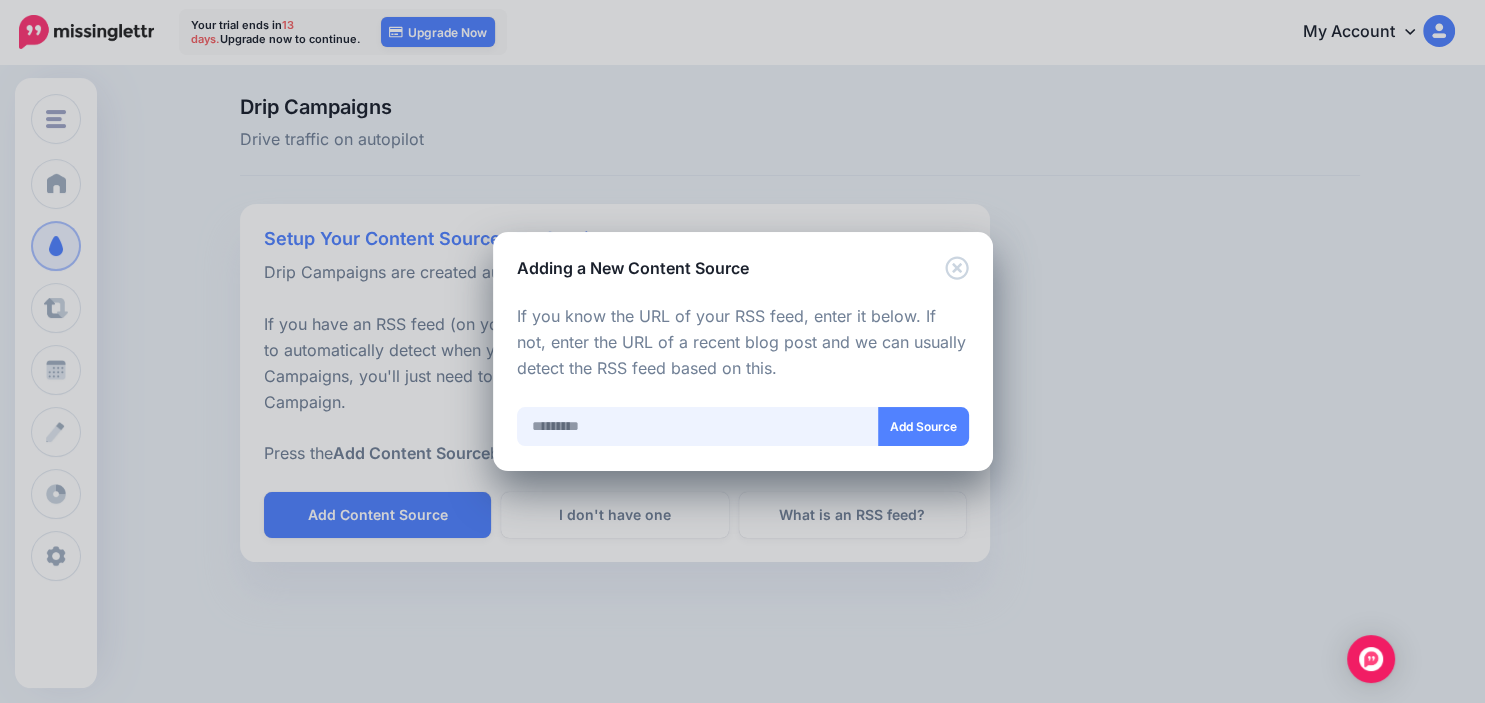 click at bounding box center (698, 426) 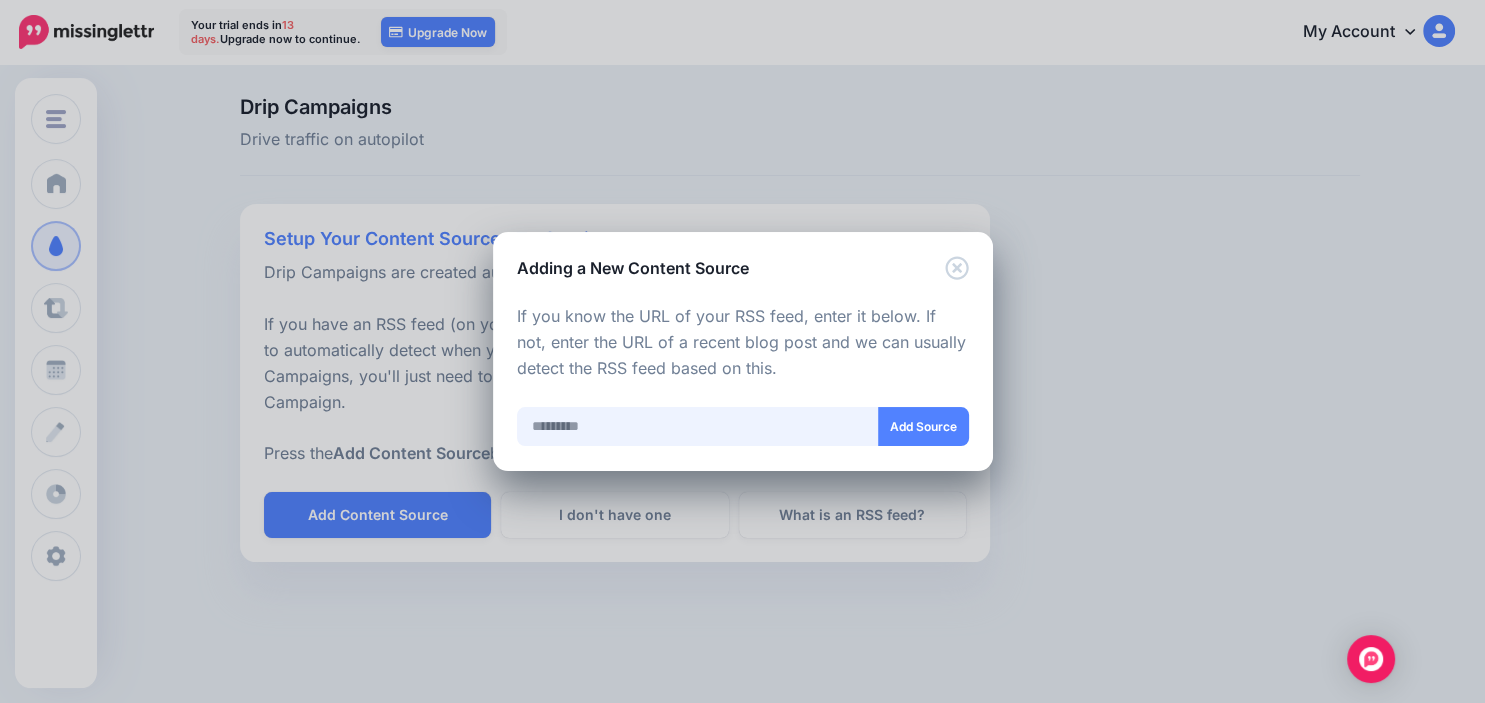 click at bounding box center [698, 426] 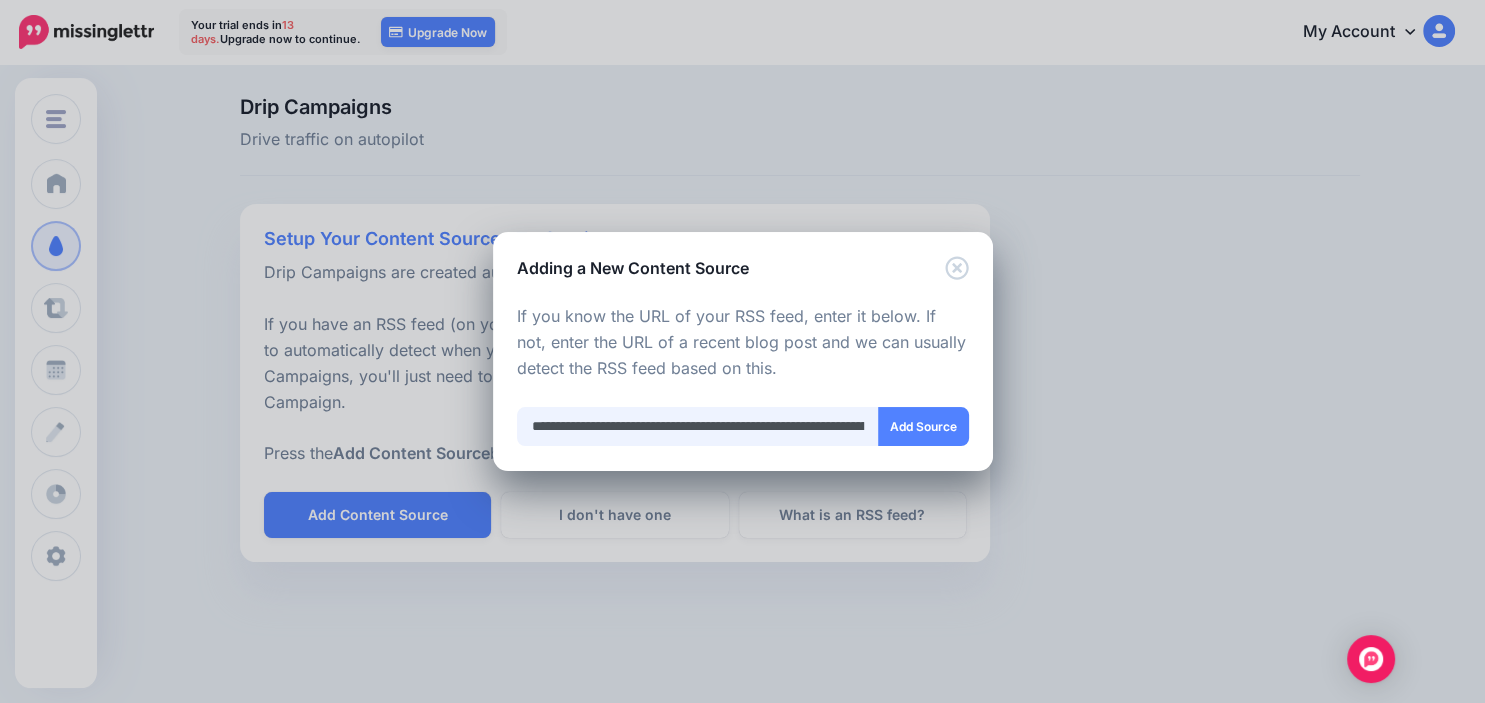 scroll, scrollTop: 0, scrollLeft: 320, axis: horizontal 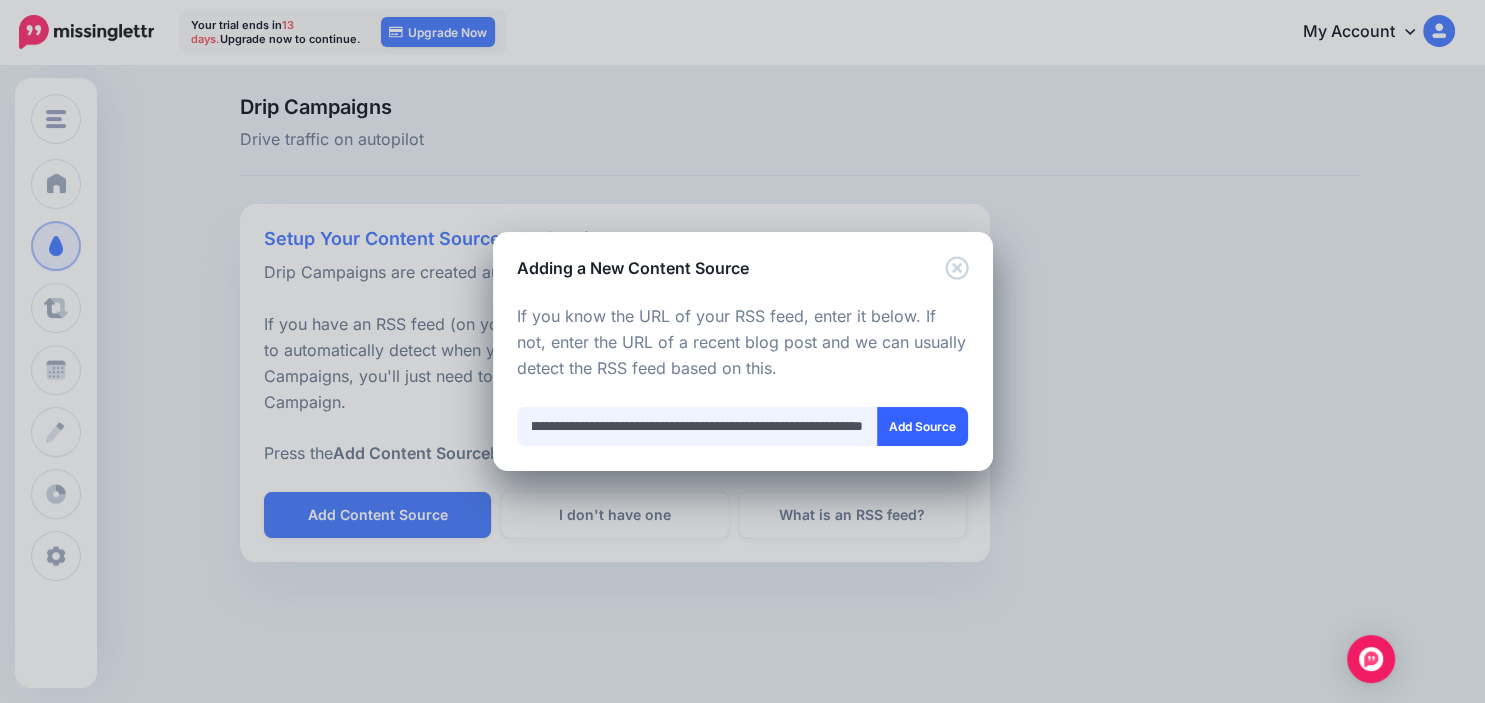type on "**********" 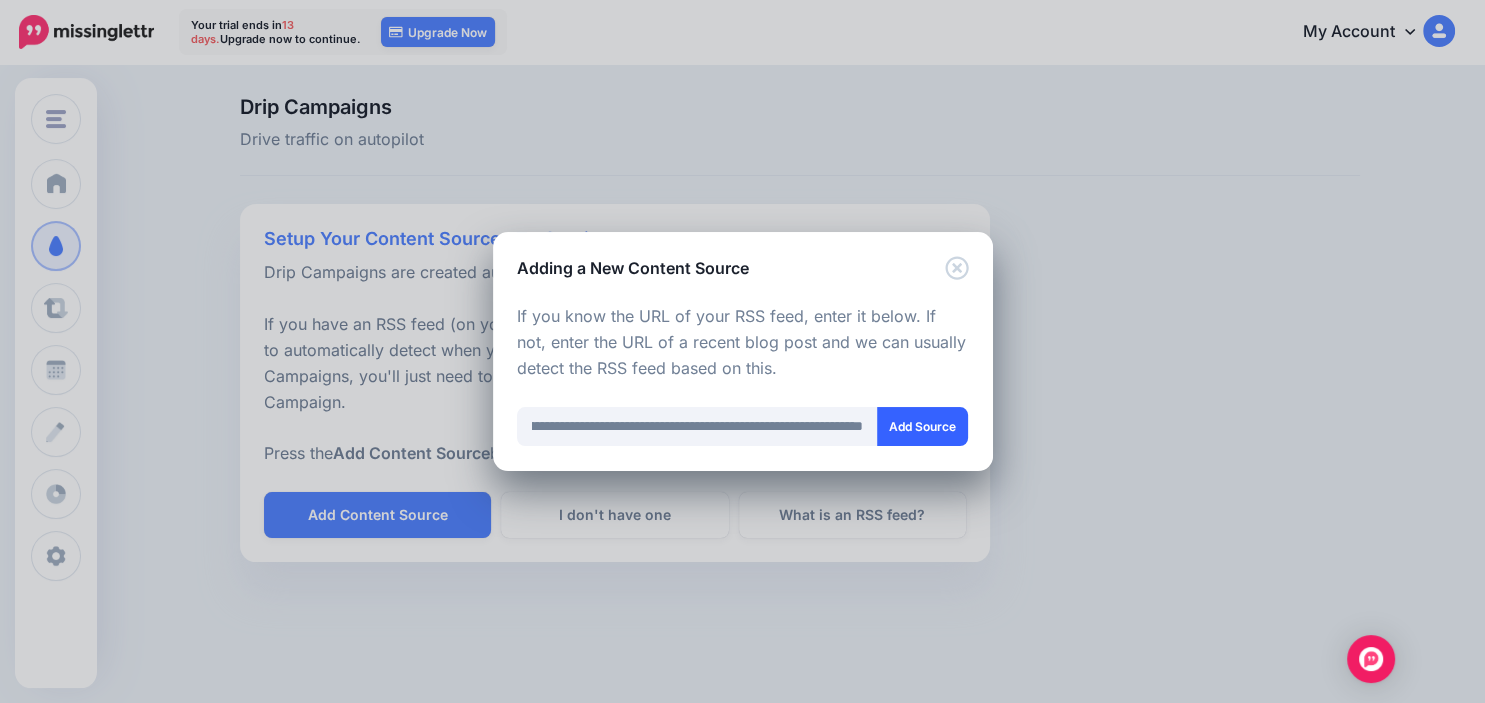 click on "Add Source" at bounding box center [922, 426] 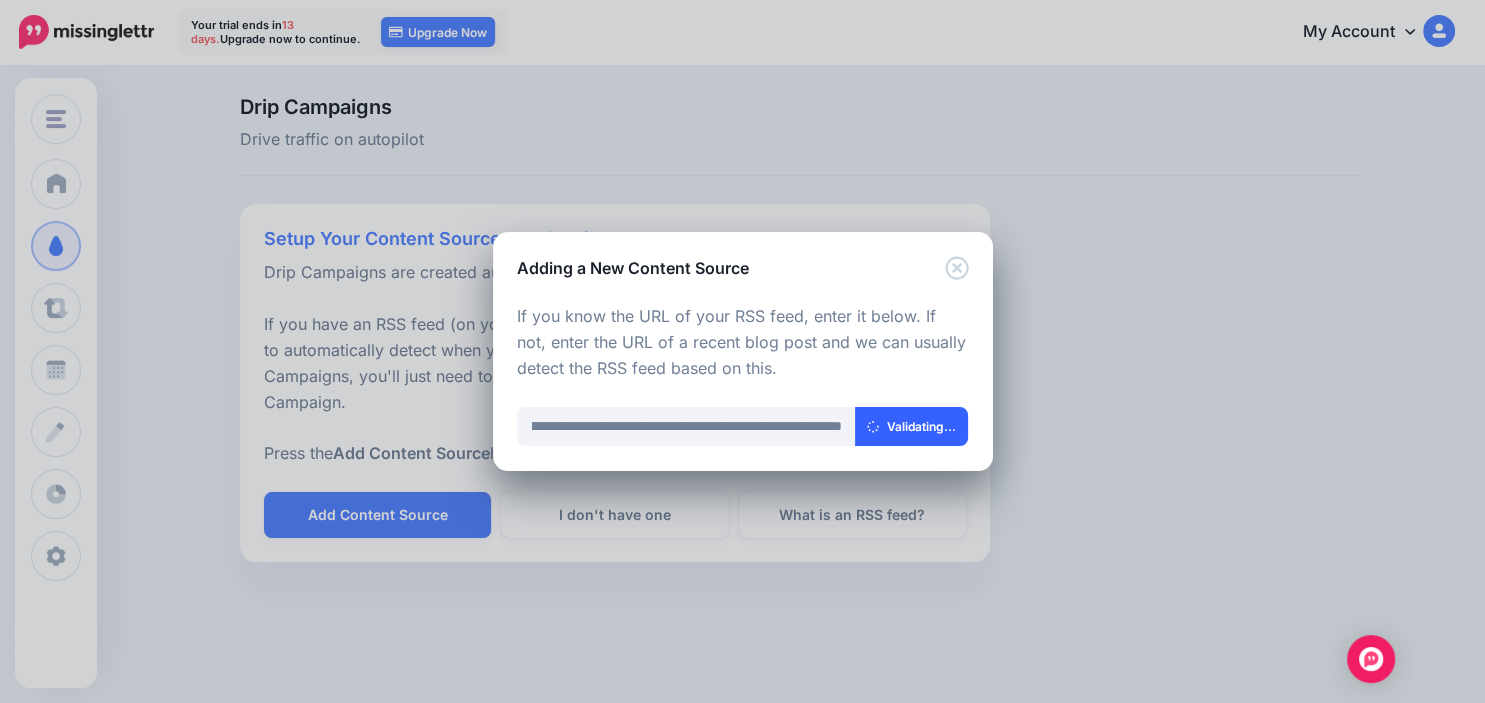 scroll, scrollTop: 0, scrollLeft: 320, axis: horizontal 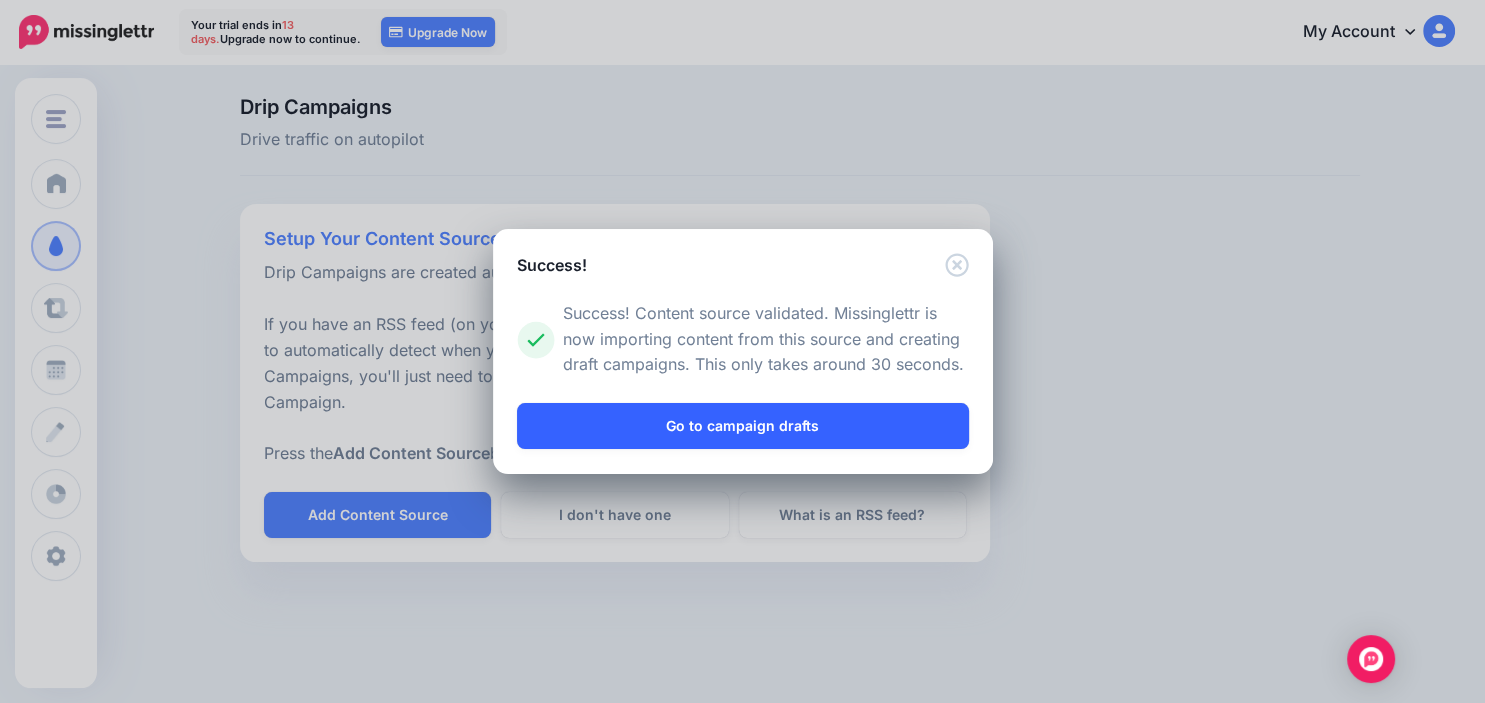 click on "Go to campaign drafts" at bounding box center (743, 426) 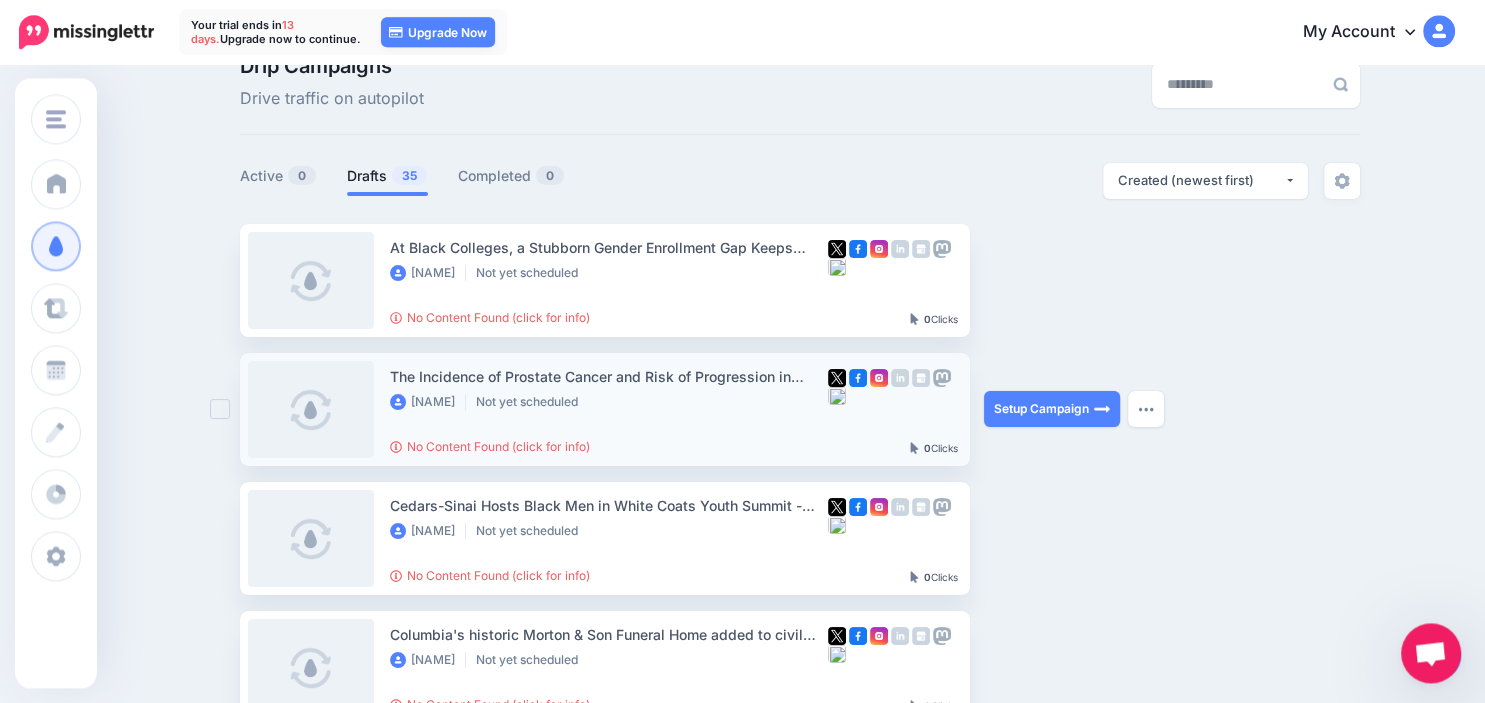 scroll, scrollTop: 0, scrollLeft: 0, axis: both 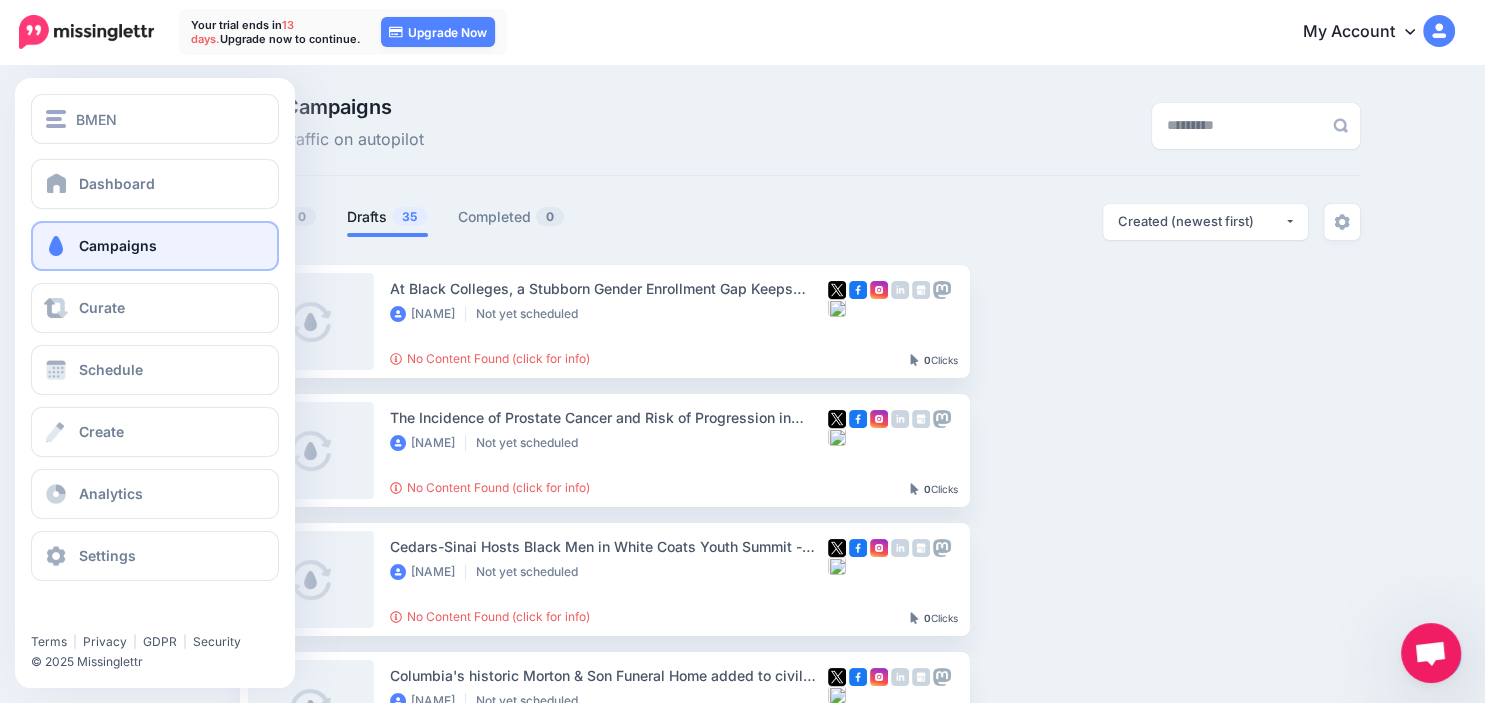 click on "Campaigns" at bounding box center (118, 245) 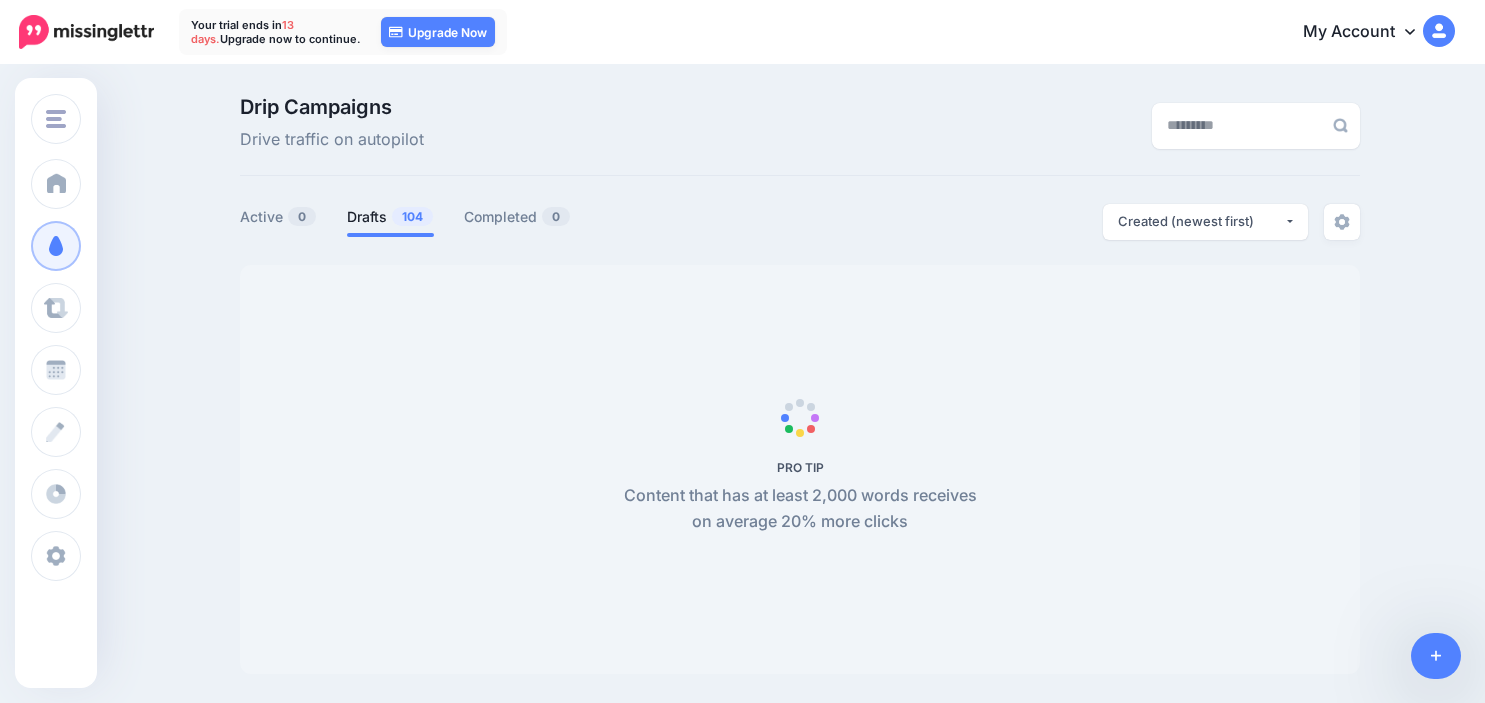 scroll, scrollTop: 0, scrollLeft: 0, axis: both 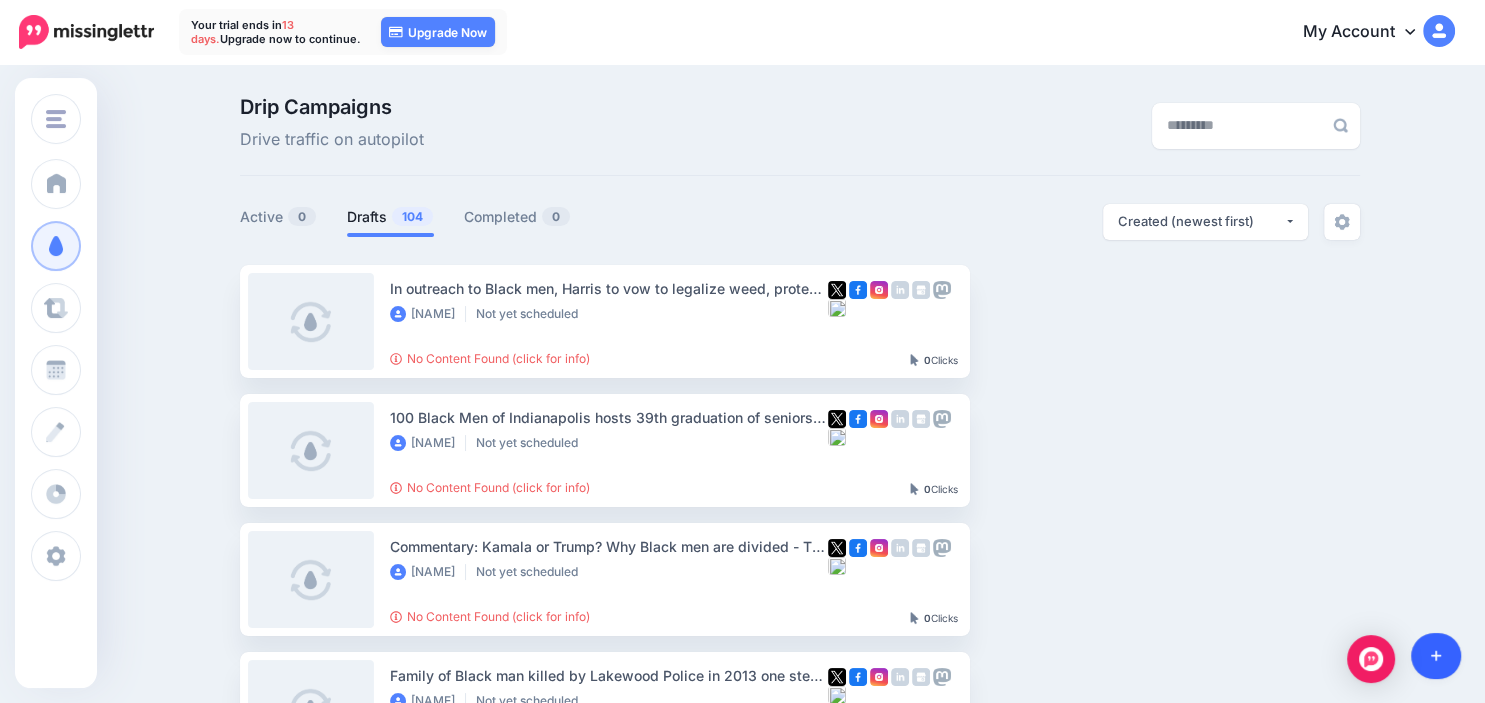 click at bounding box center [1436, 656] 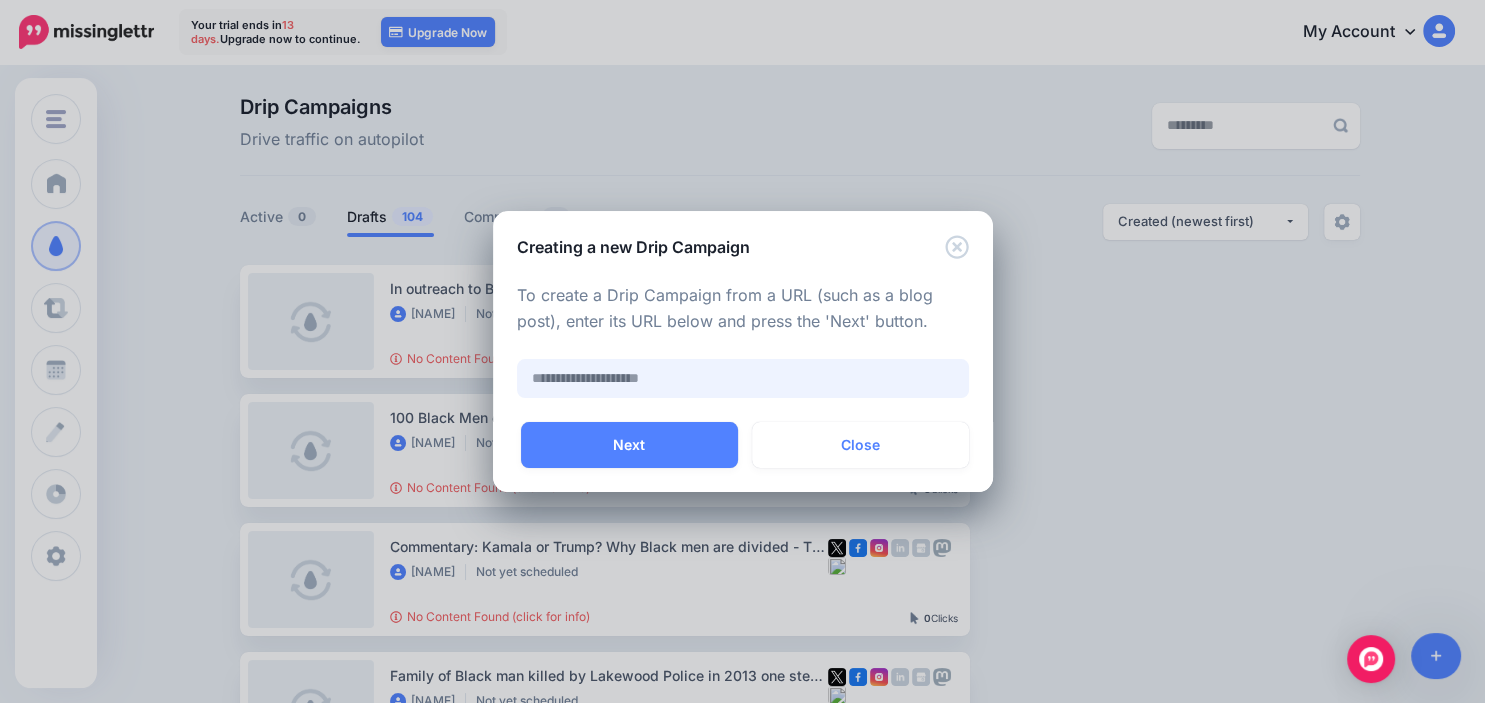 paste on "**********" 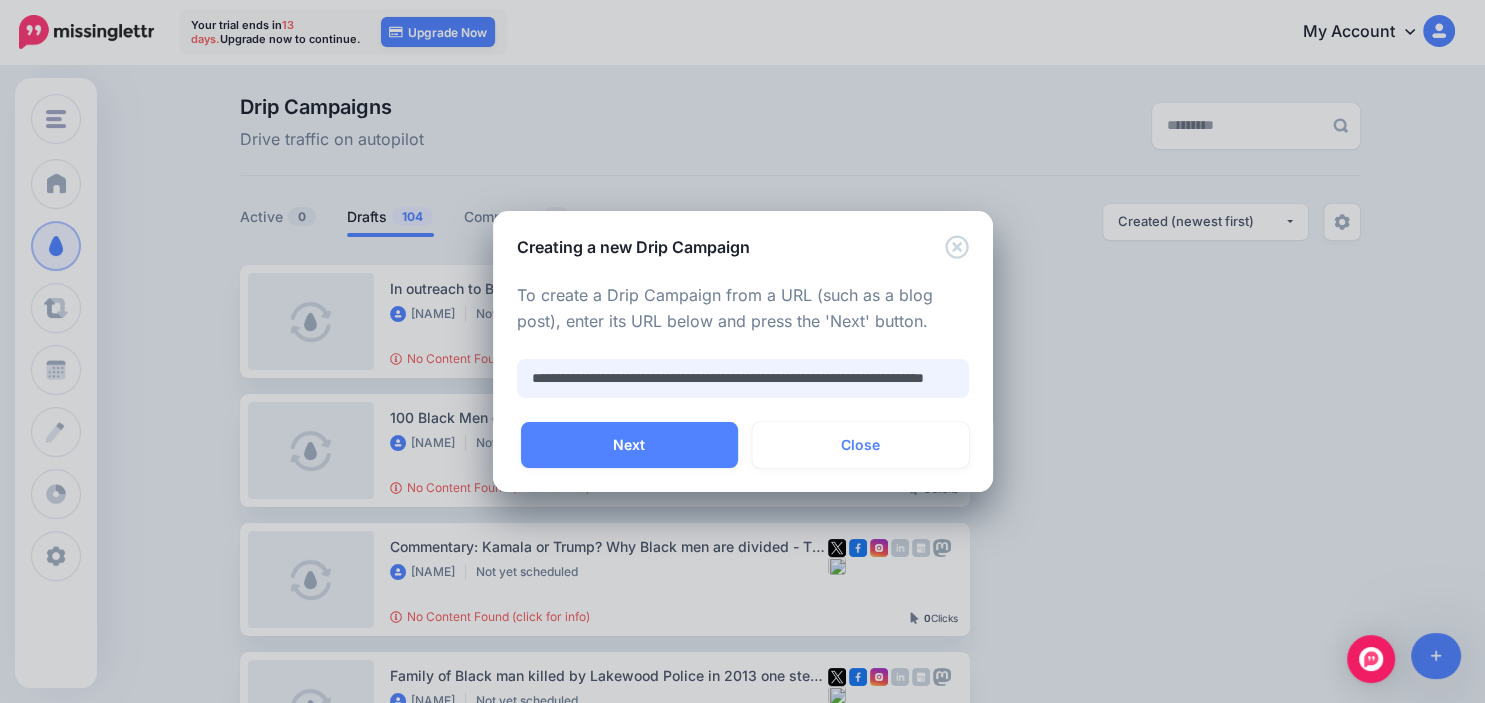 scroll, scrollTop: 0, scrollLeft: 208, axis: horizontal 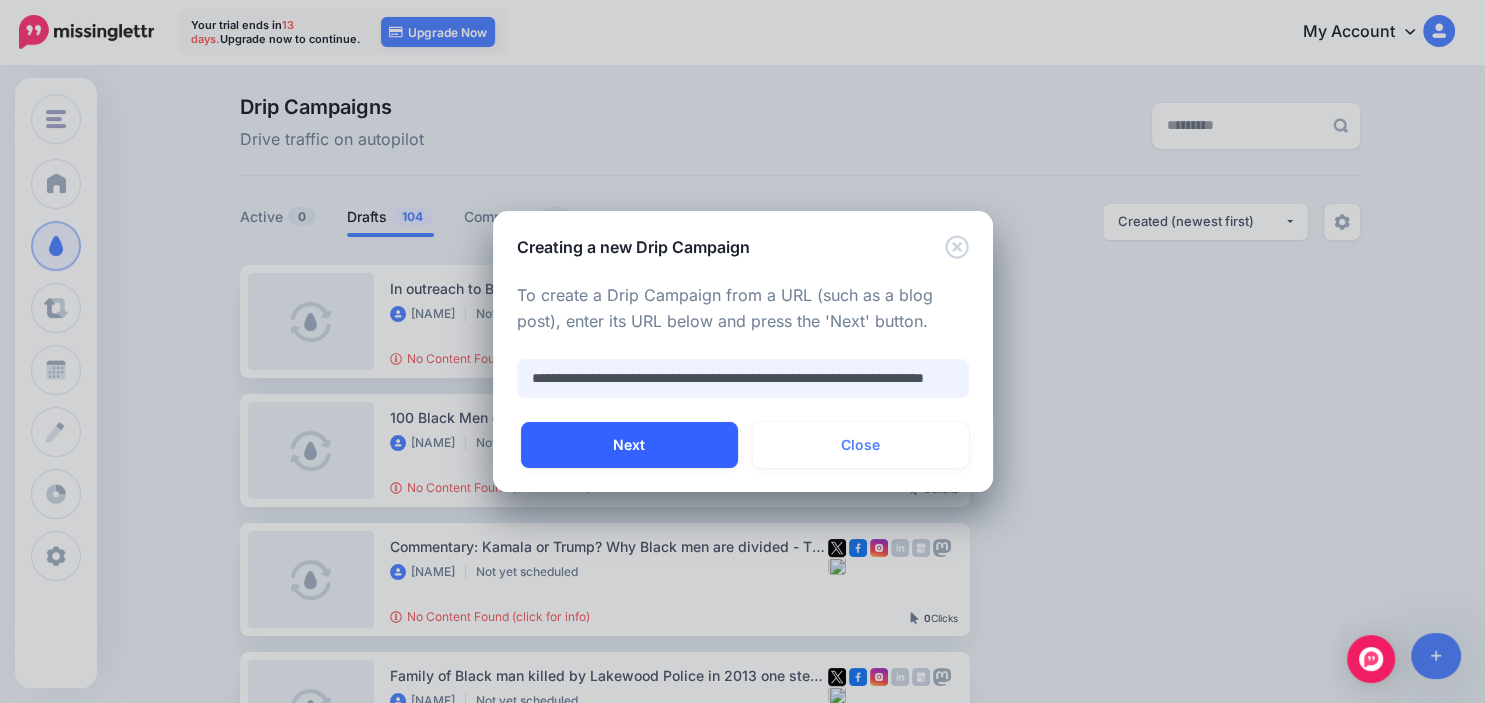 type on "**********" 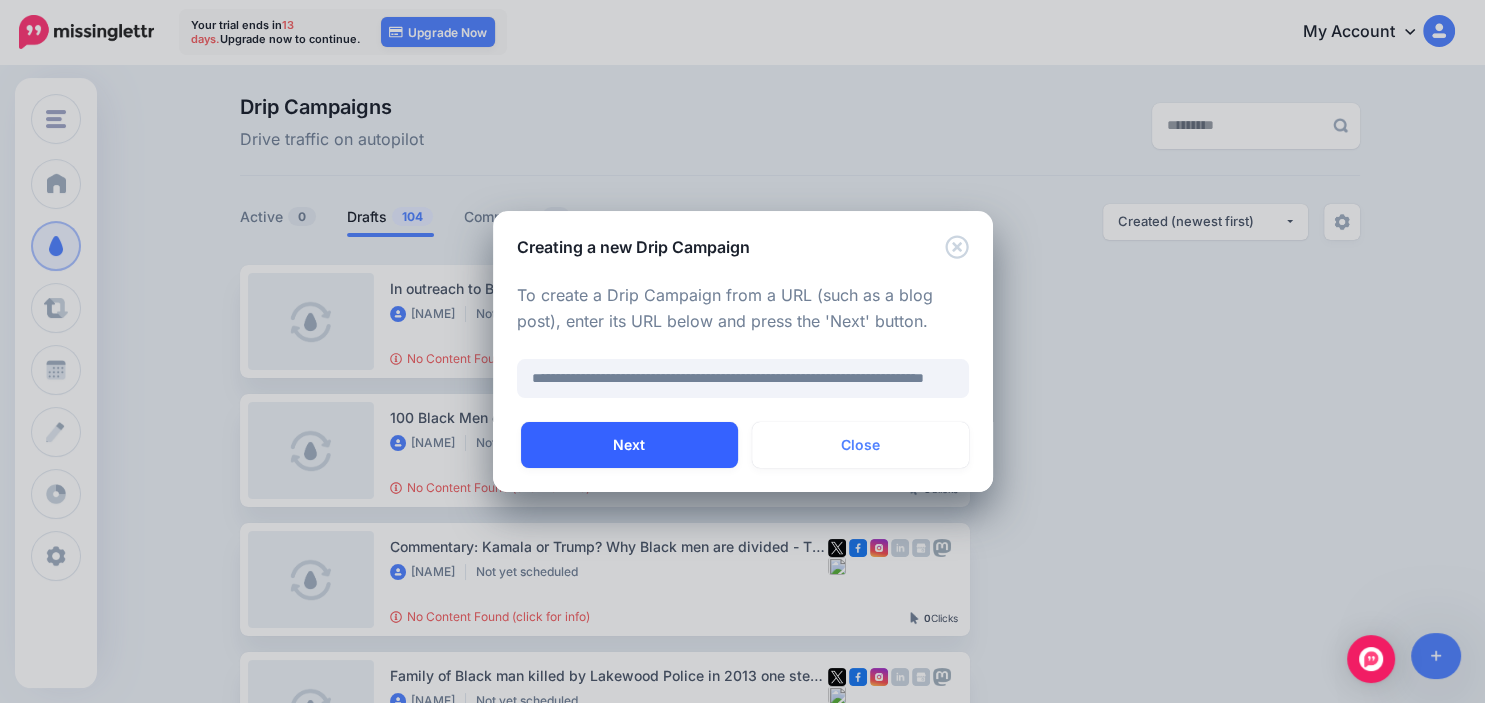 click on "Next" at bounding box center [629, 445] 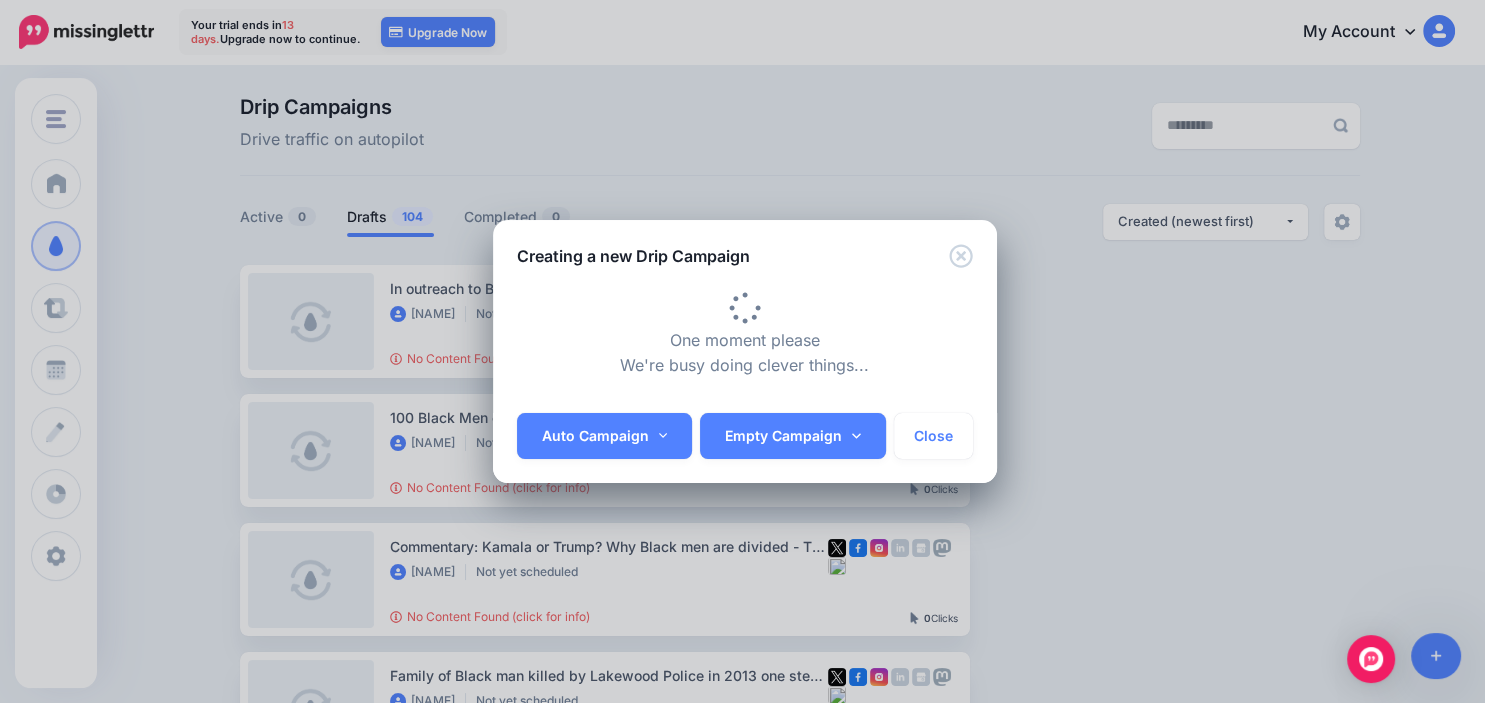 type on "**********" 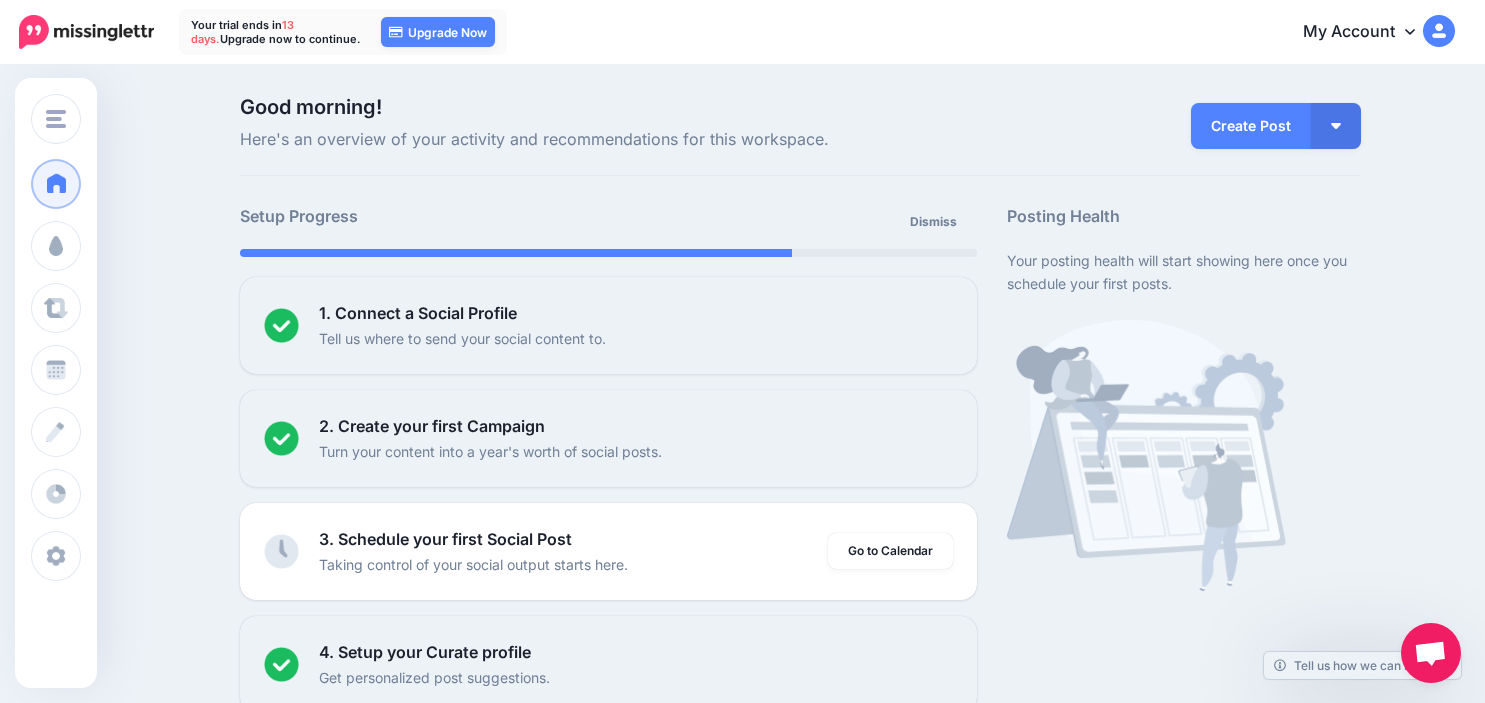 scroll, scrollTop: 0, scrollLeft: 0, axis: both 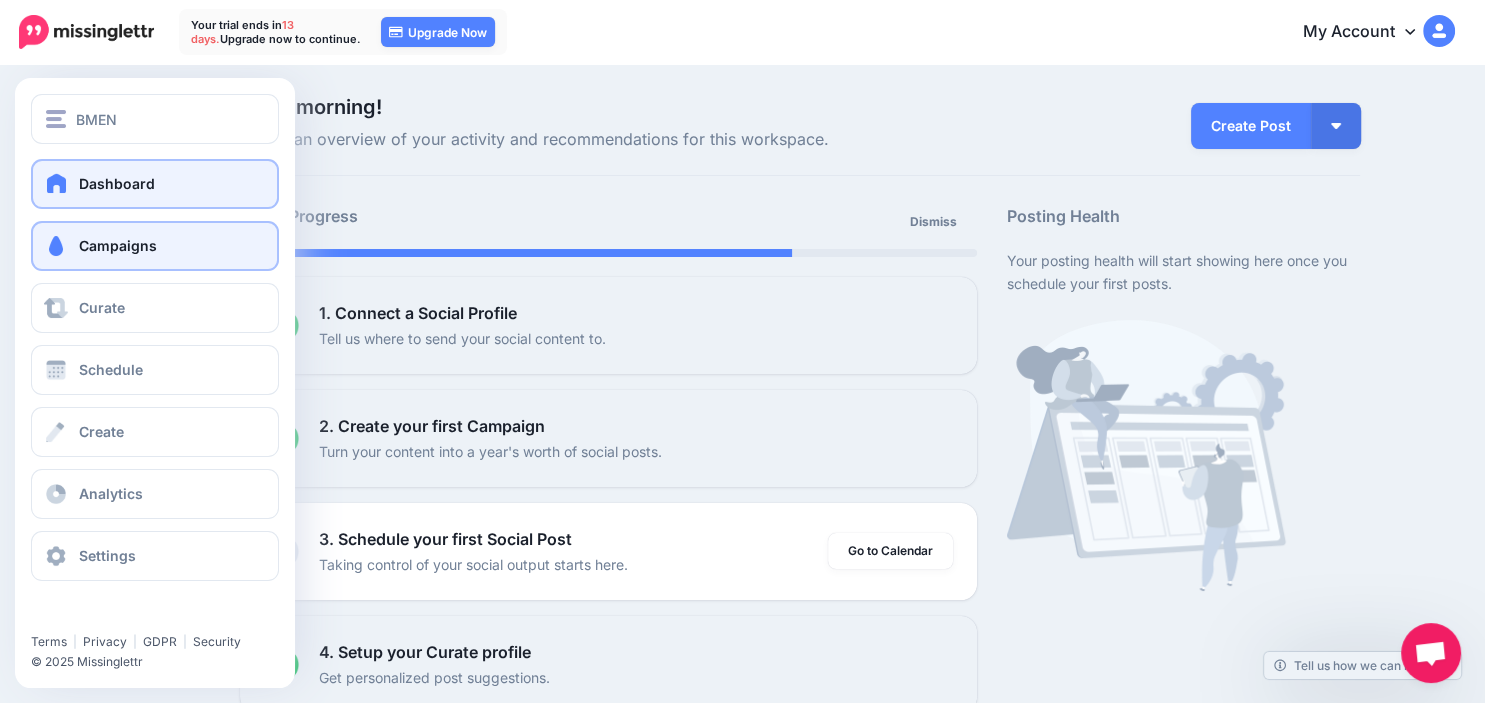 click on "Campaigns" at bounding box center (155, 246) 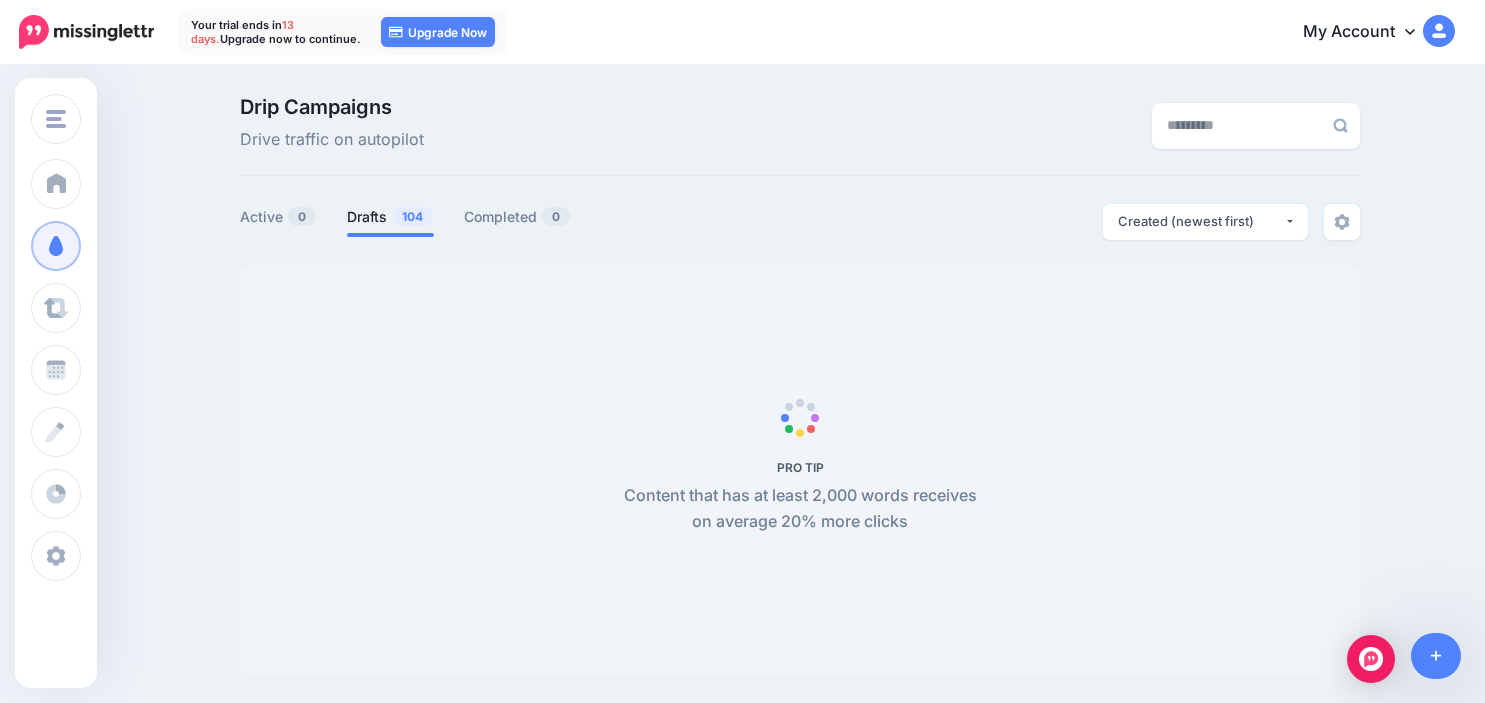 scroll, scrollTop: 0, scrollLeft: 0, axis: both 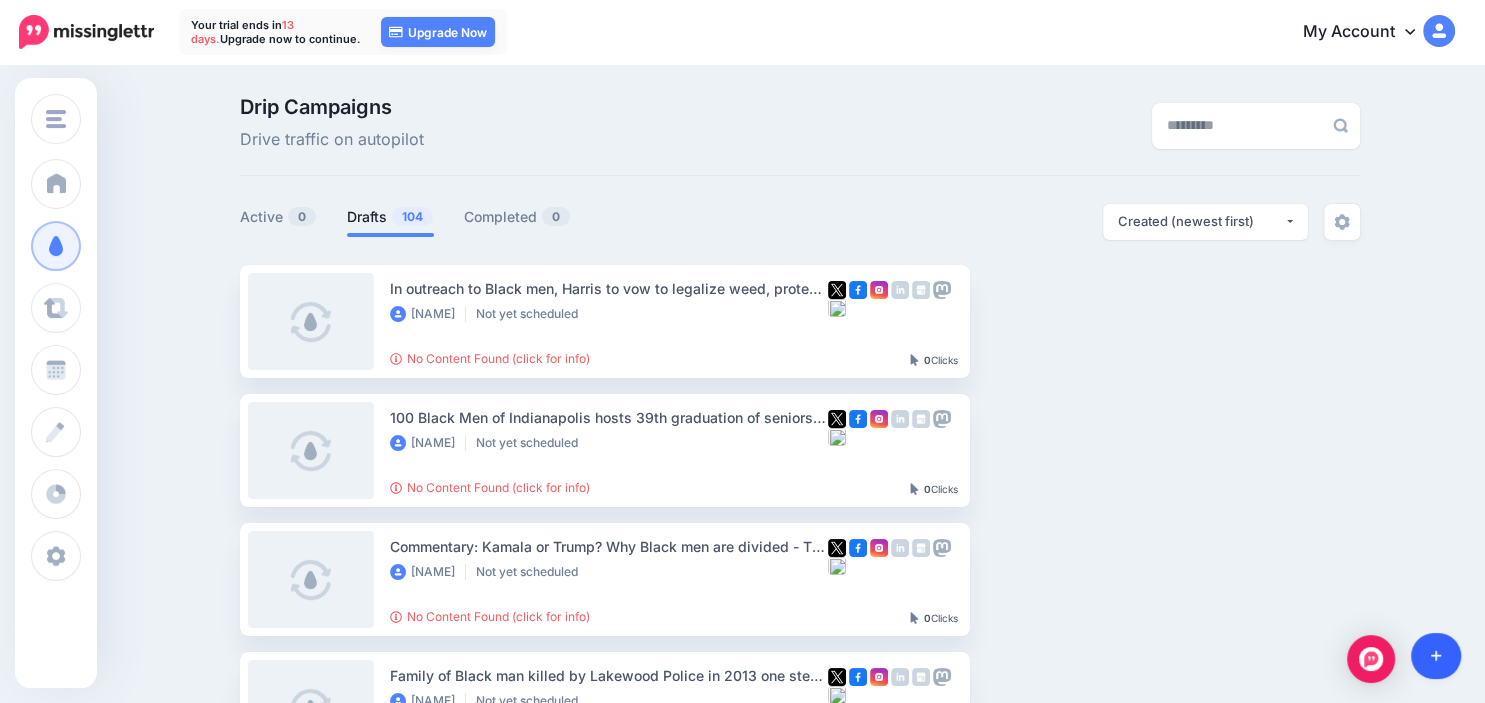 click at bounding box center [1436, 656] 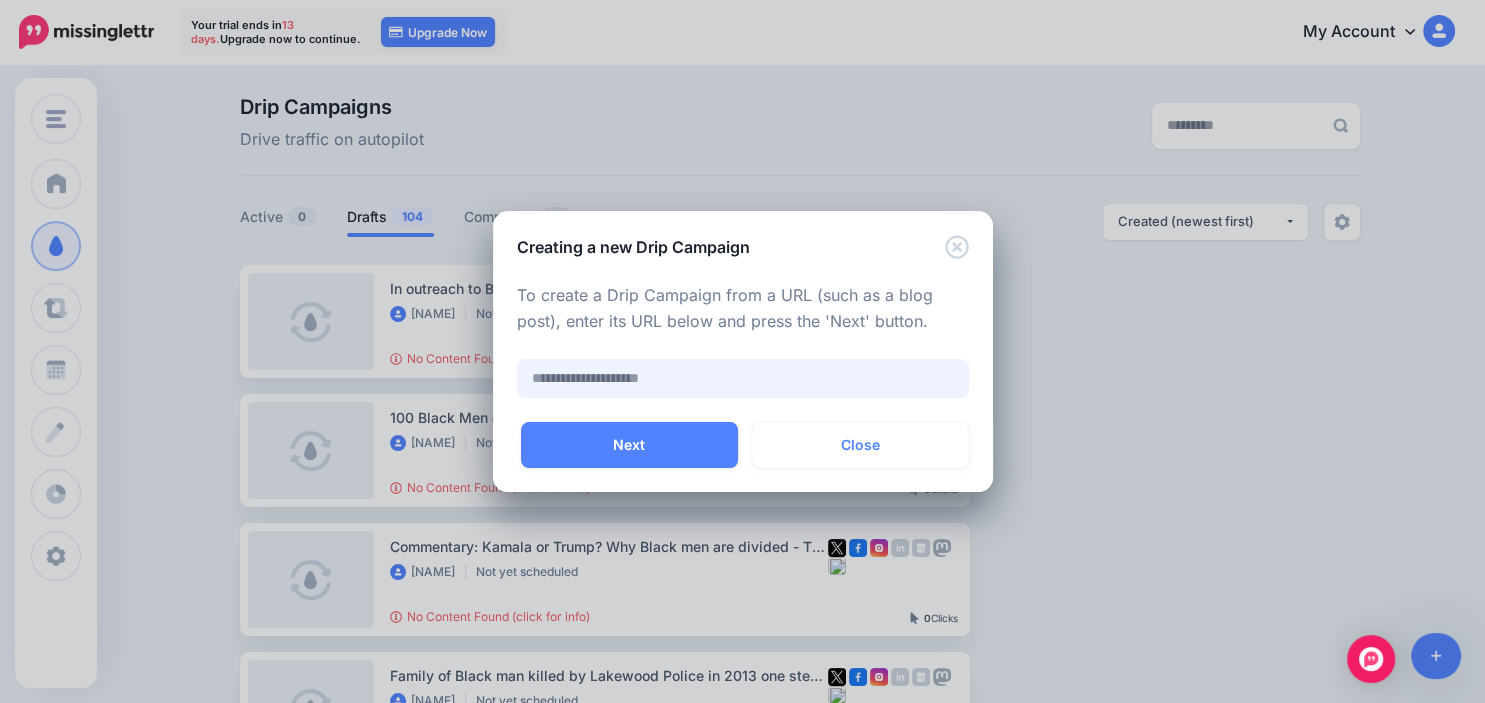 click at bounding box center [743, 378] 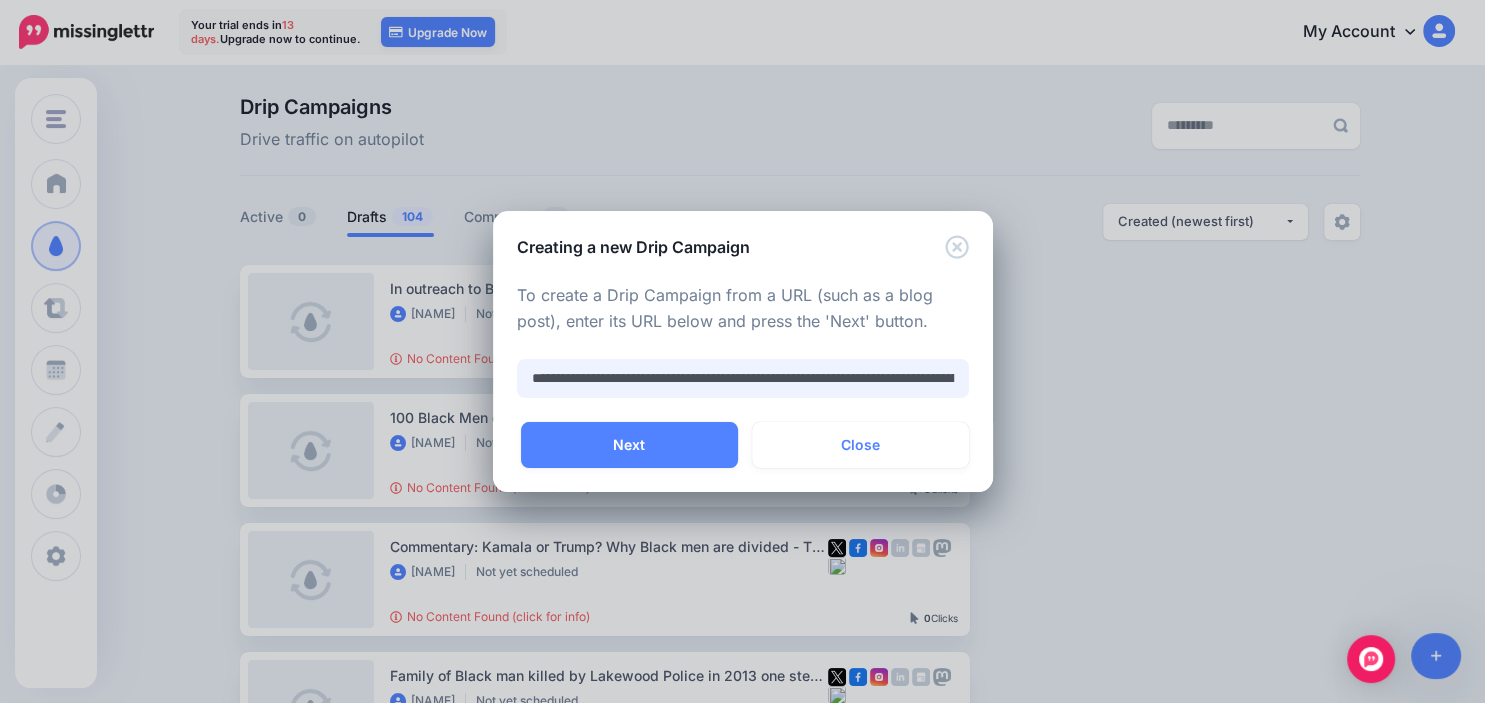 scroll, scrollTop: 0, scrollLeft: 359, axis: horizontal 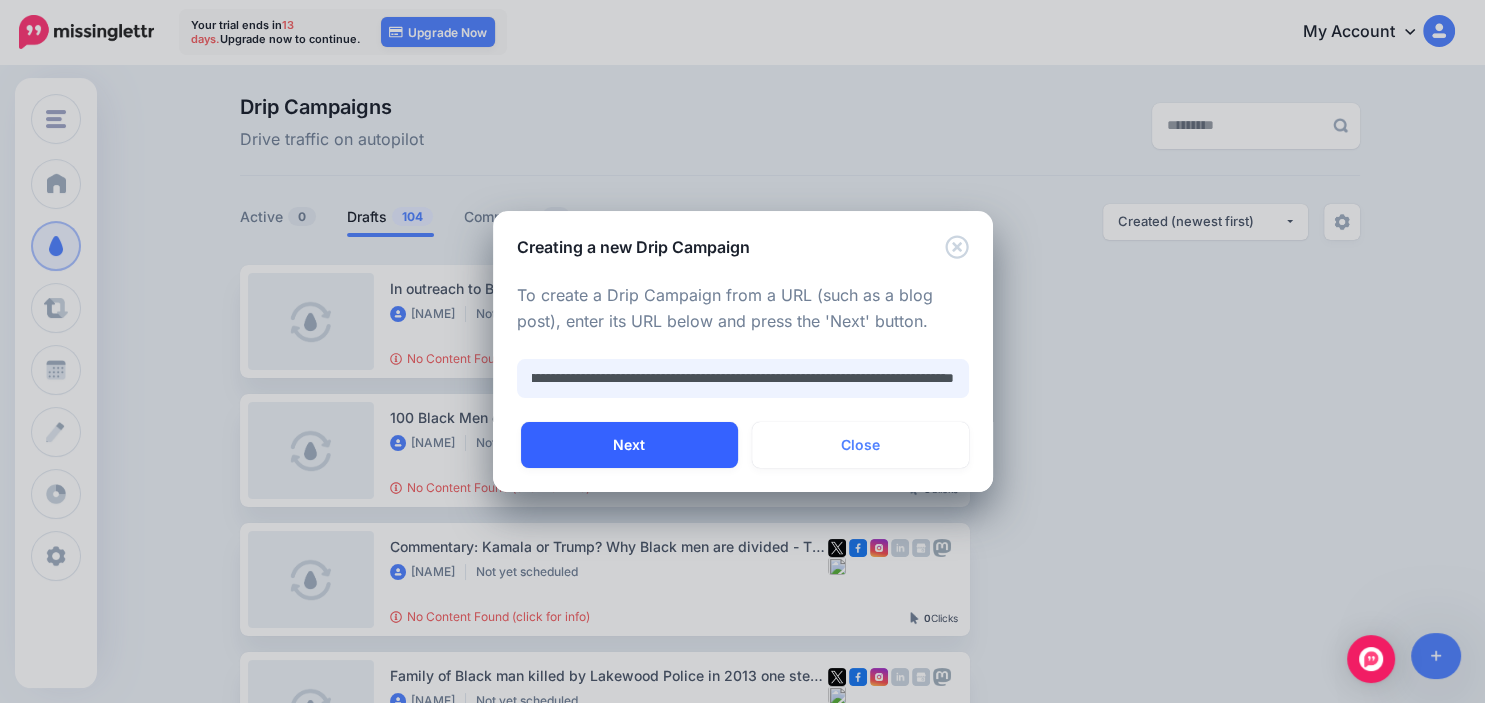 type on "**********" 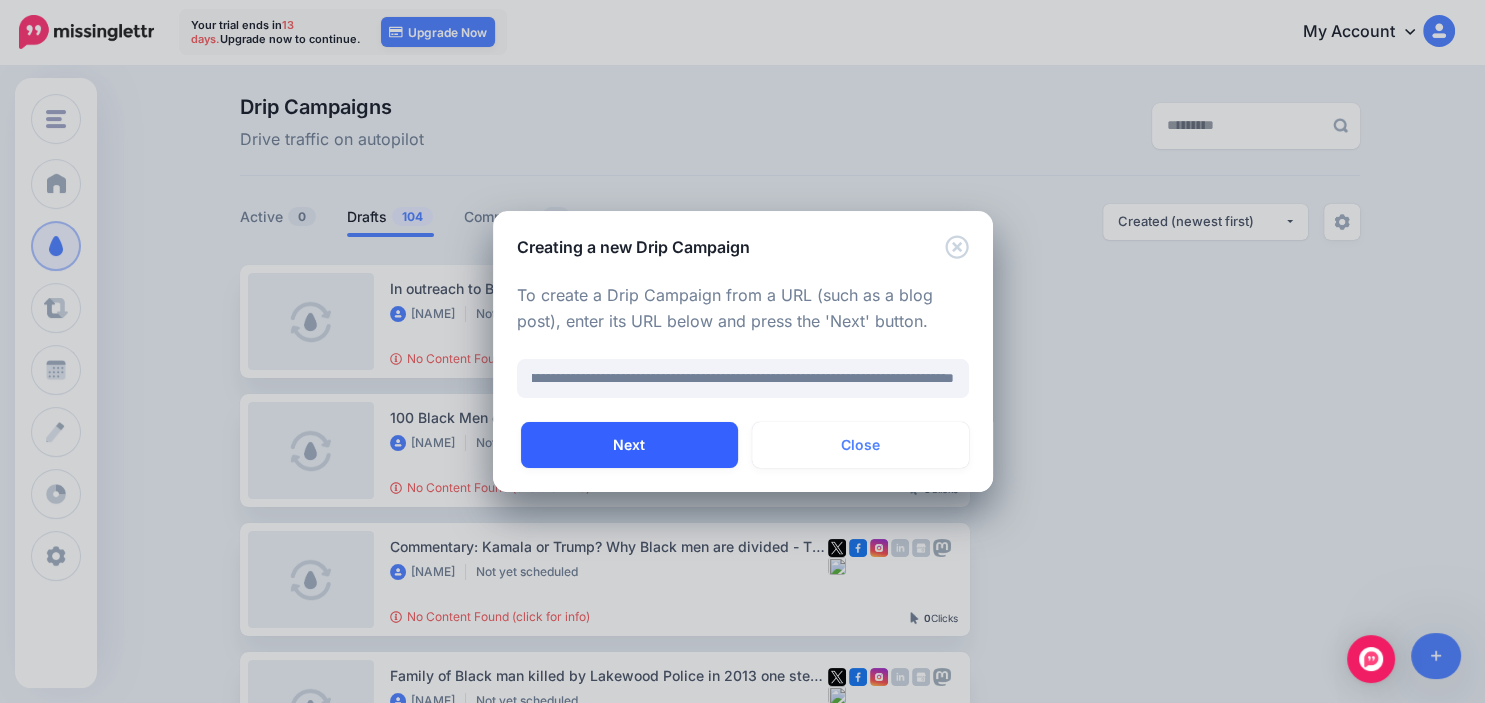 click on "Next" at bounding box center [629, 445] 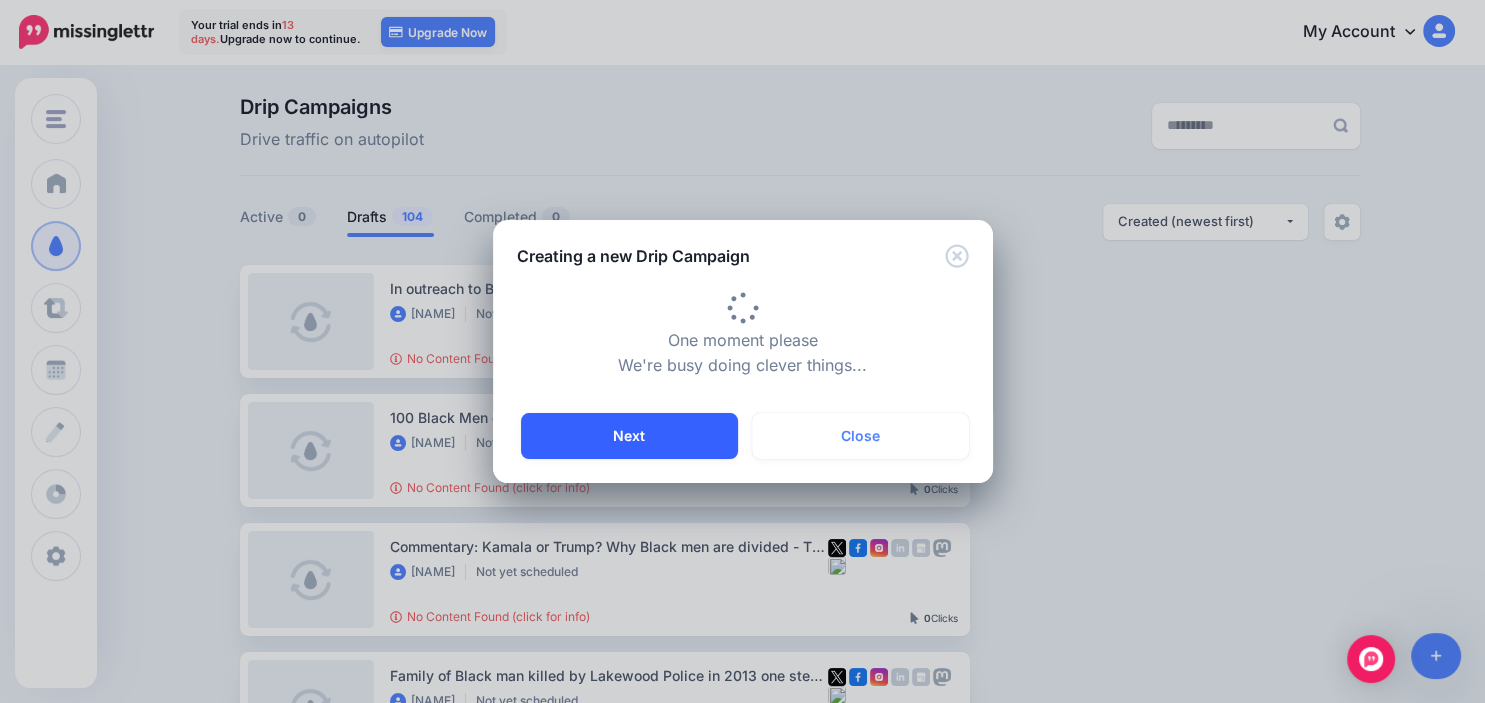 type on "**********" 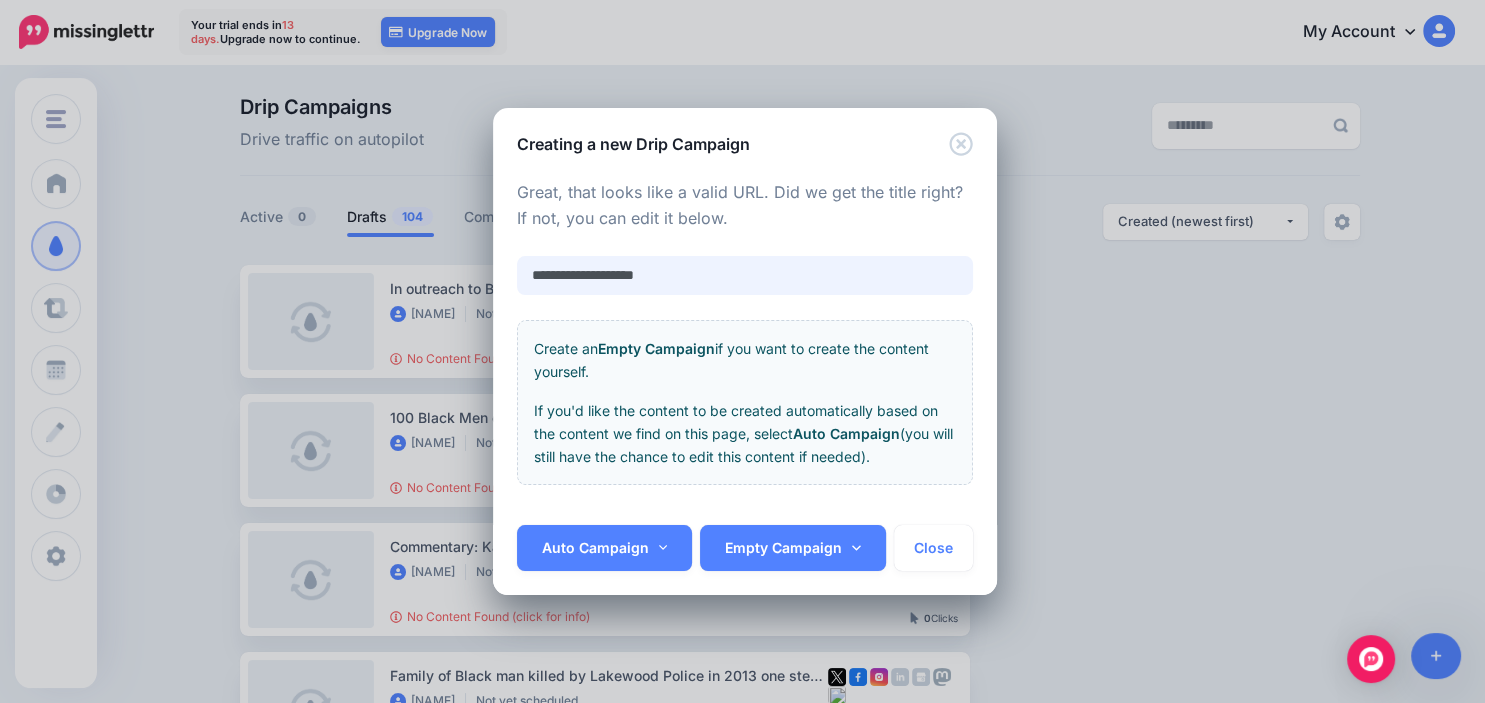 drag, startPoint x: 710, startPoint y: 292, endPoint x: 439, endPoint y: 244, distance: 275.2181 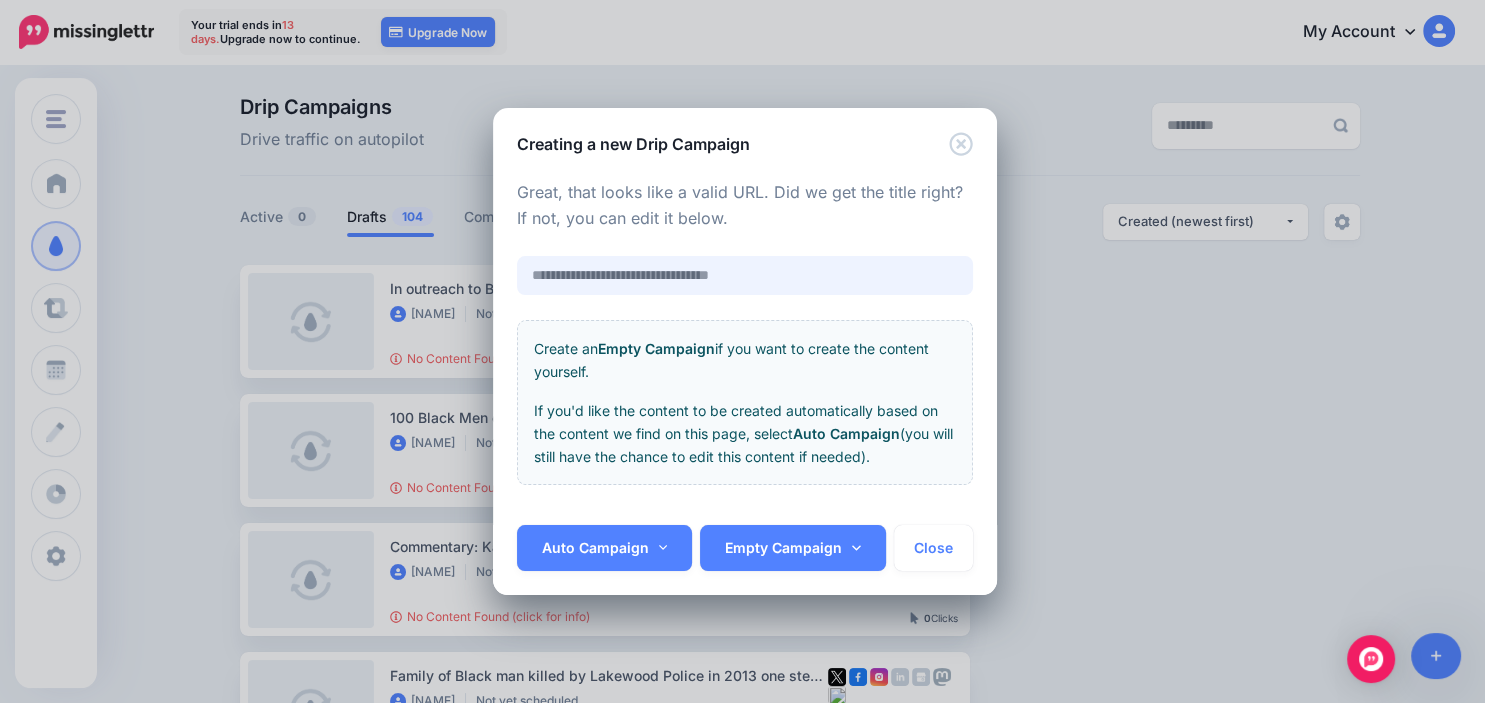 click at bounding box center [745, 275] 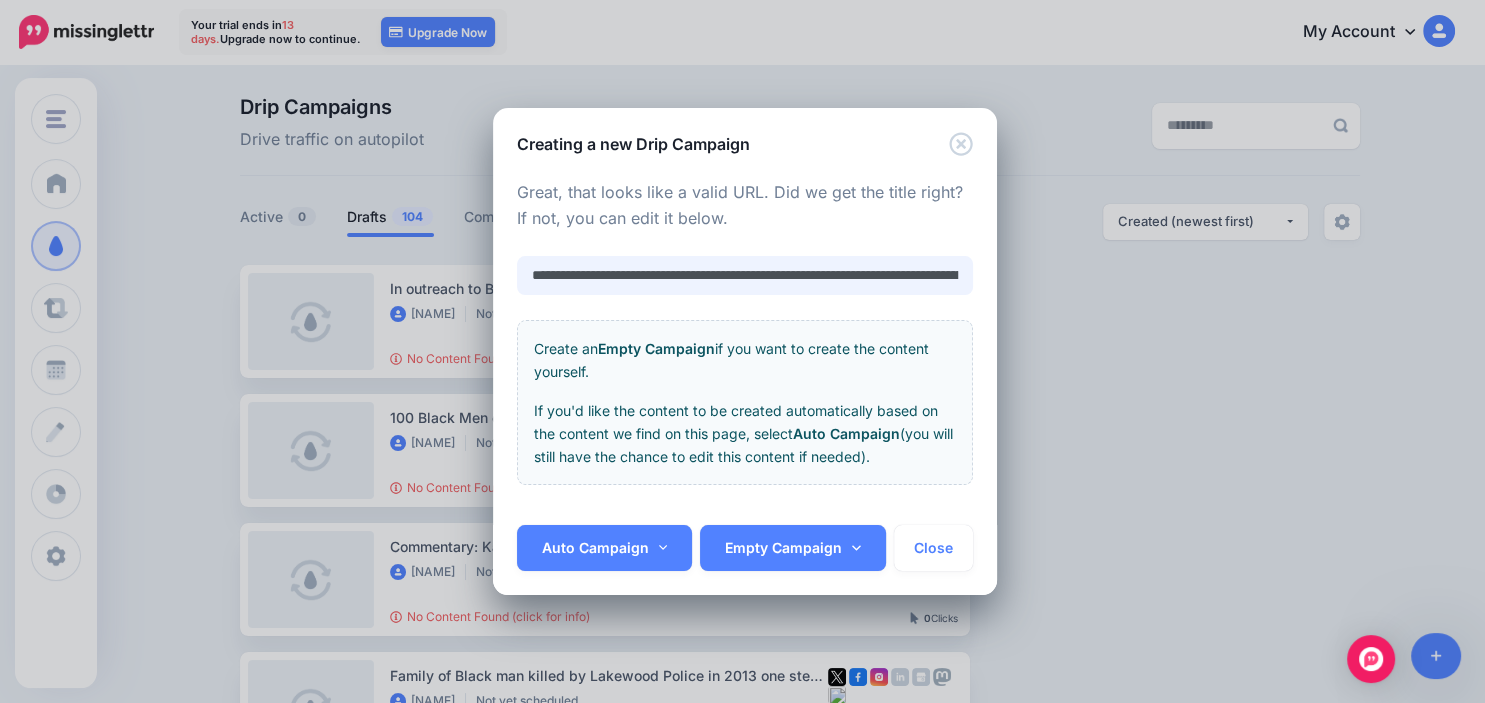 scroll, scrollTop: 0, scrollLeft: 359, axis: horizontal 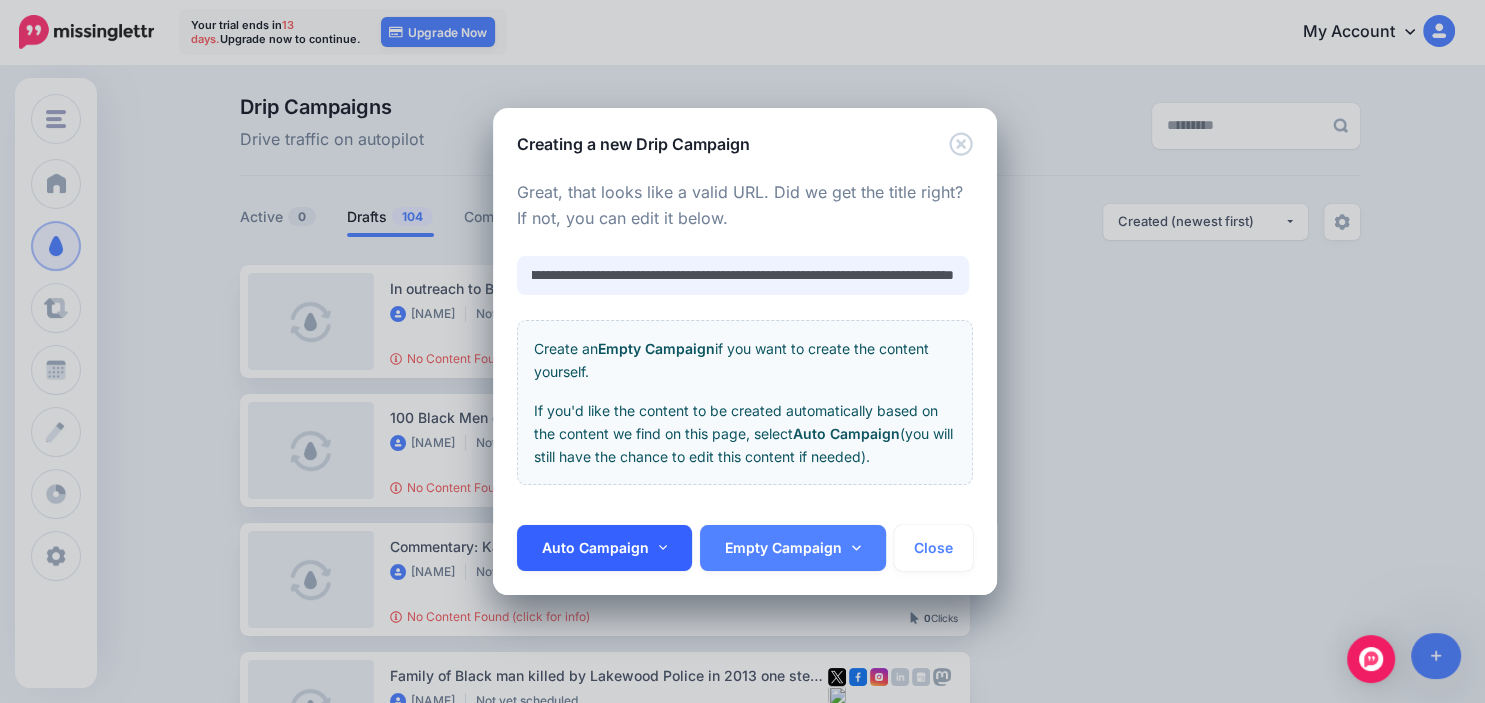 type on "**********" 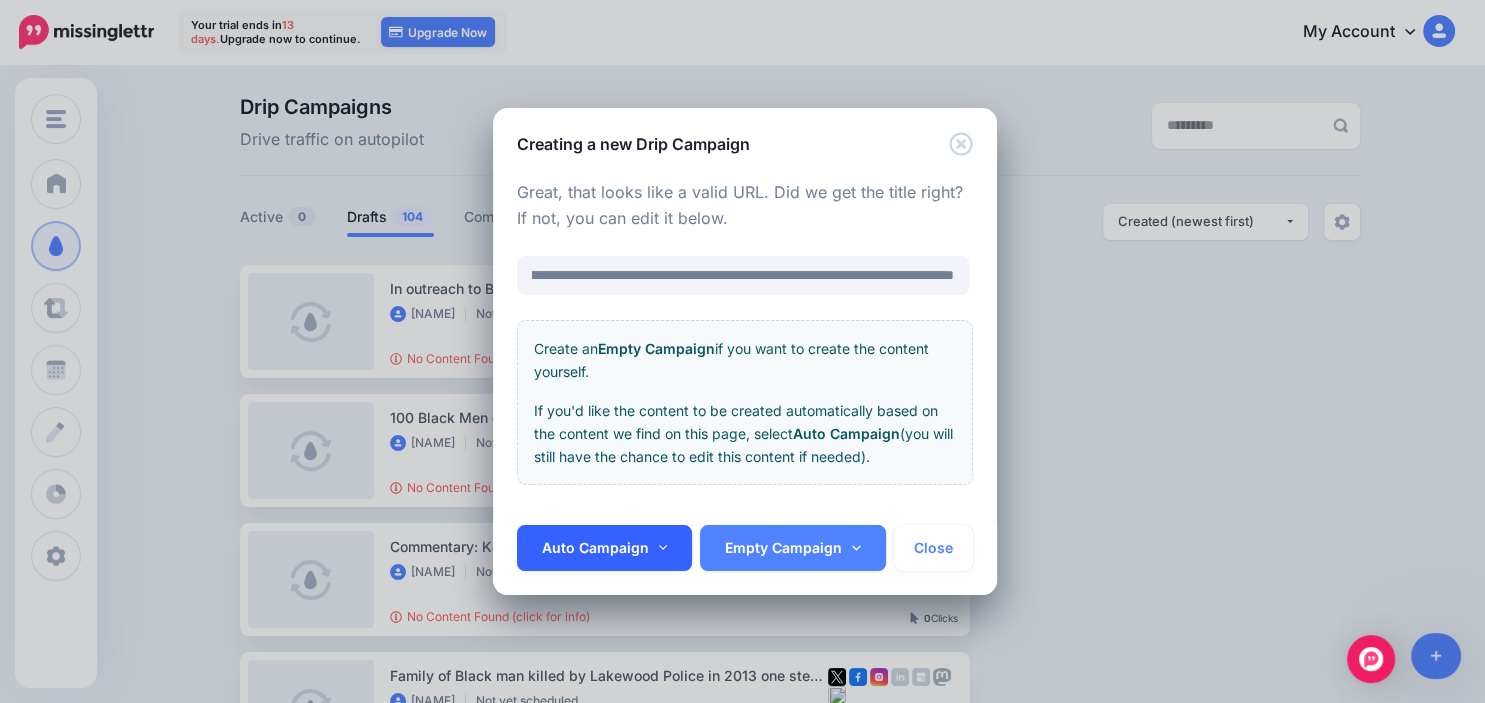 click on "Auto Campaign" at bounding box center (605, 548) 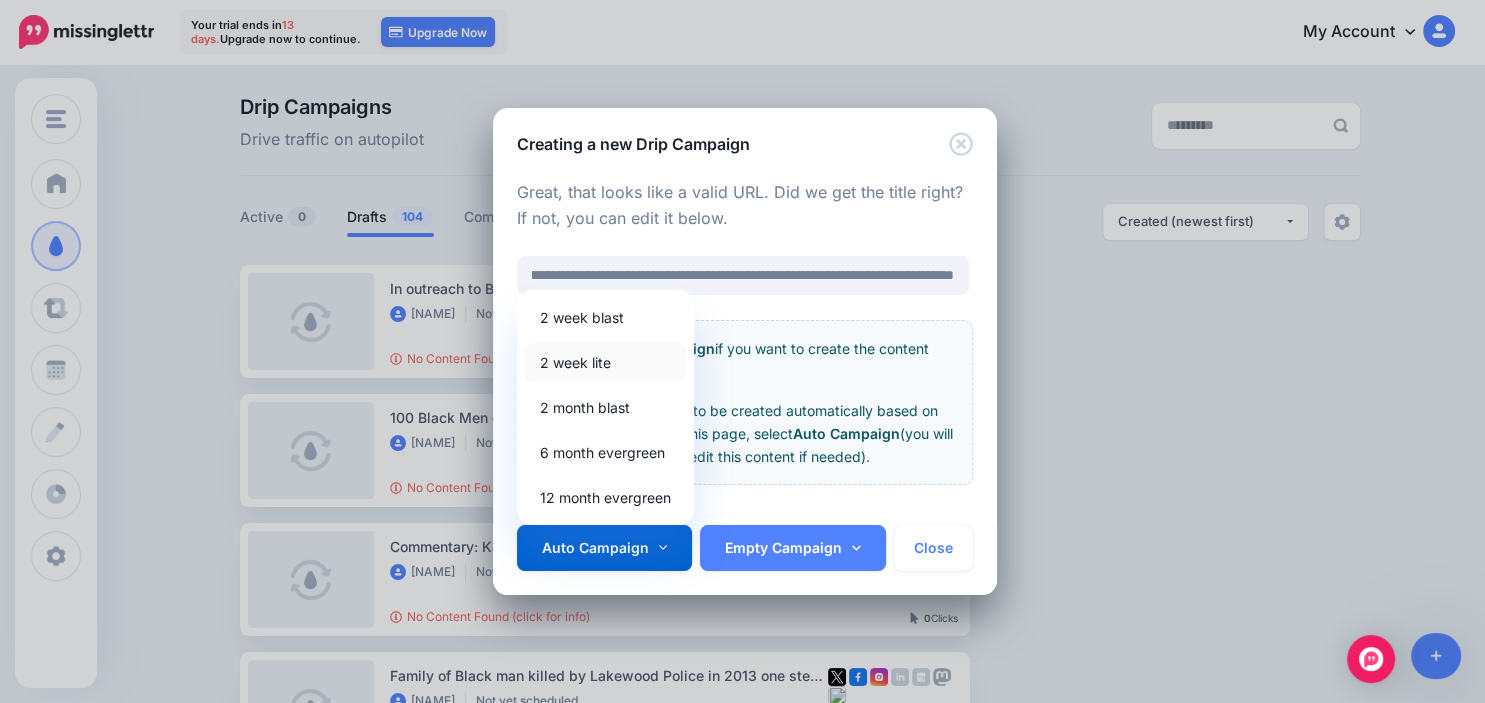 click on "2 week lite" at bounding box center (605, 362) 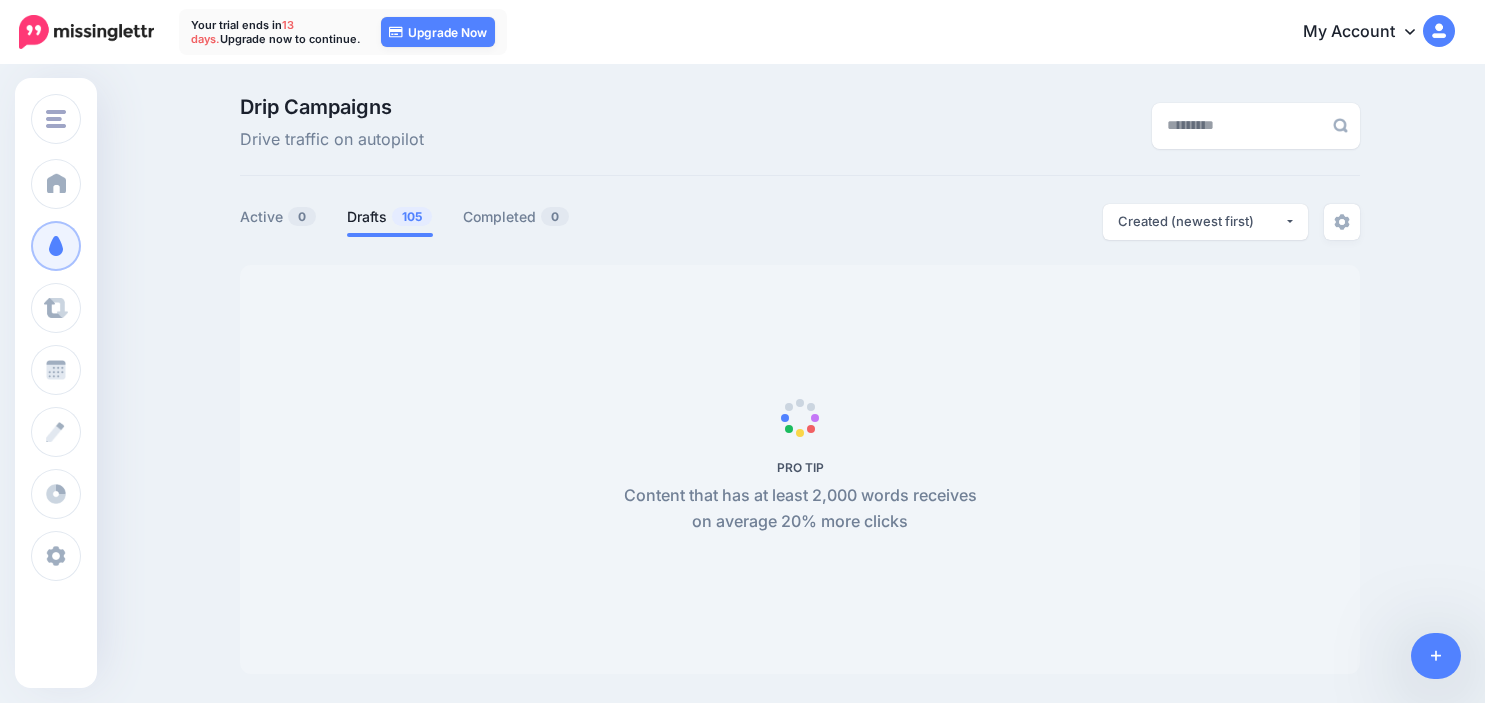 scroll, scrollTop: 0, scrollLeft: 0, axis: both 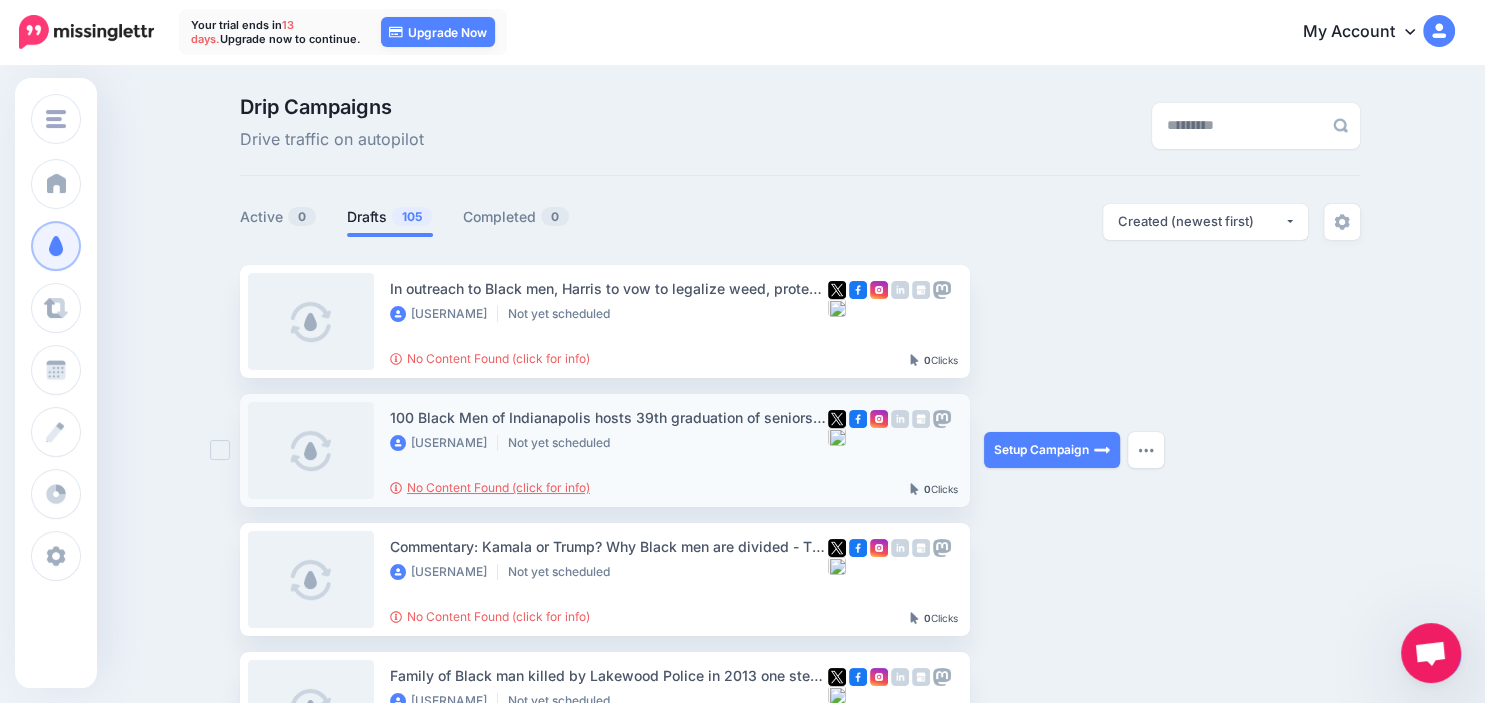 click on "No Content Found (click for info)" at bounding box center (490, 487) 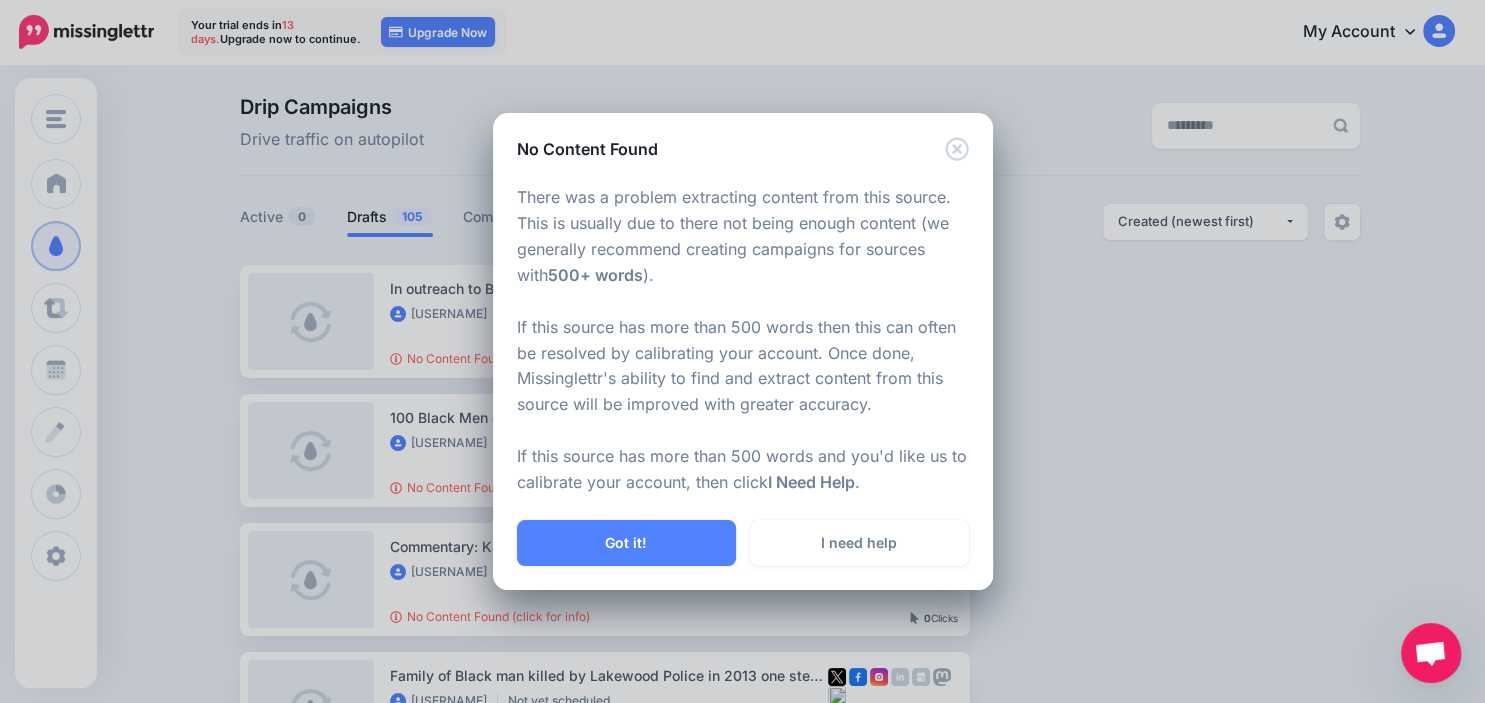 click on "No Content Found" at bounding box center [743, 137] 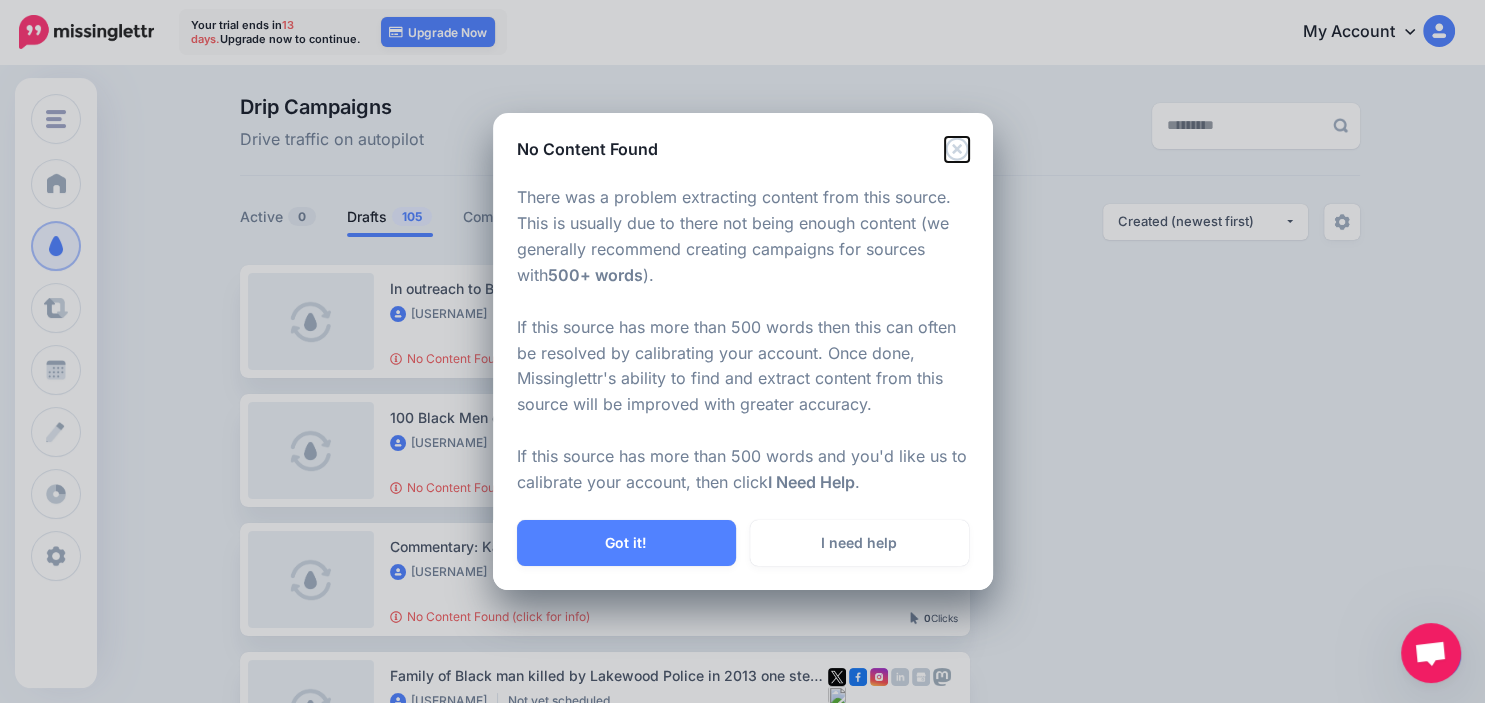 click 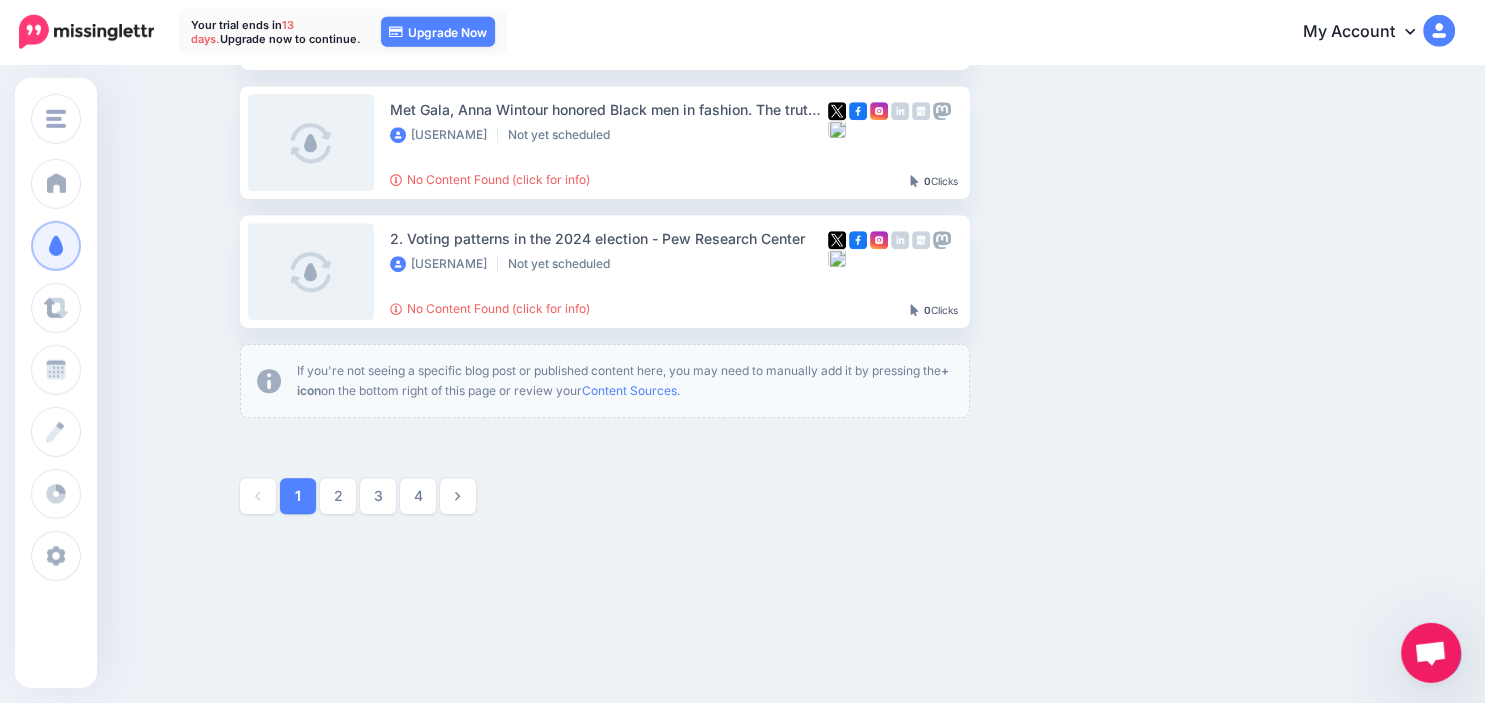 scroll, scrollTop: 1222, scrollLeft: 0, axis: vertical 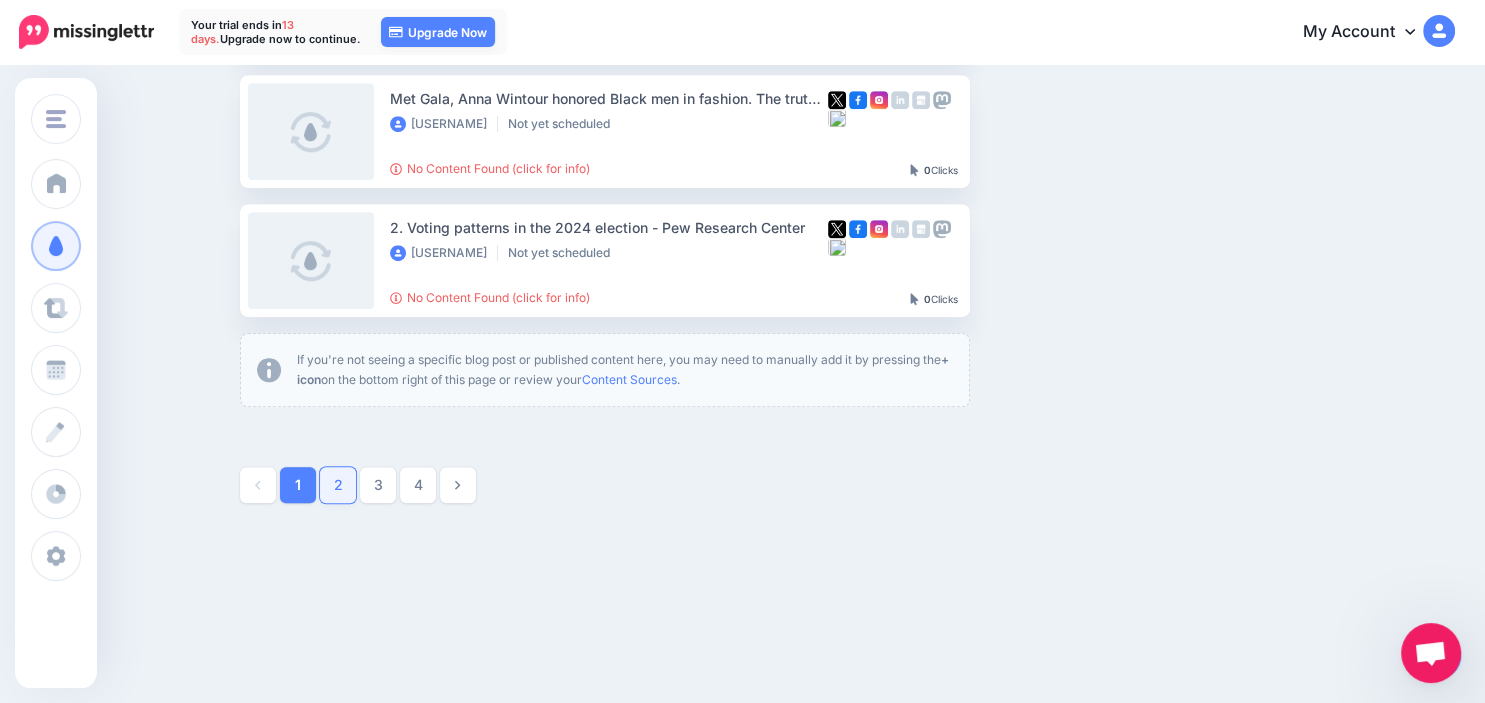 click on "2" at bounding box center (338, 485) 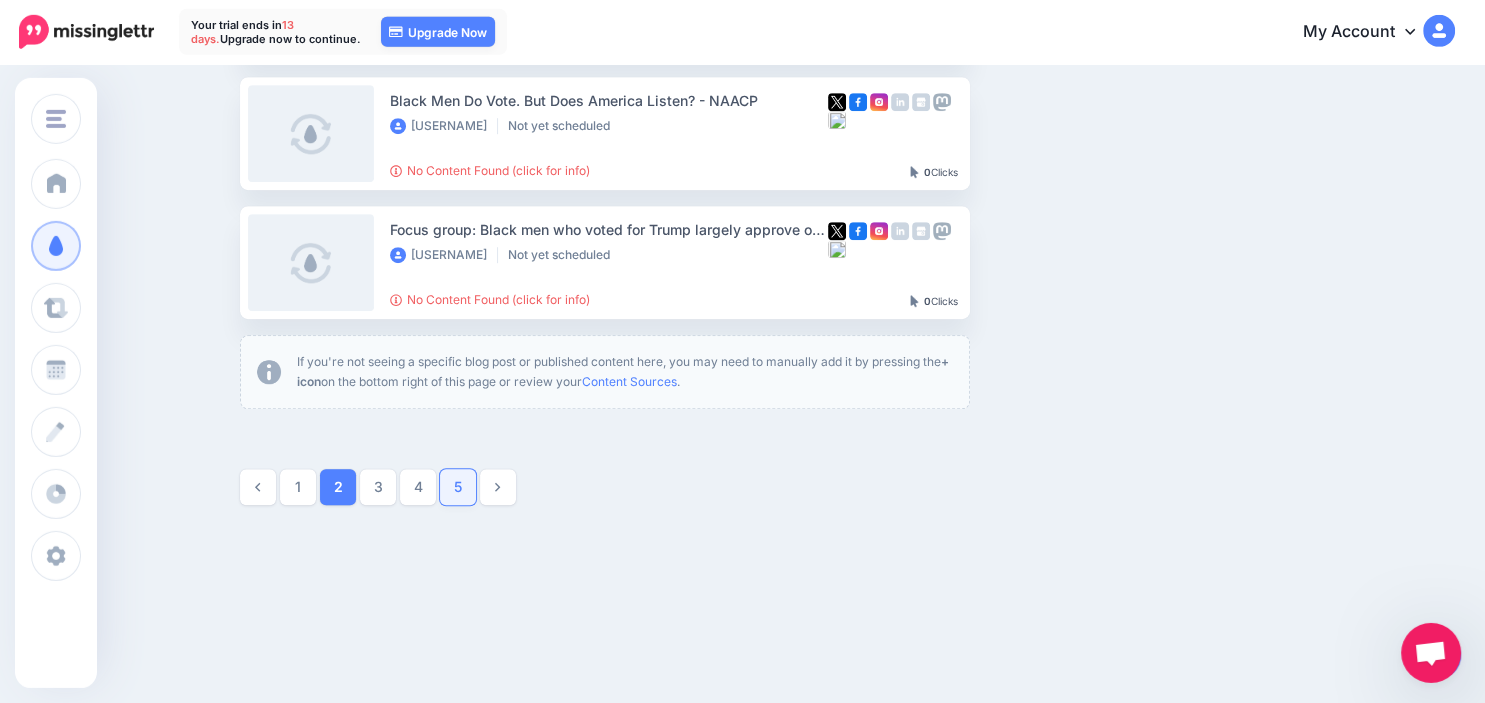 scroll, scrollTop: 1222, scrollLeft: 0, axis: vertical 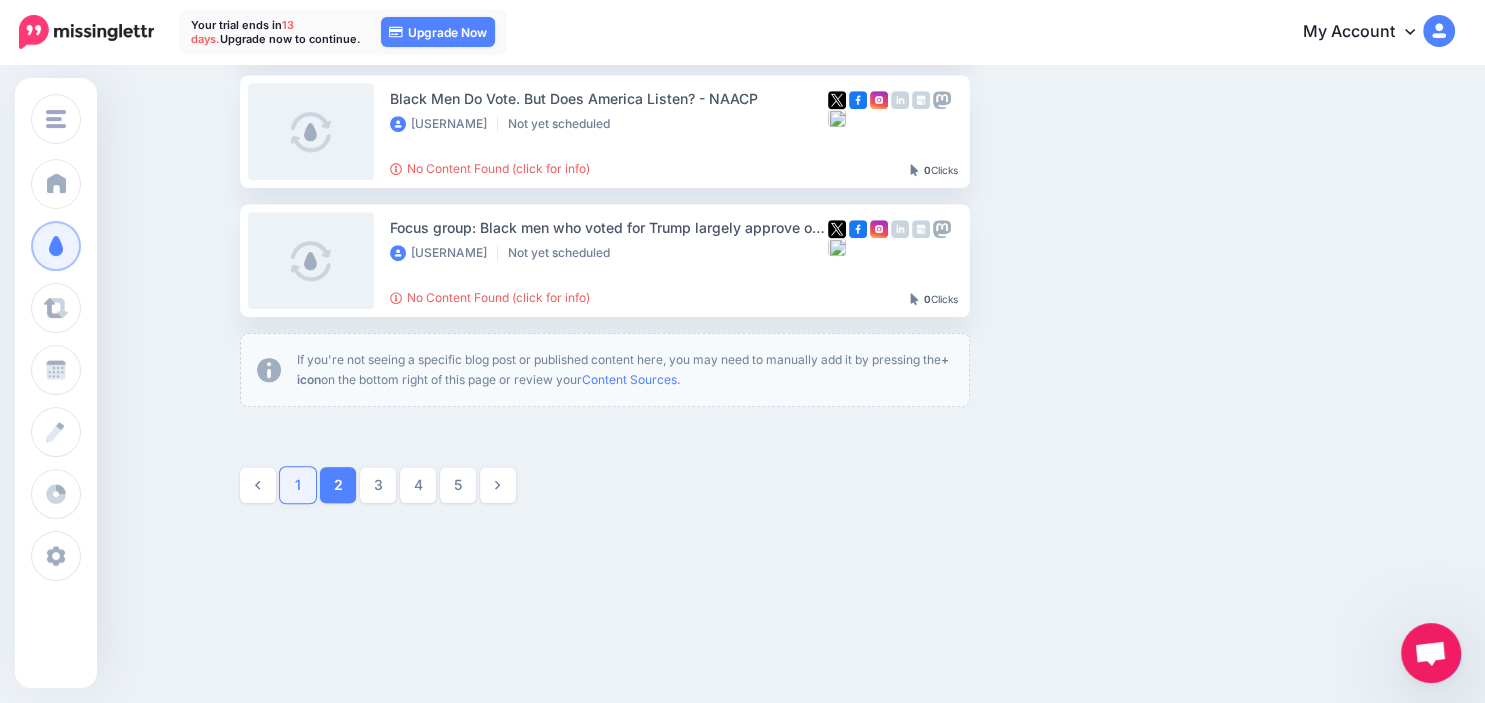 click on "1" at bounding box center [298, 485] 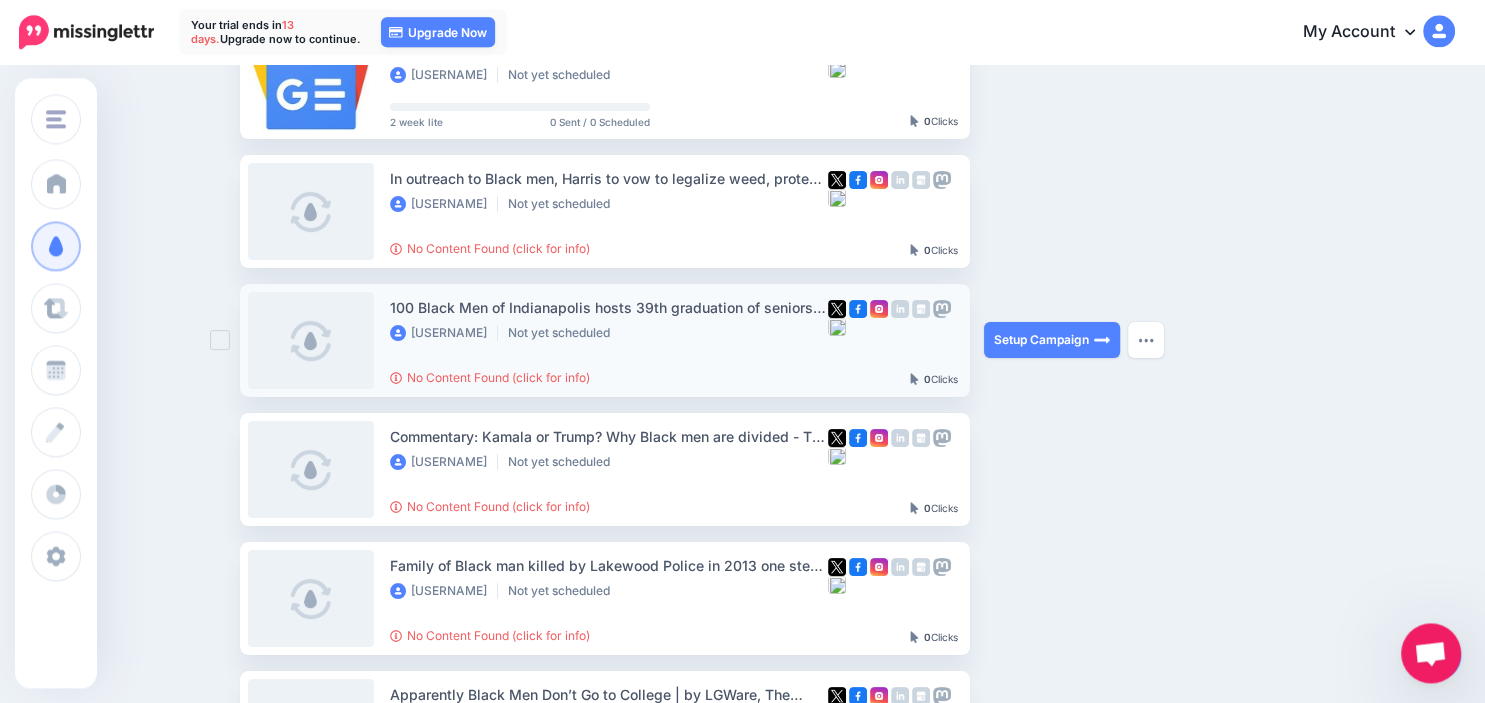 scroll, scrollTop: 0, scrollLeft: 0, axis: both 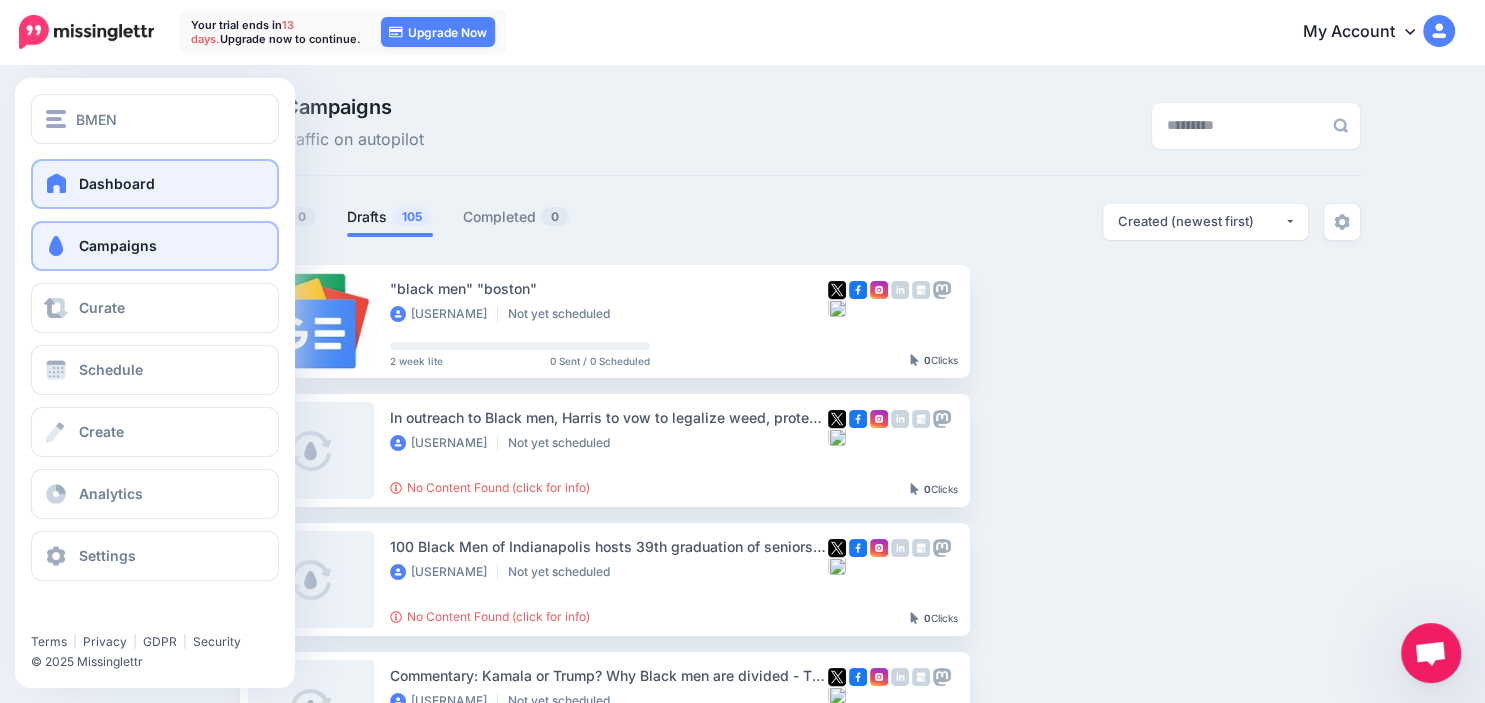 click at bounding box center [57, 183] 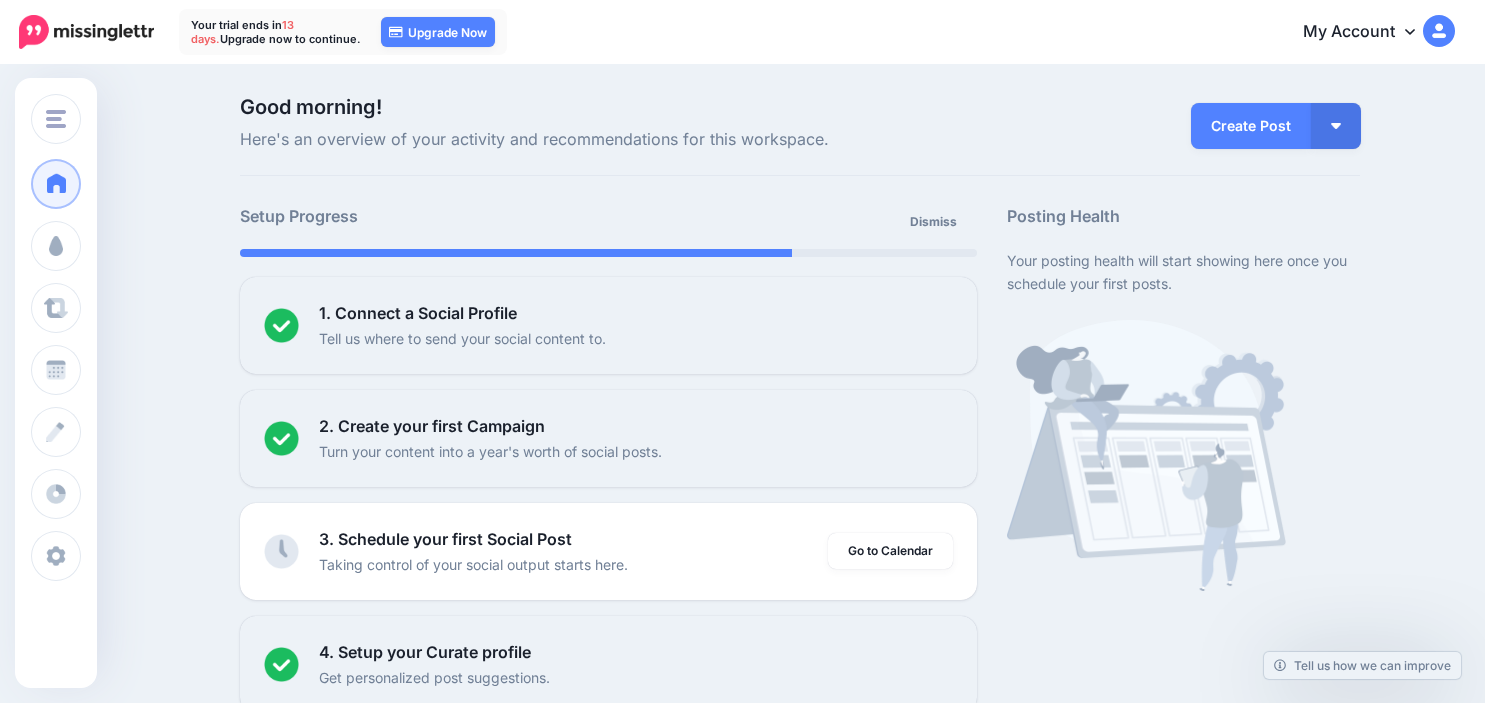 scroll, scrollTop: 0, scrollLeft: 0, axis: both 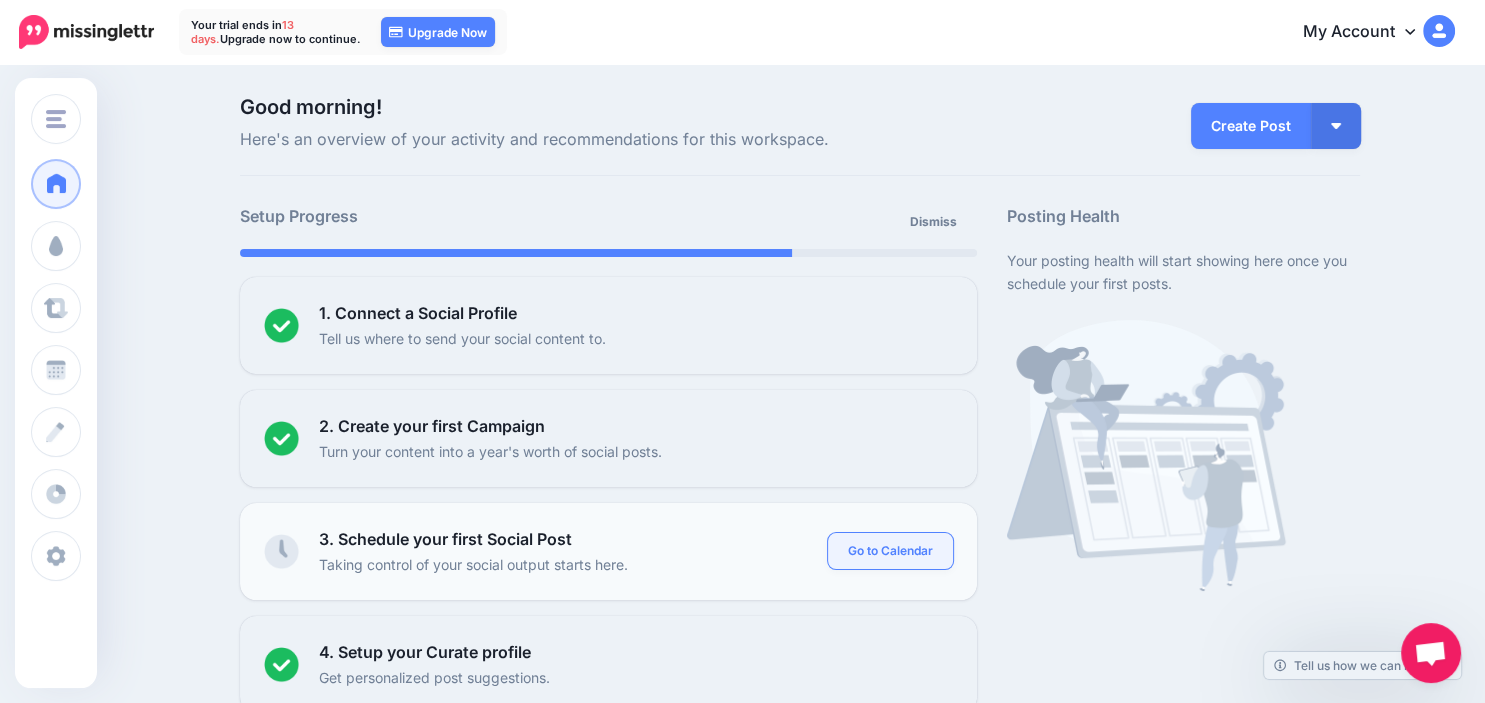 click on "Go to Calendar" at bounding box center [890, 551] 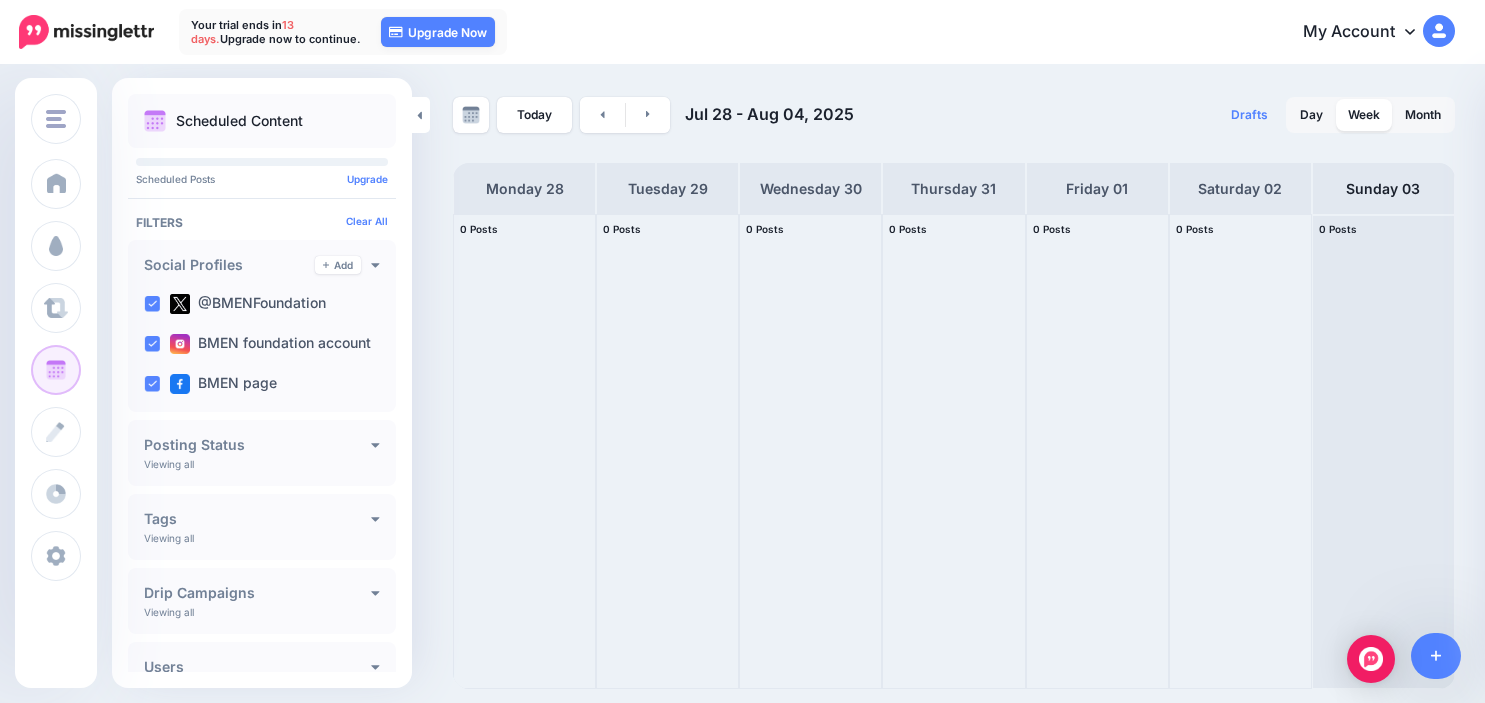 scroll, scrollTop: 0, scrollLeft: 0, axis: both 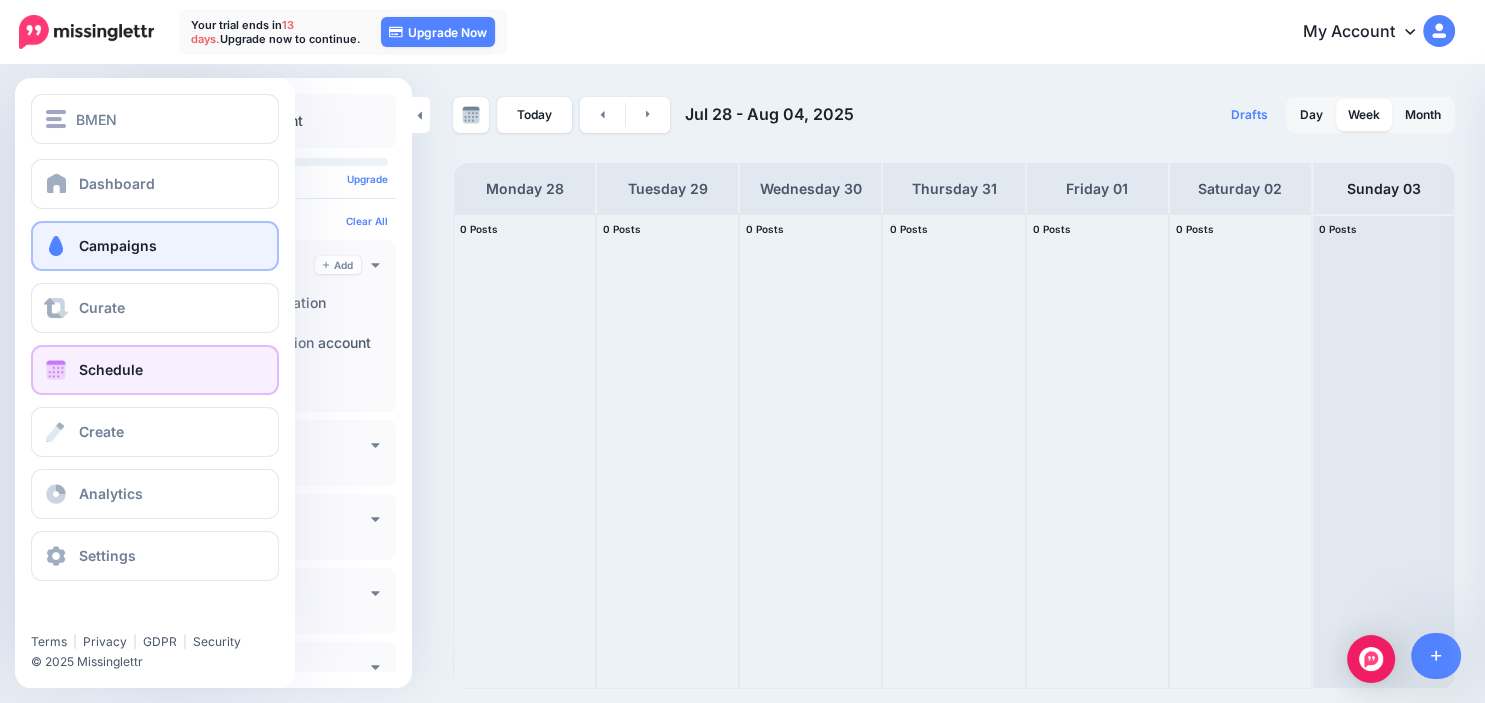 click on "Campaigns" at bounding box center [155, 246] 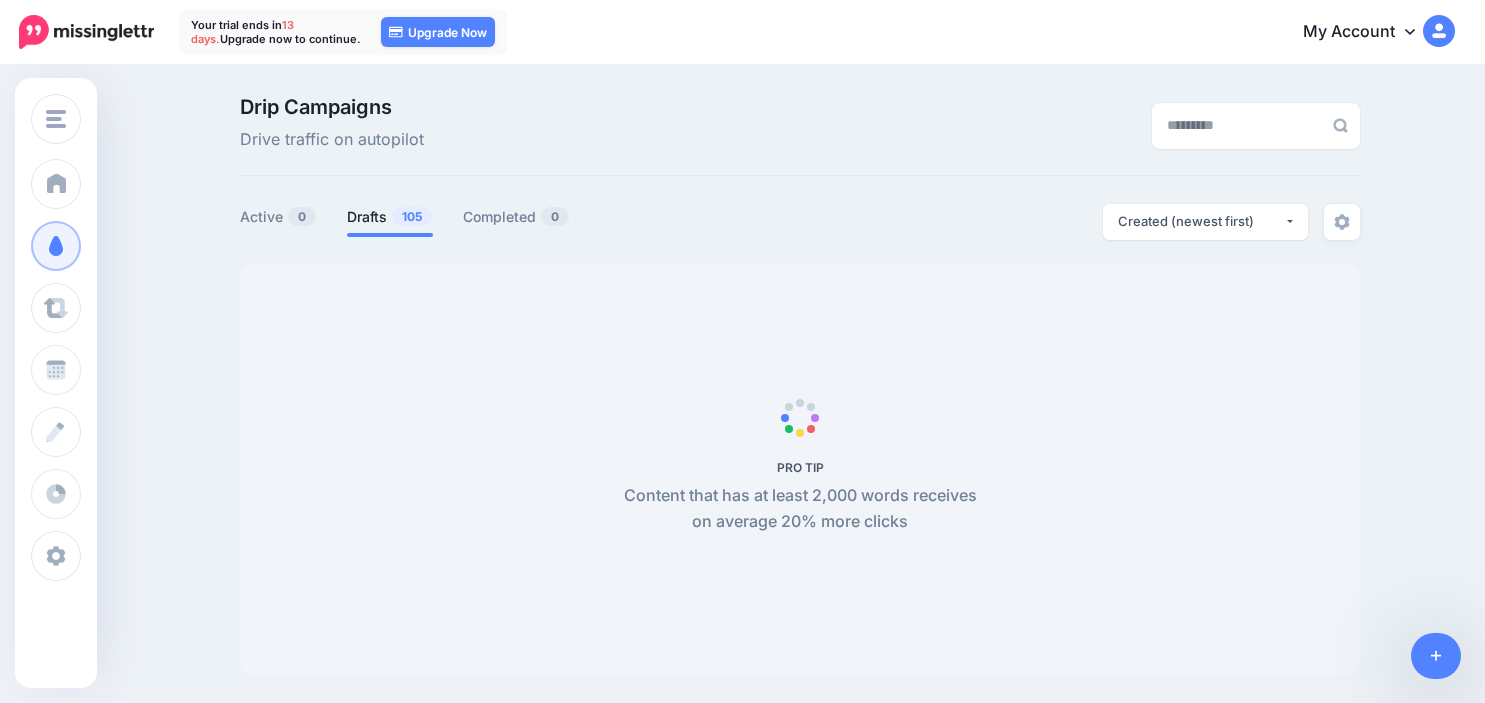scroll, scrollTop: 0, scrollLeft: 0, axis: both 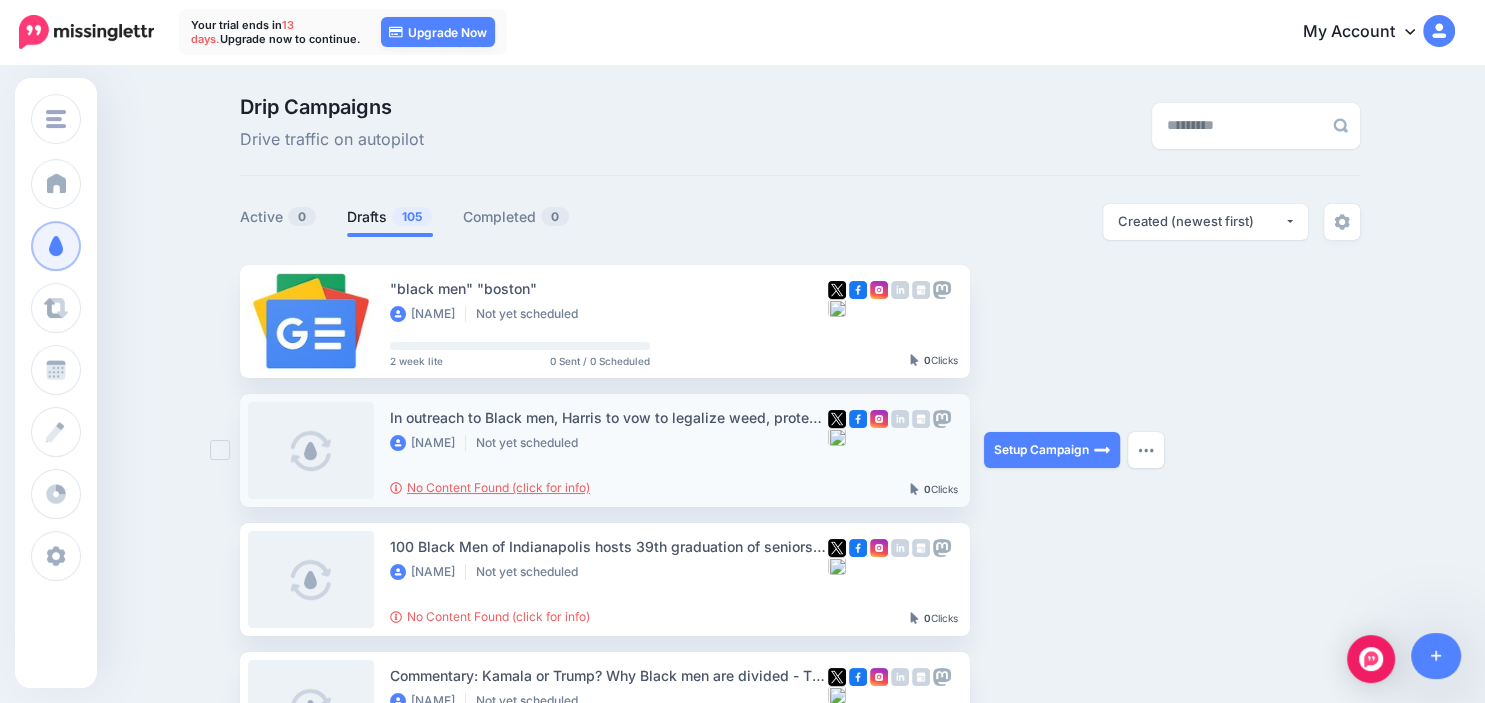 click on "No Content Found (click for info)" at bounding box center (490, 487) 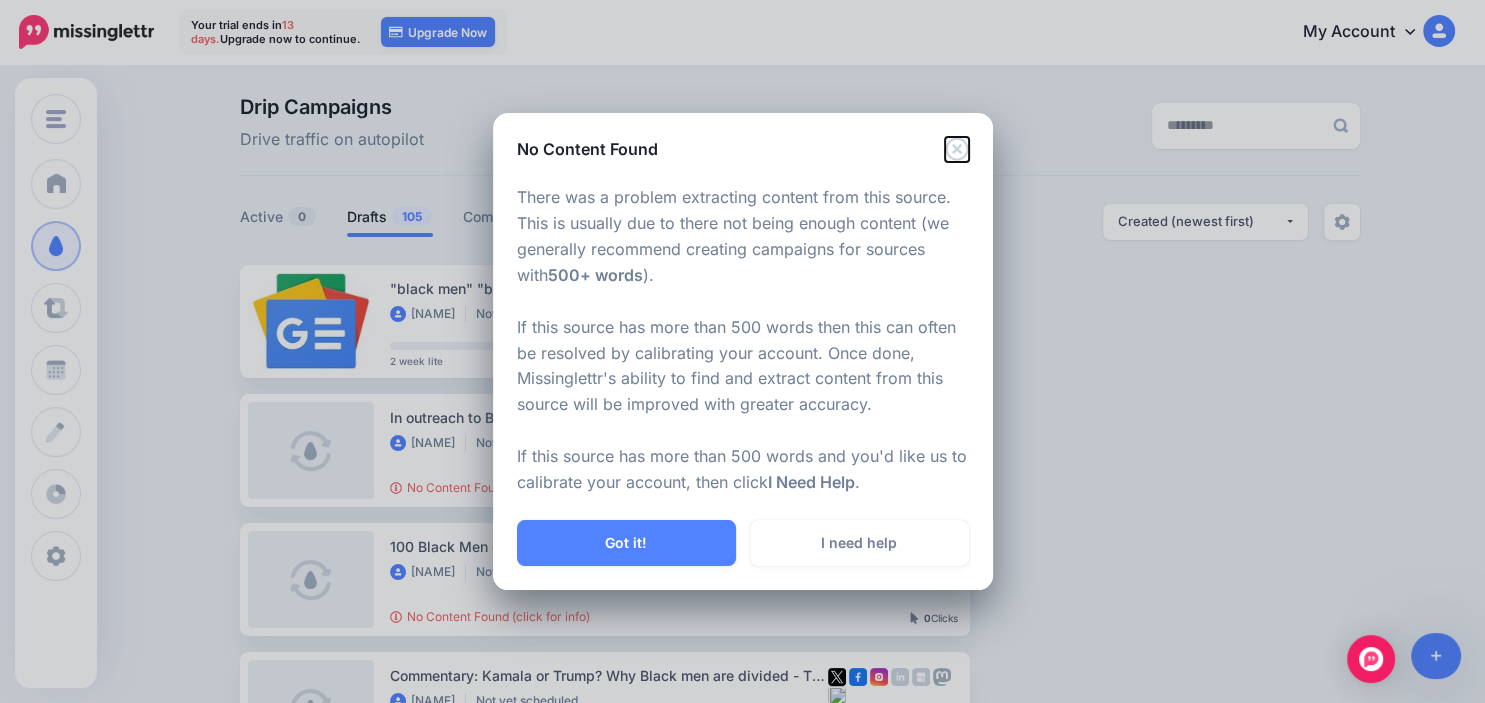 click 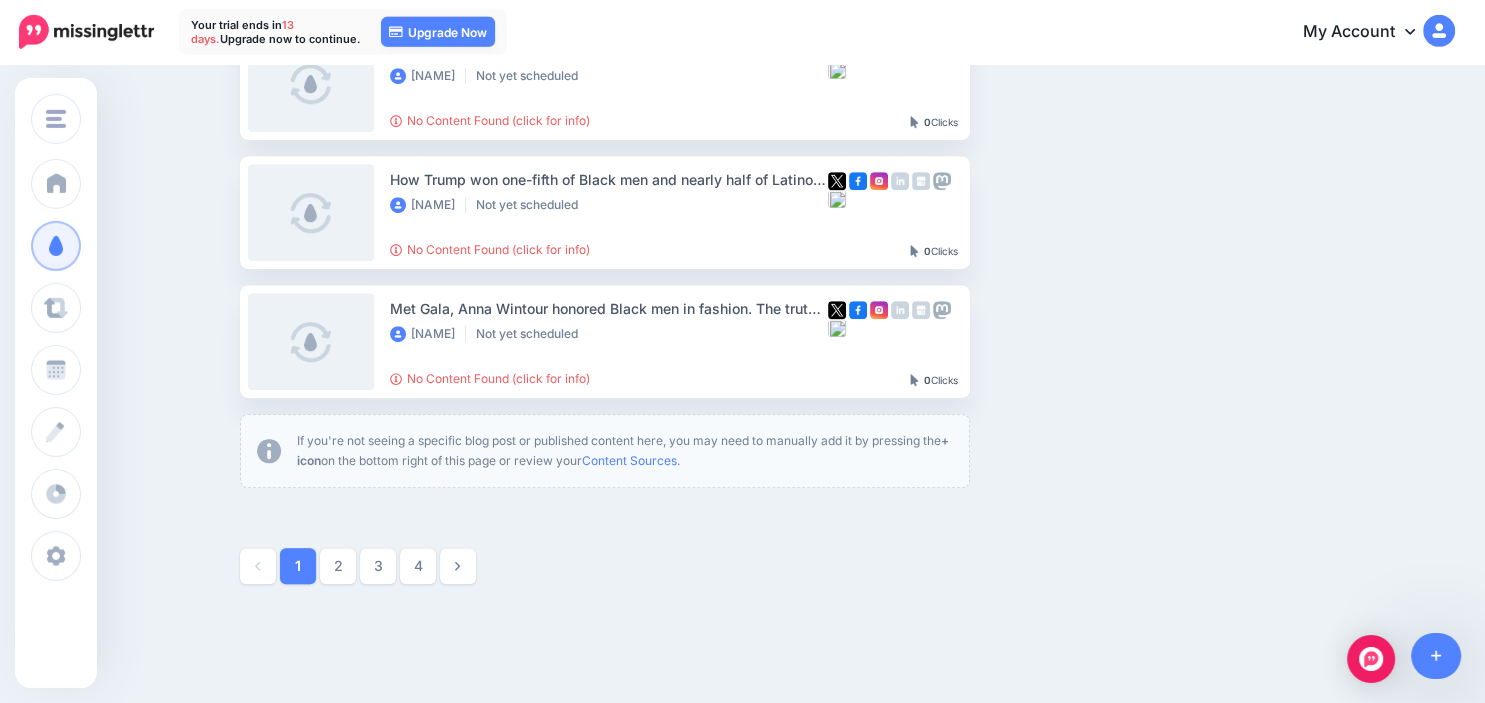 scroll, scrollTop: 1143, scrollLeft: 0, axis: vertical 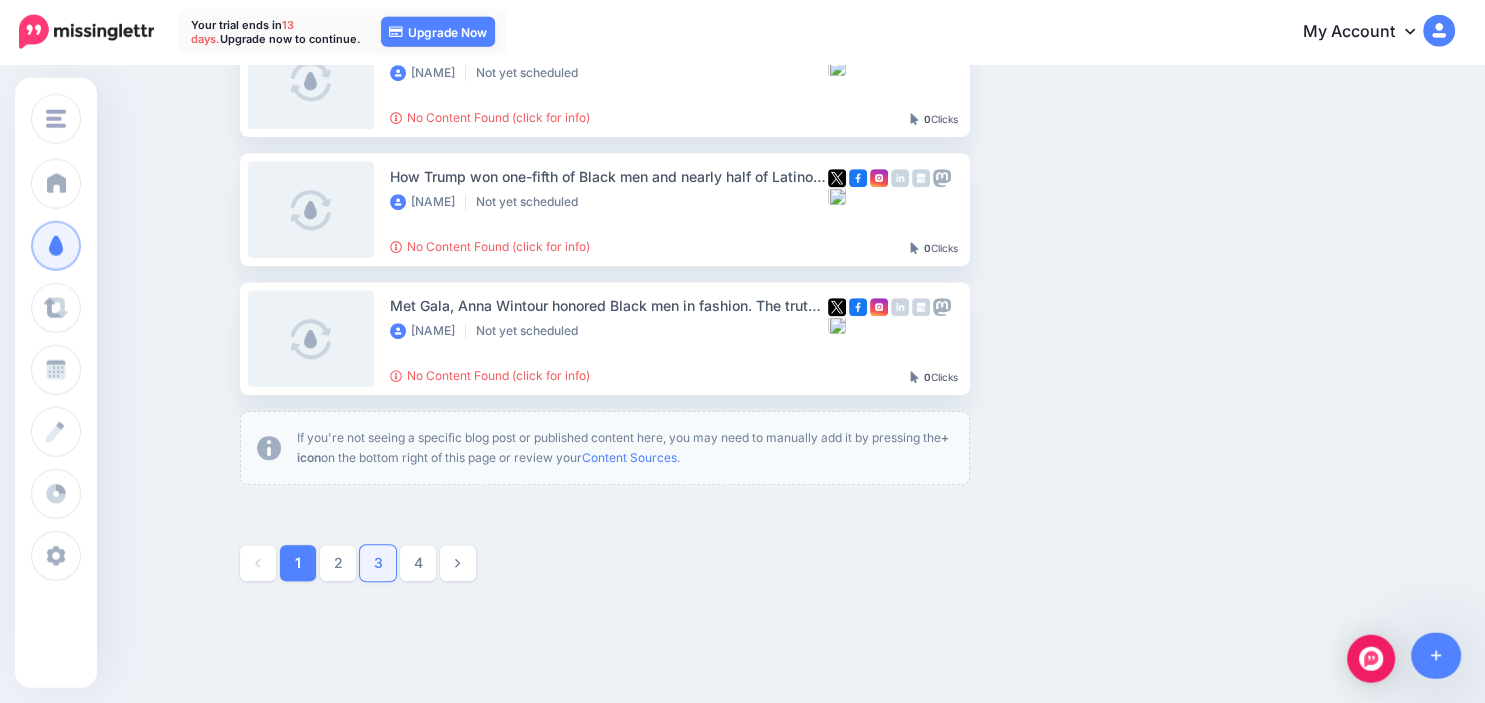 click on "3" at bounding box center (378, 564) 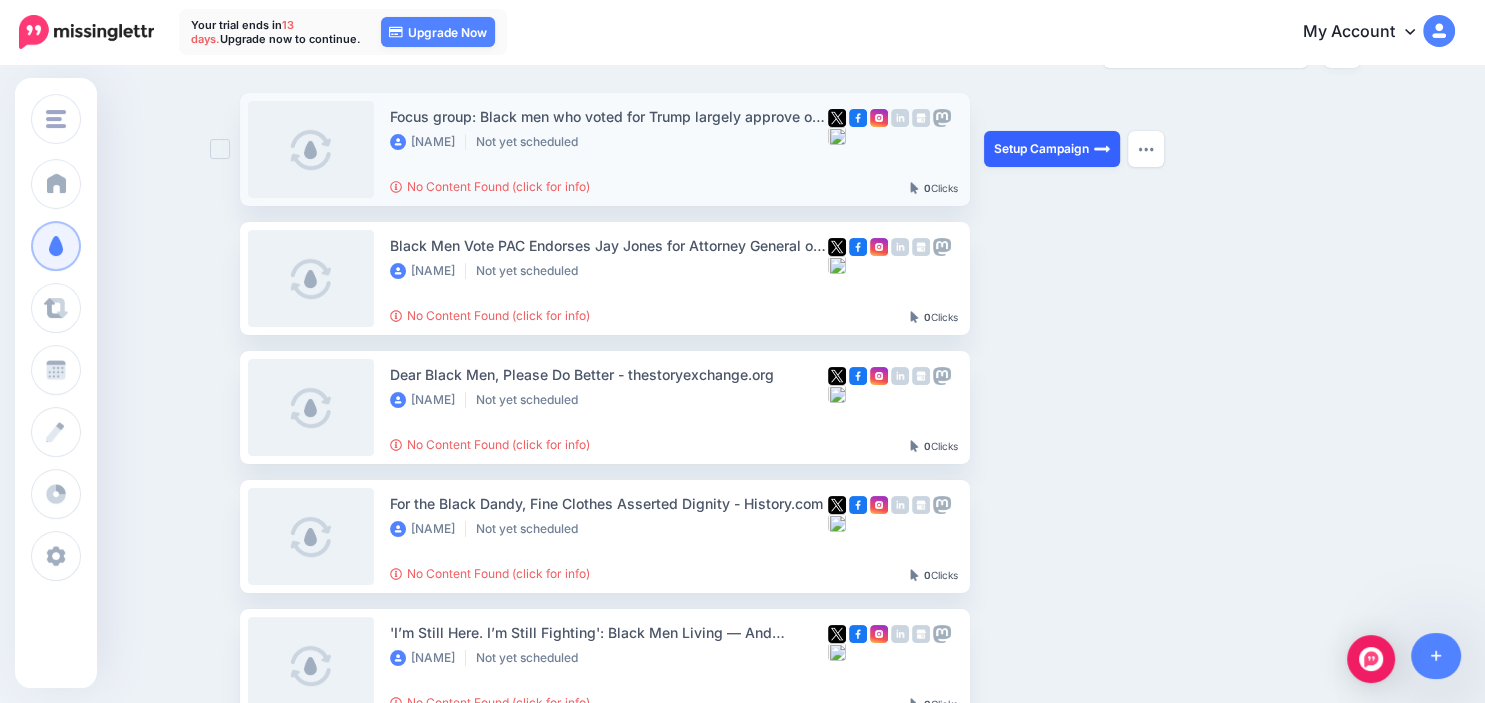 scroll, scrollTop: 0, scrollLeft: 0, axis: both 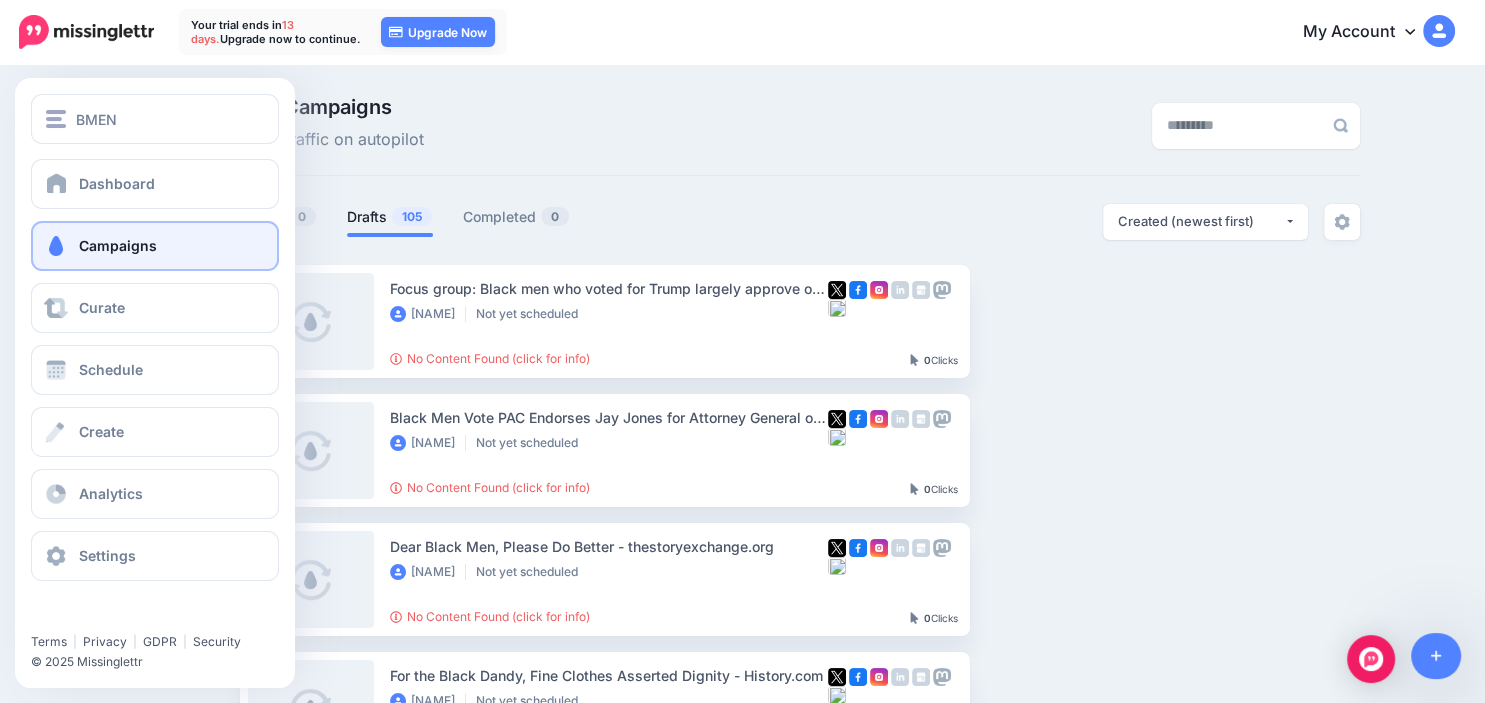 click on "Campaigns" at bounding box center (118, 245) 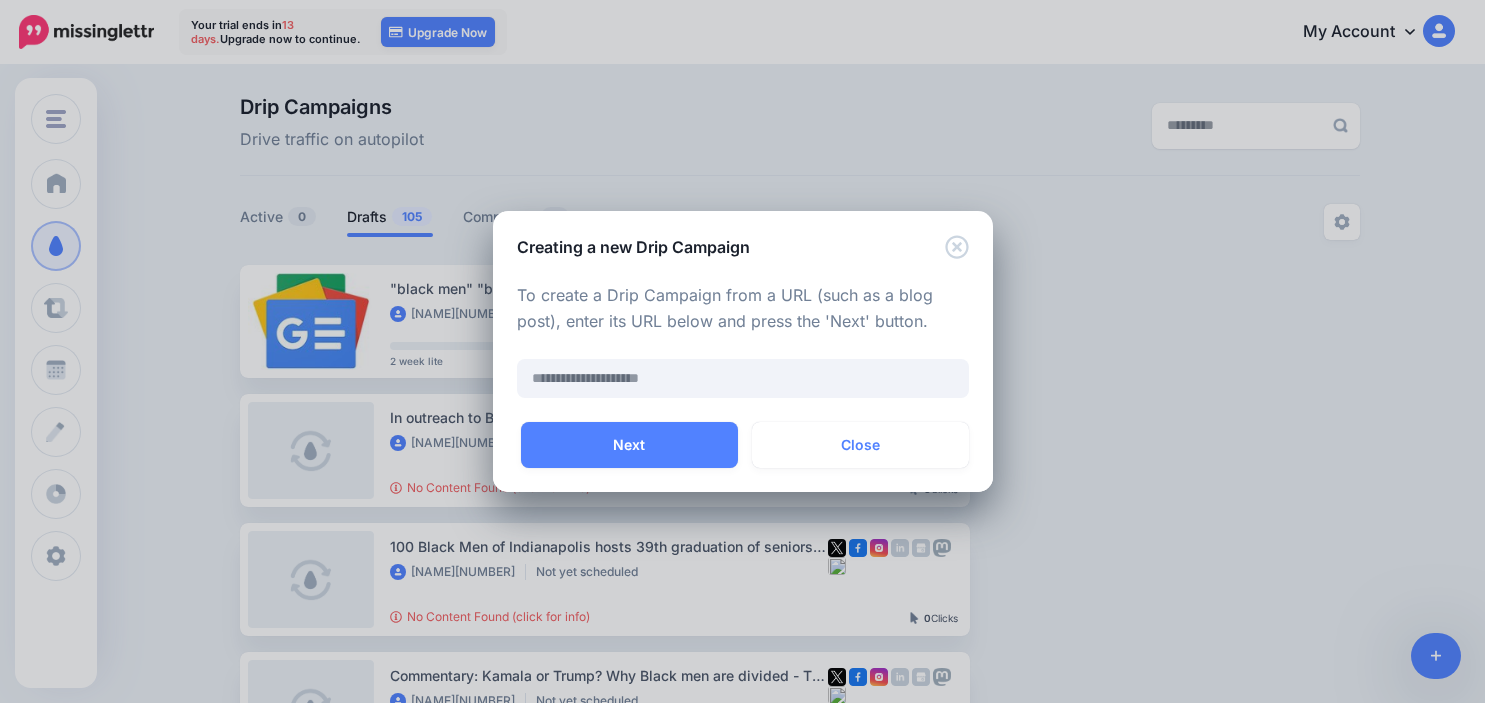 click at bounding box center (743, 378) 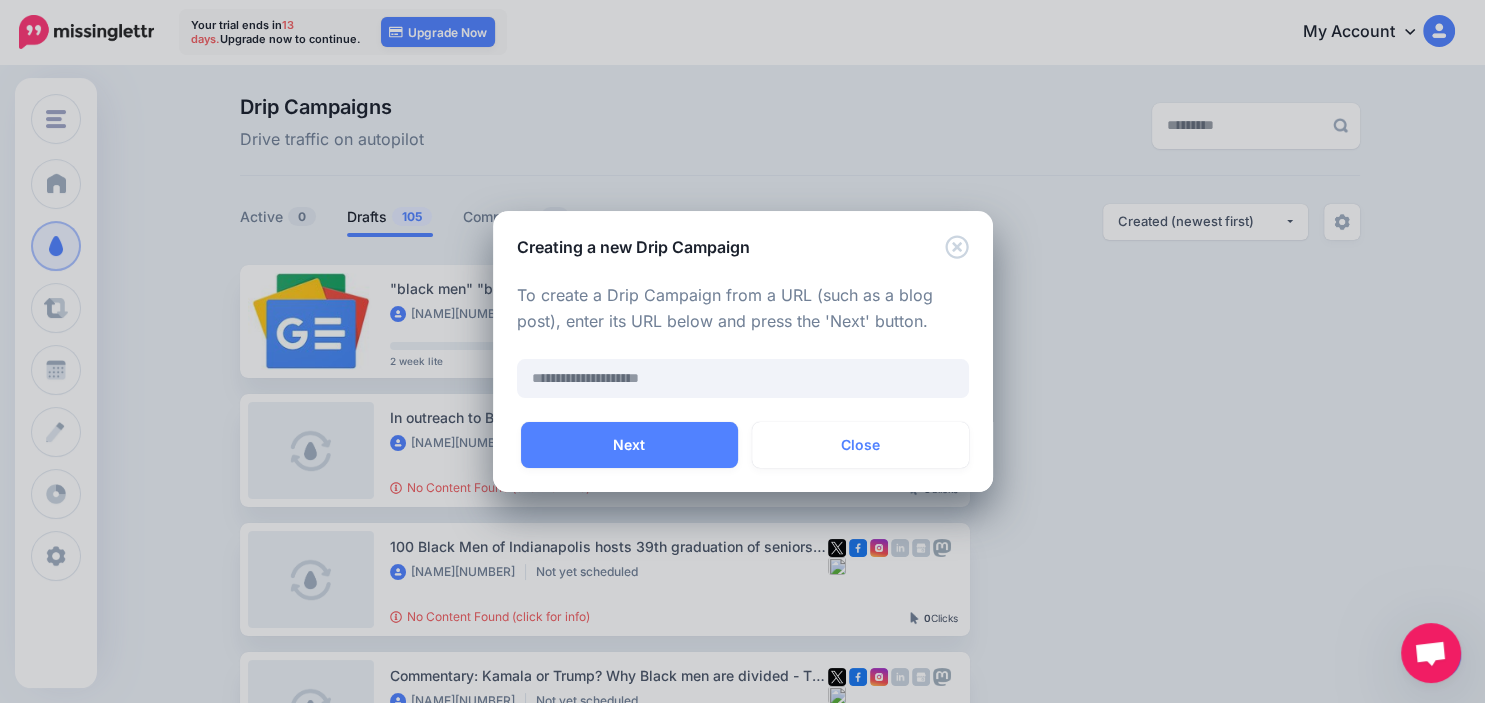 type on "**********" 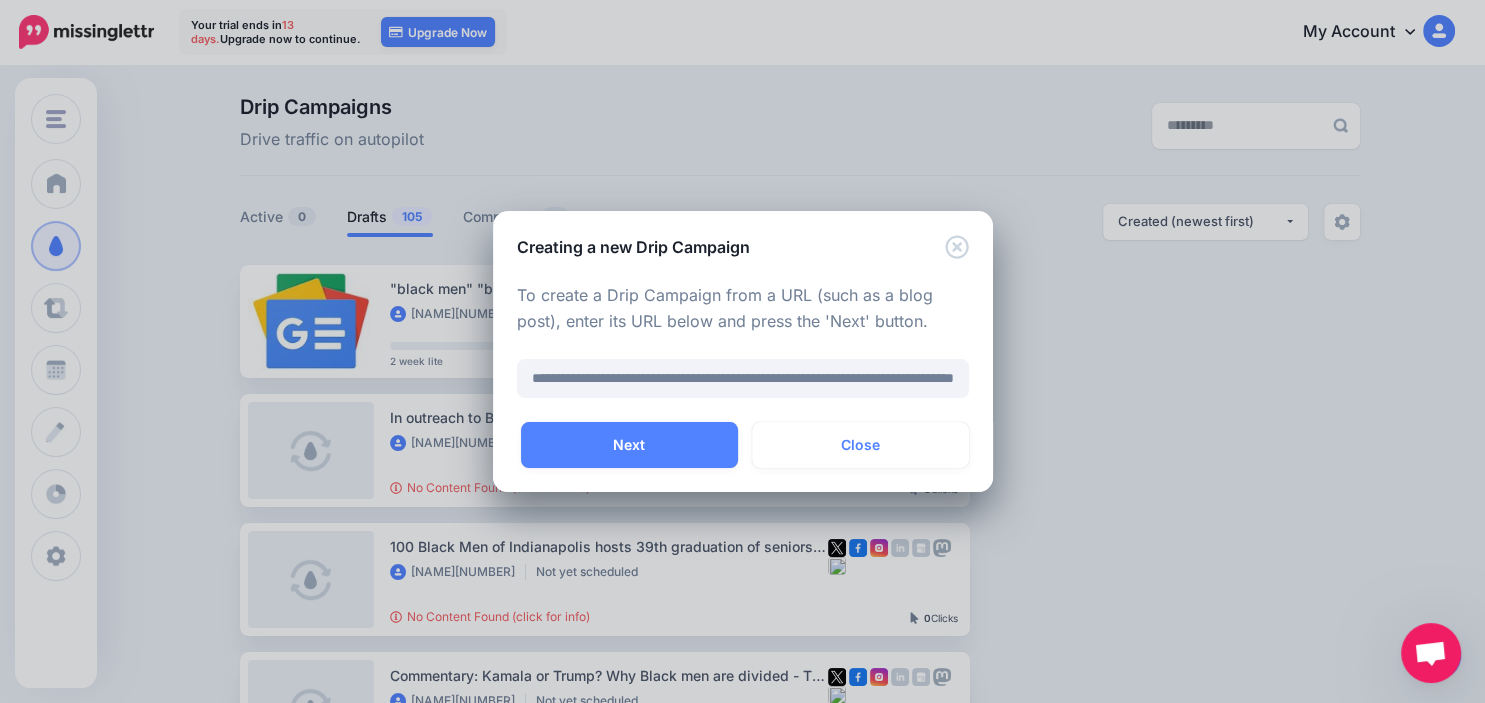 scroll, scrollTop: 0, scrollLeft: 183, axis: horizontal 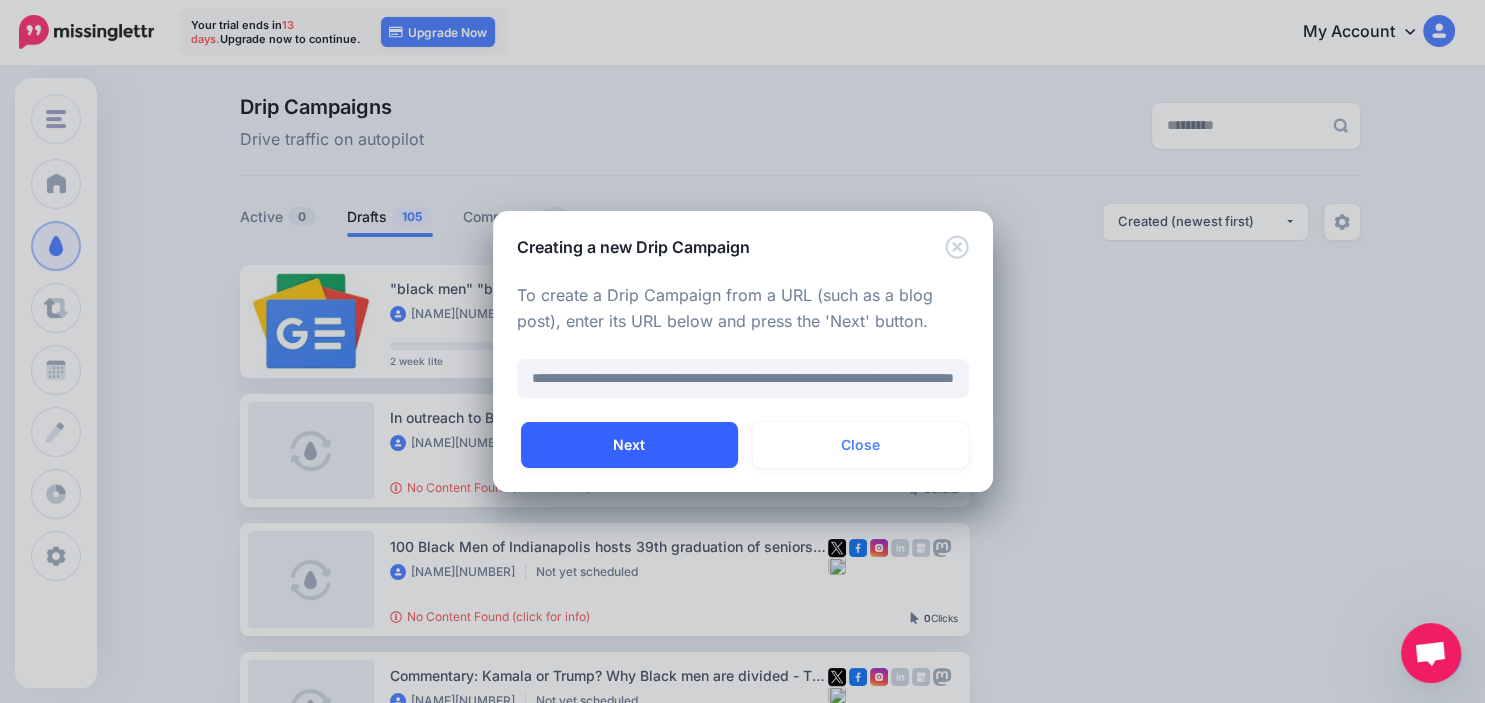 click on "Next" at bounding box center (629, 445) 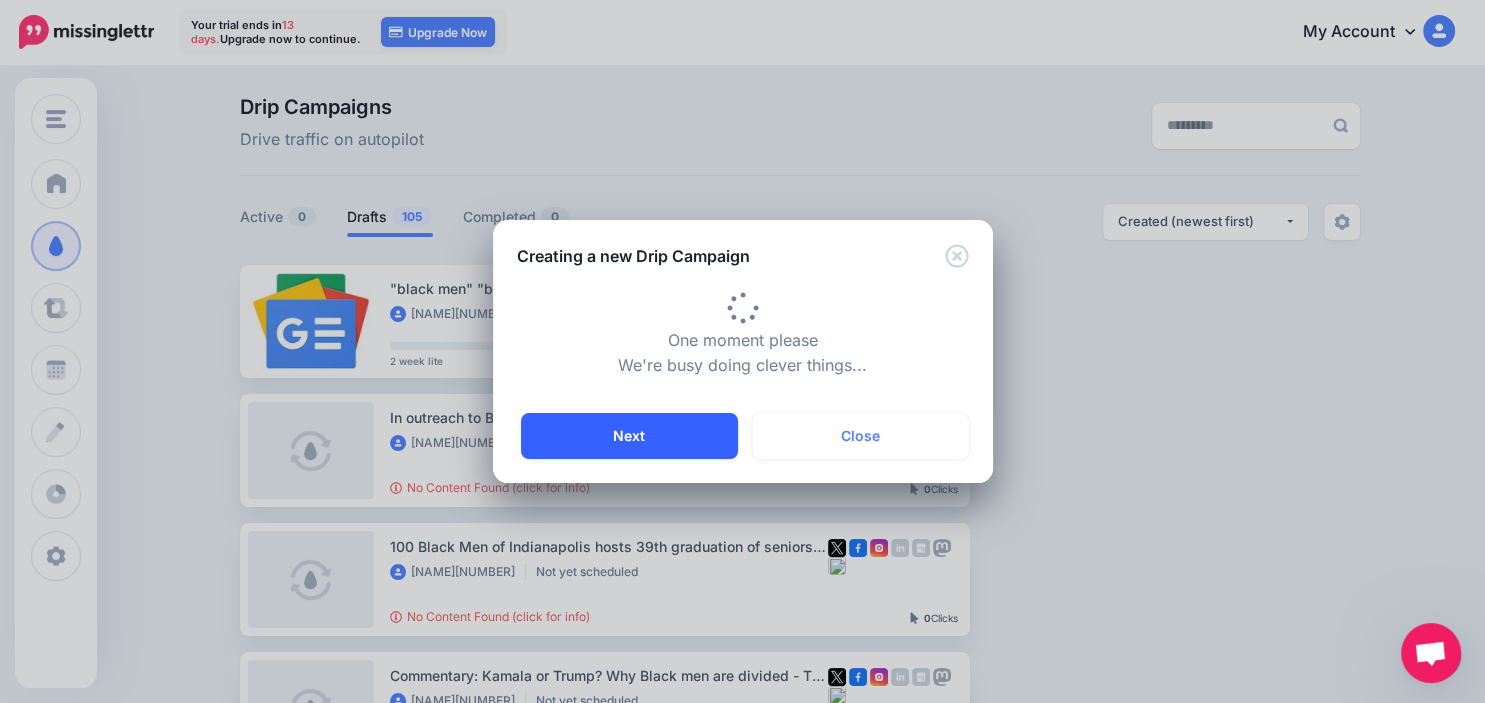 type on "**********" 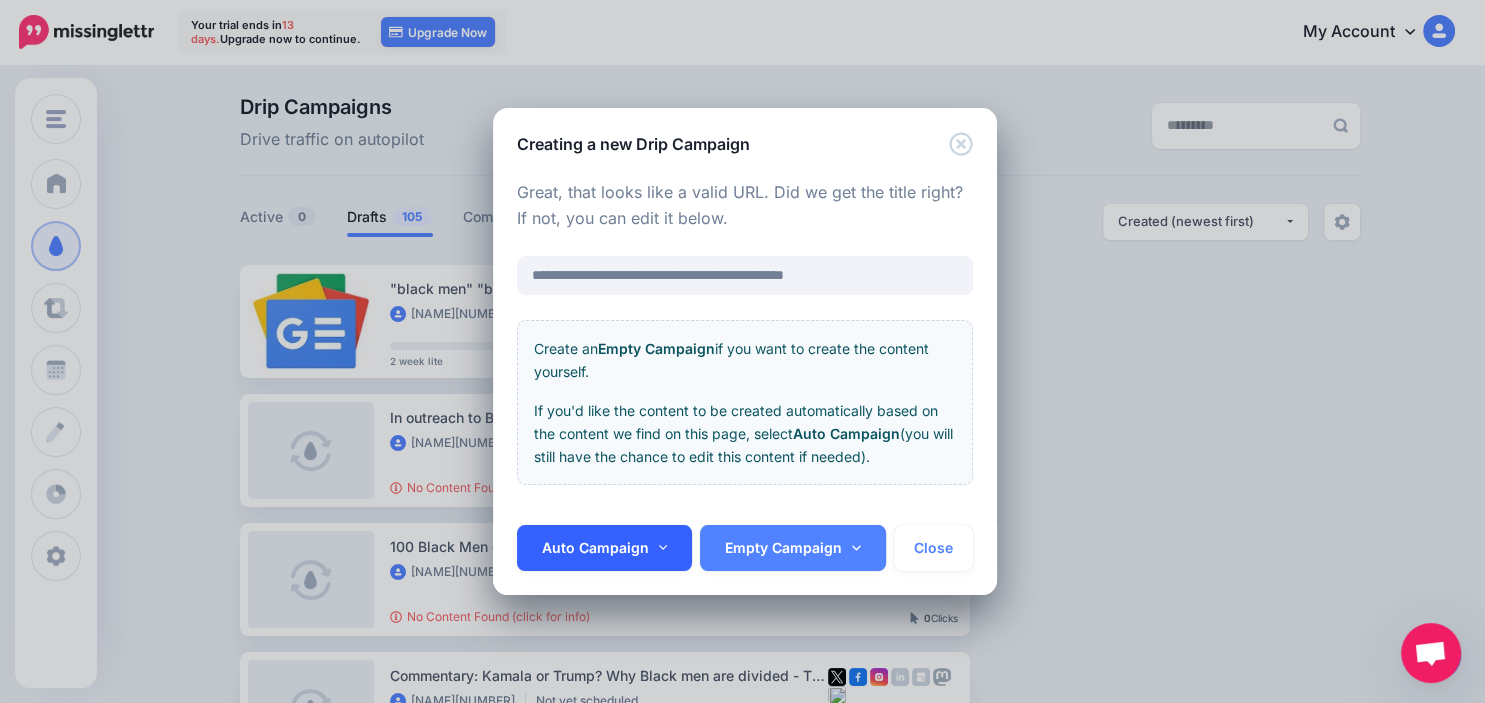 click on "Auto Campaign" at bounding box center [605, 548] 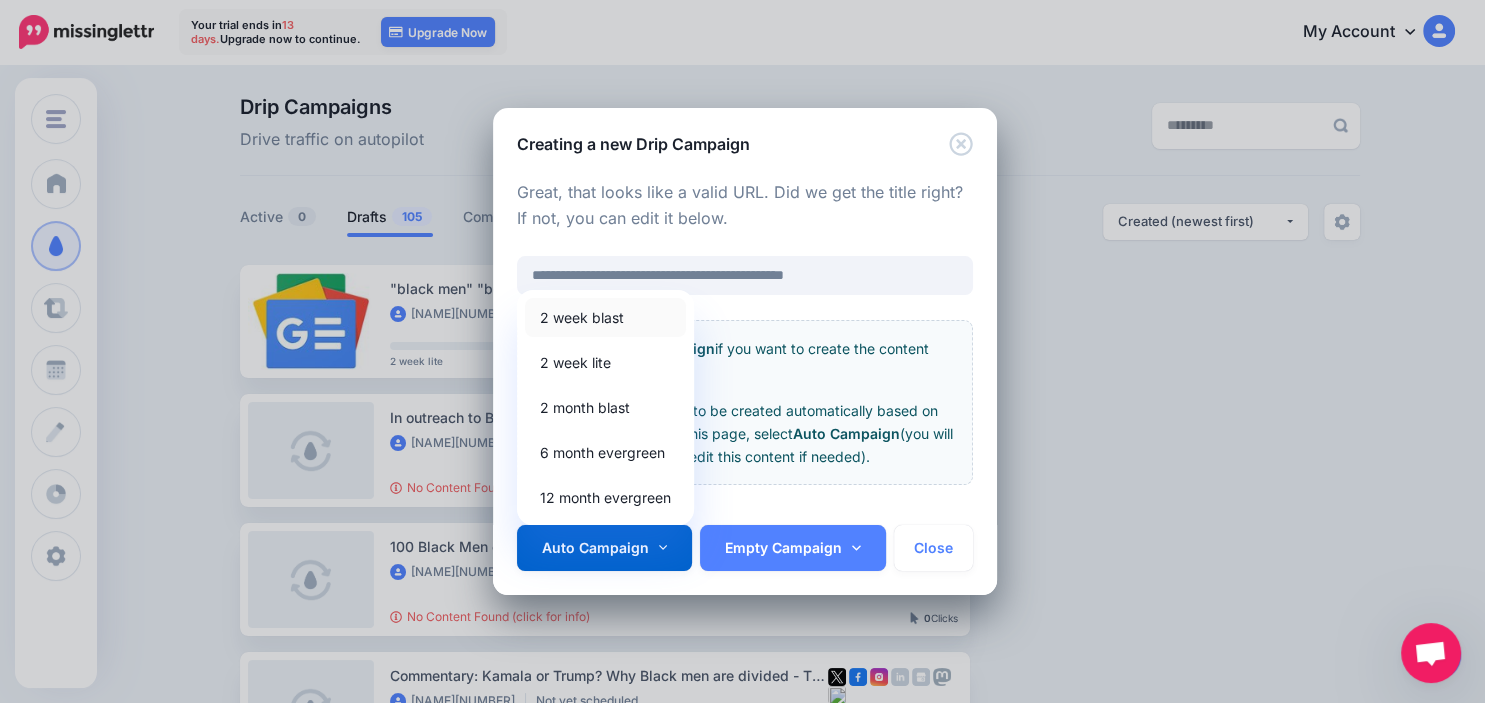 click on "2 week blast" at bounding box center (605, 317) 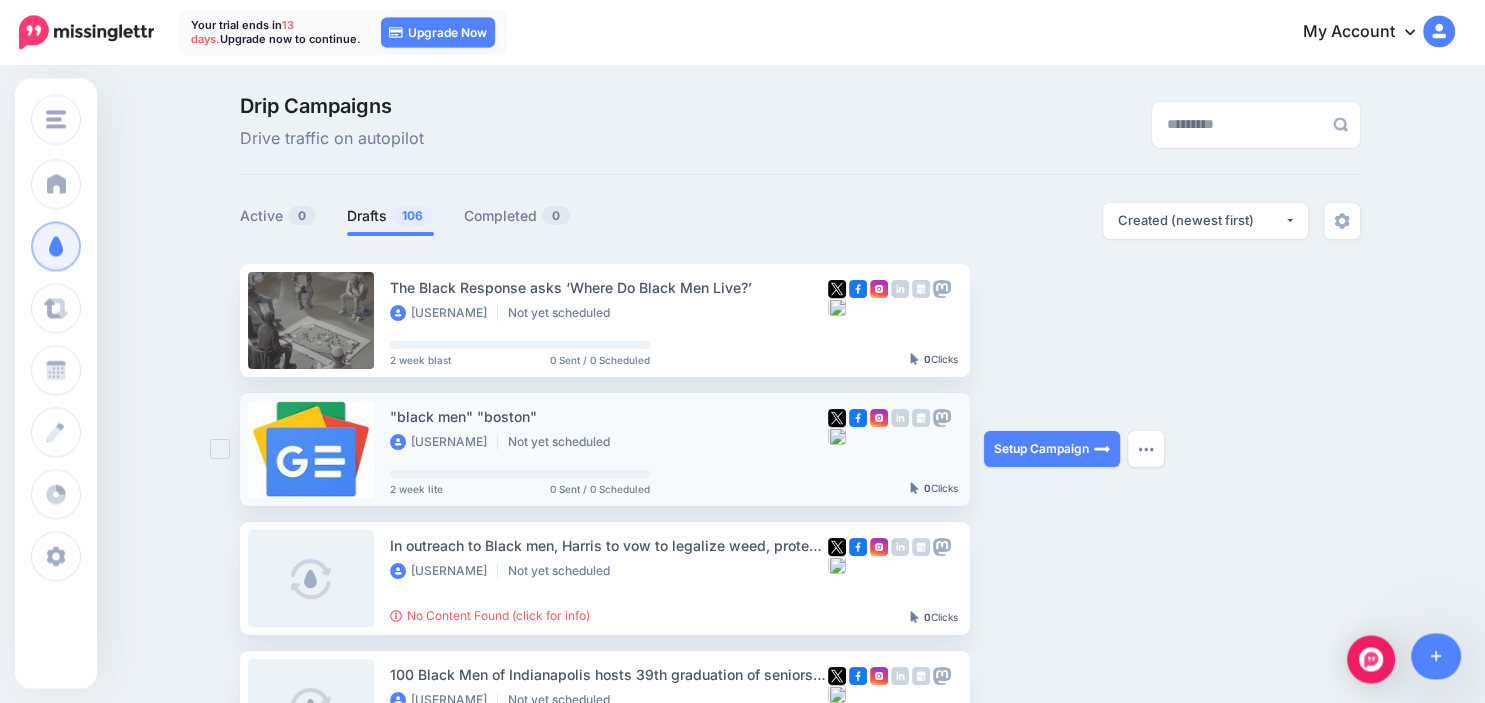 scroll, scrollTop: 0, scrollLeft: 0, axis: both 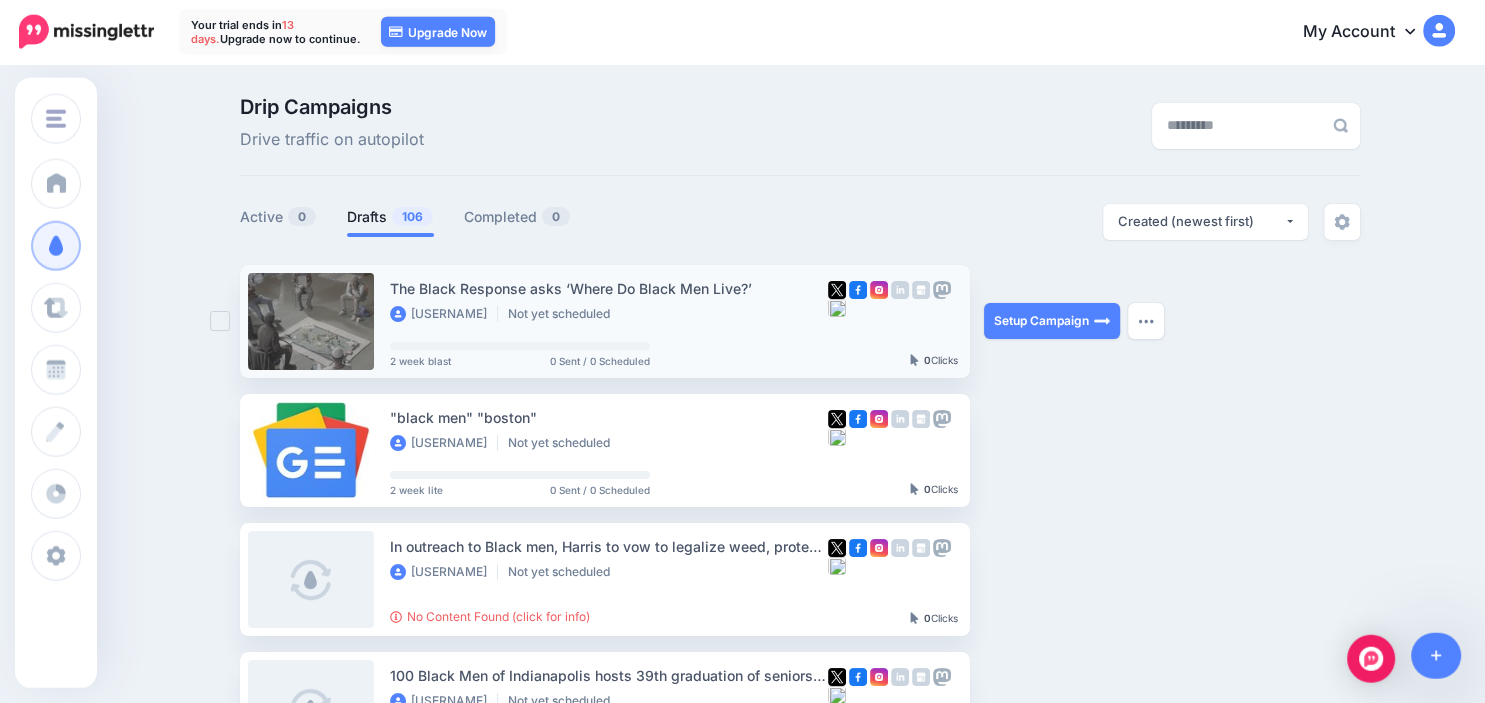 click on "The Black Response asks ‘Where Do Black Men Live?’
[USERNAME]
Not yet scheduled
2 week blast
0 Sent / 0 Scheduled" at bounding box center (609, 321) 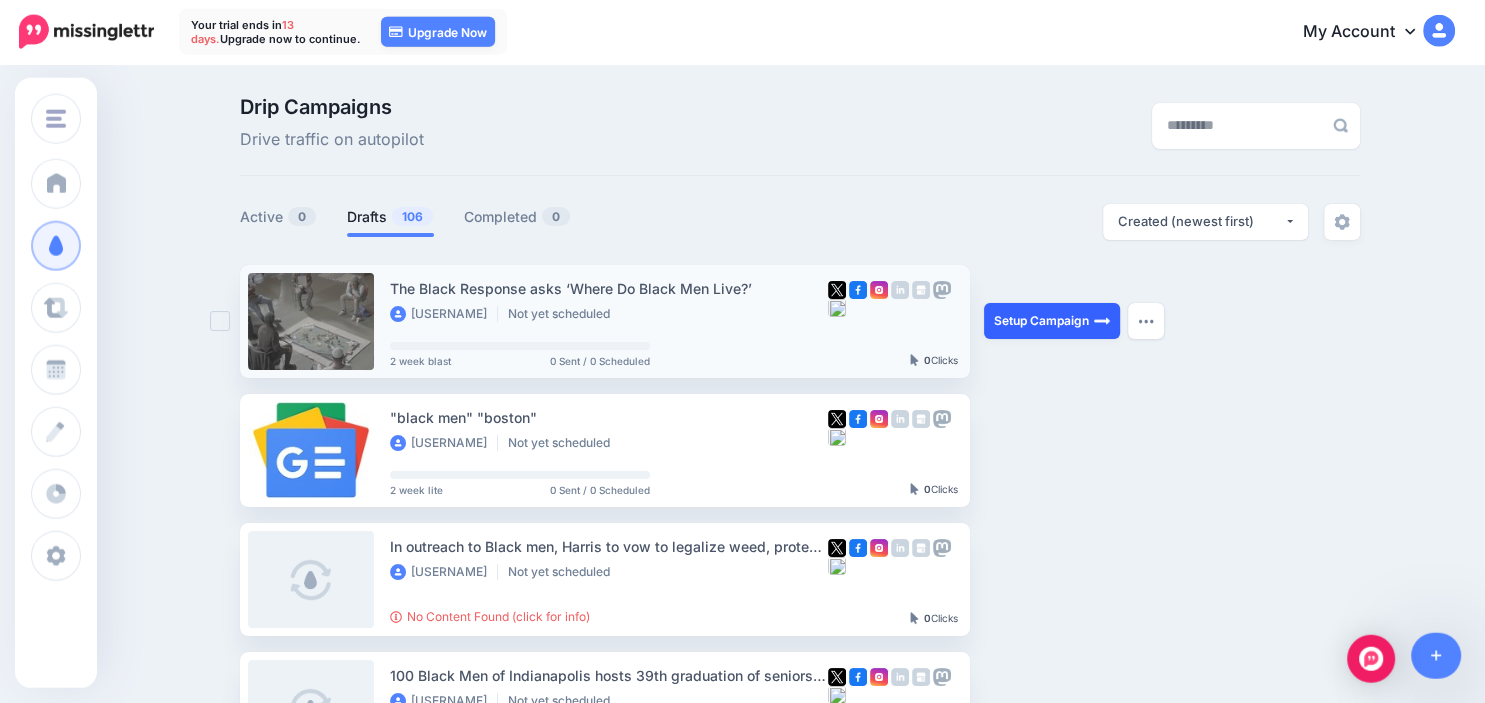 click on "Setup Campaign" at bounding box center (1052, 321) 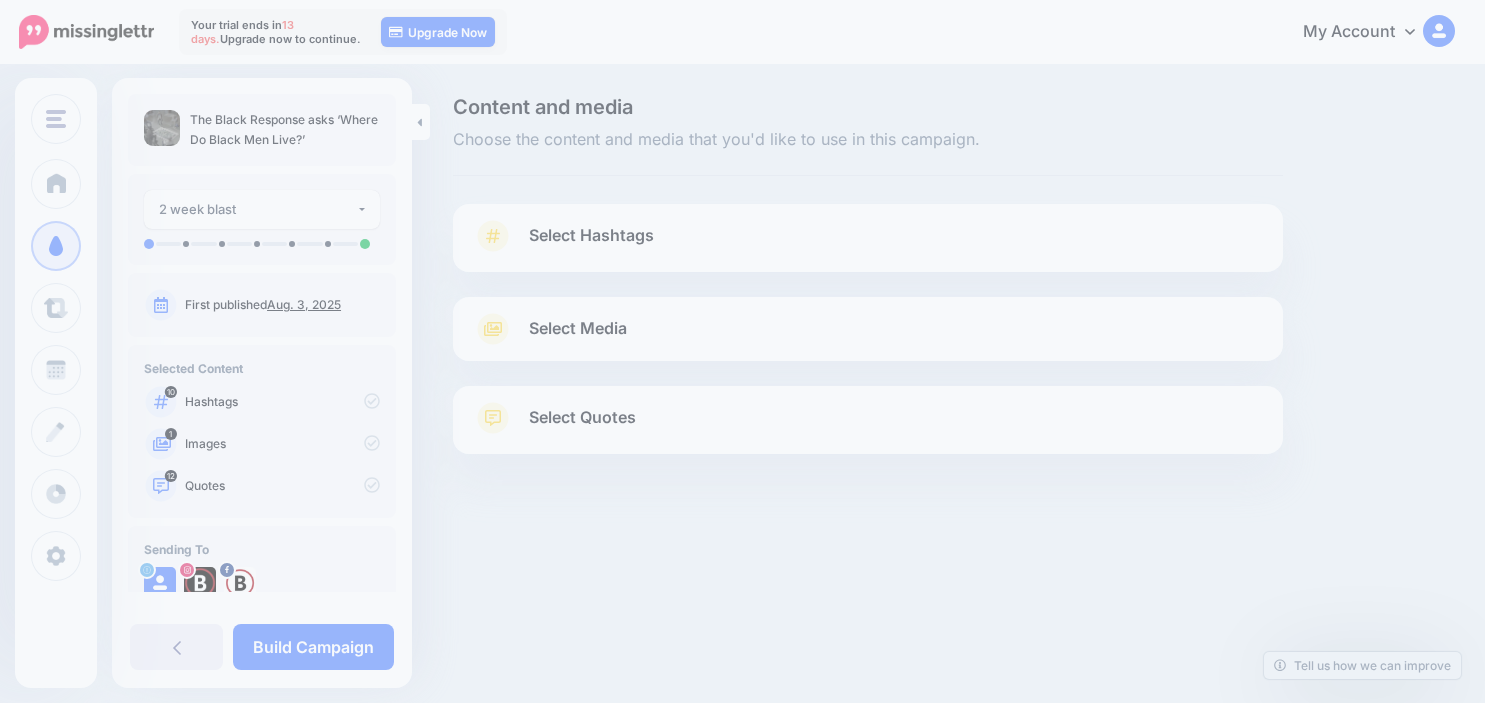 scroll, scrollTop: 0, scrollLeft: 0, axis: both 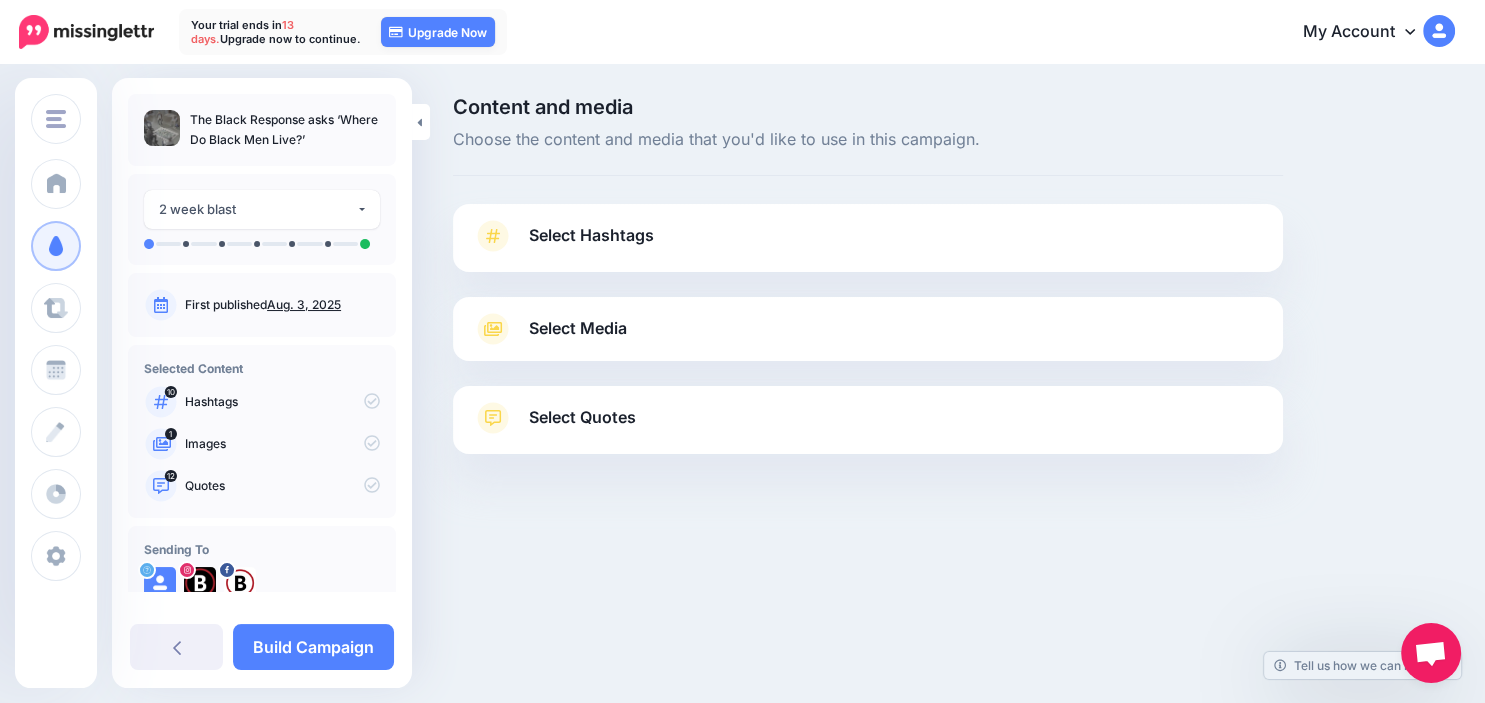 click on "Select Hashtags" at bounding box center [868, 246] 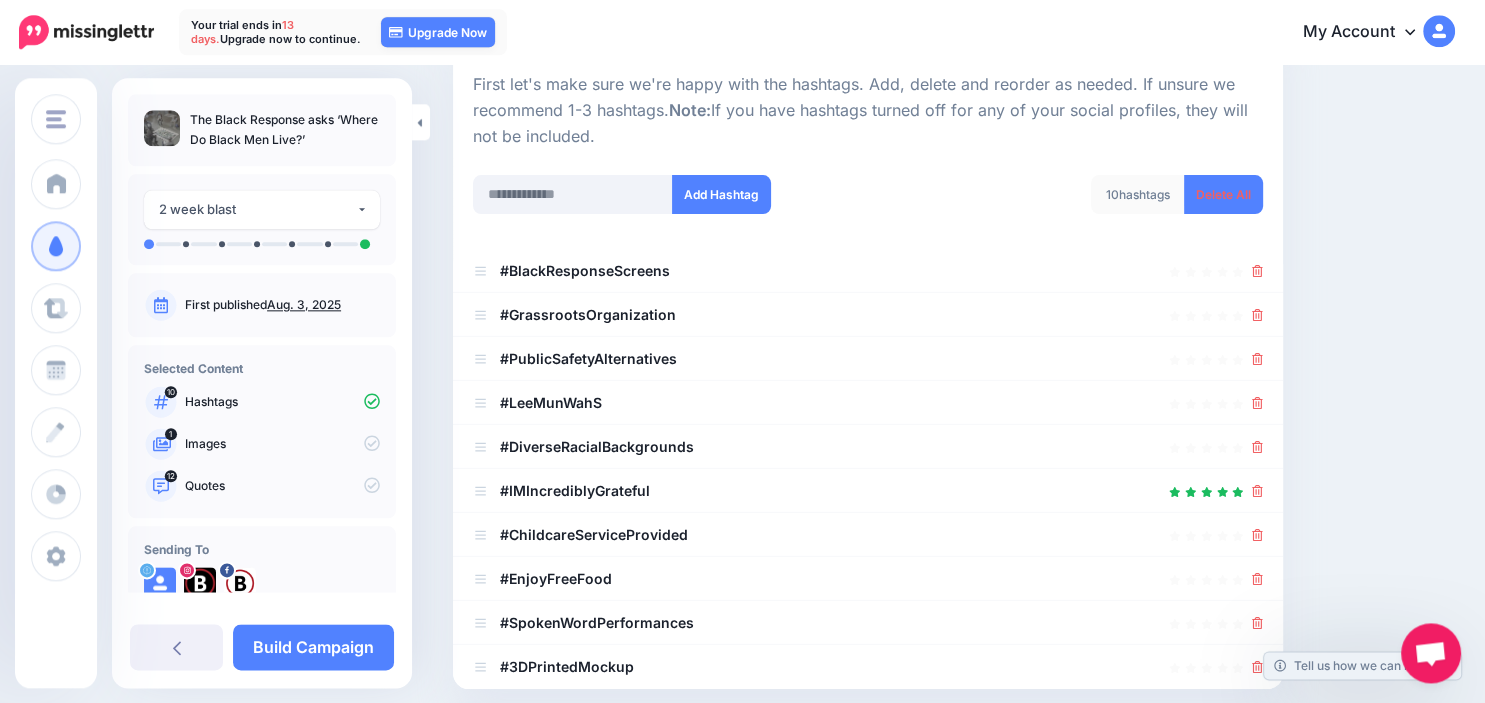 scroll, scrollTop: 198, scrollLeft: 0, axis: vertical 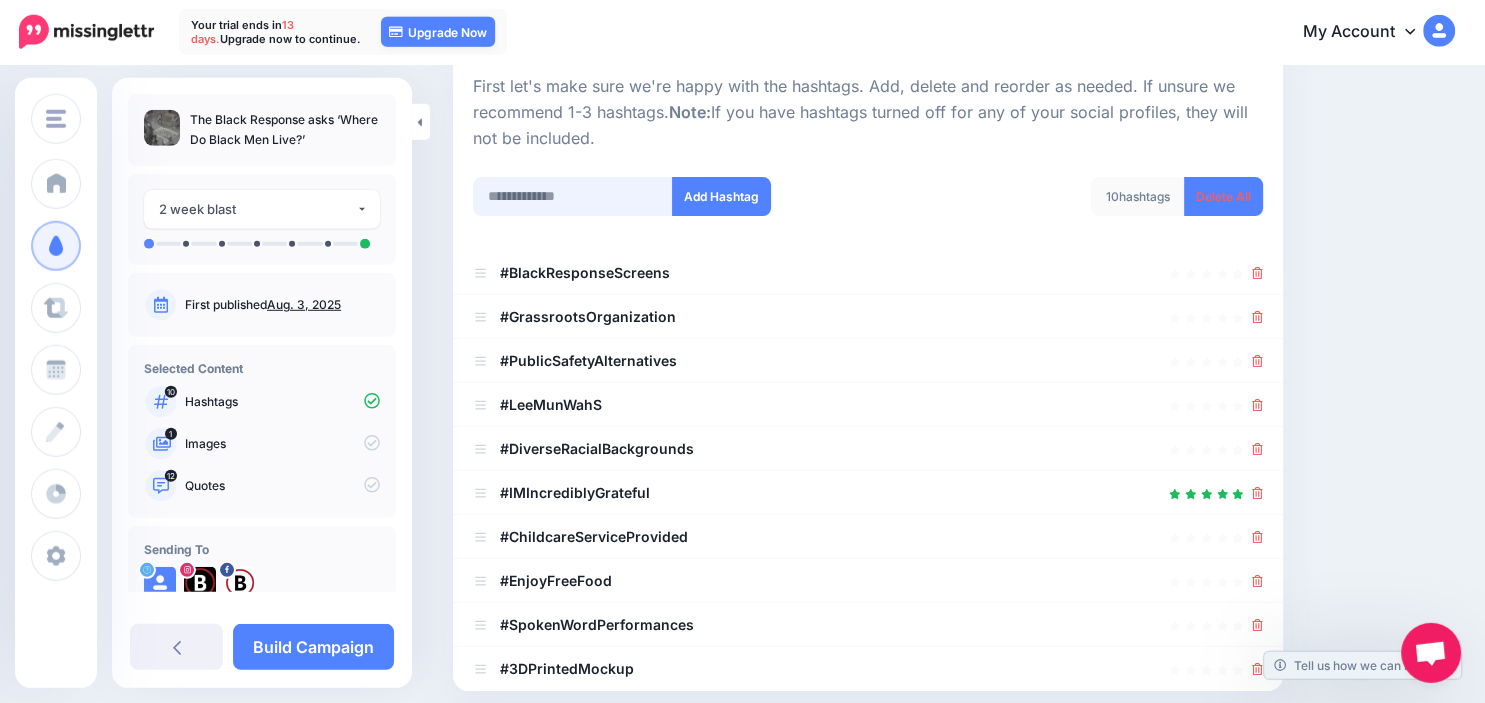 click at bounding box center (573, 196) 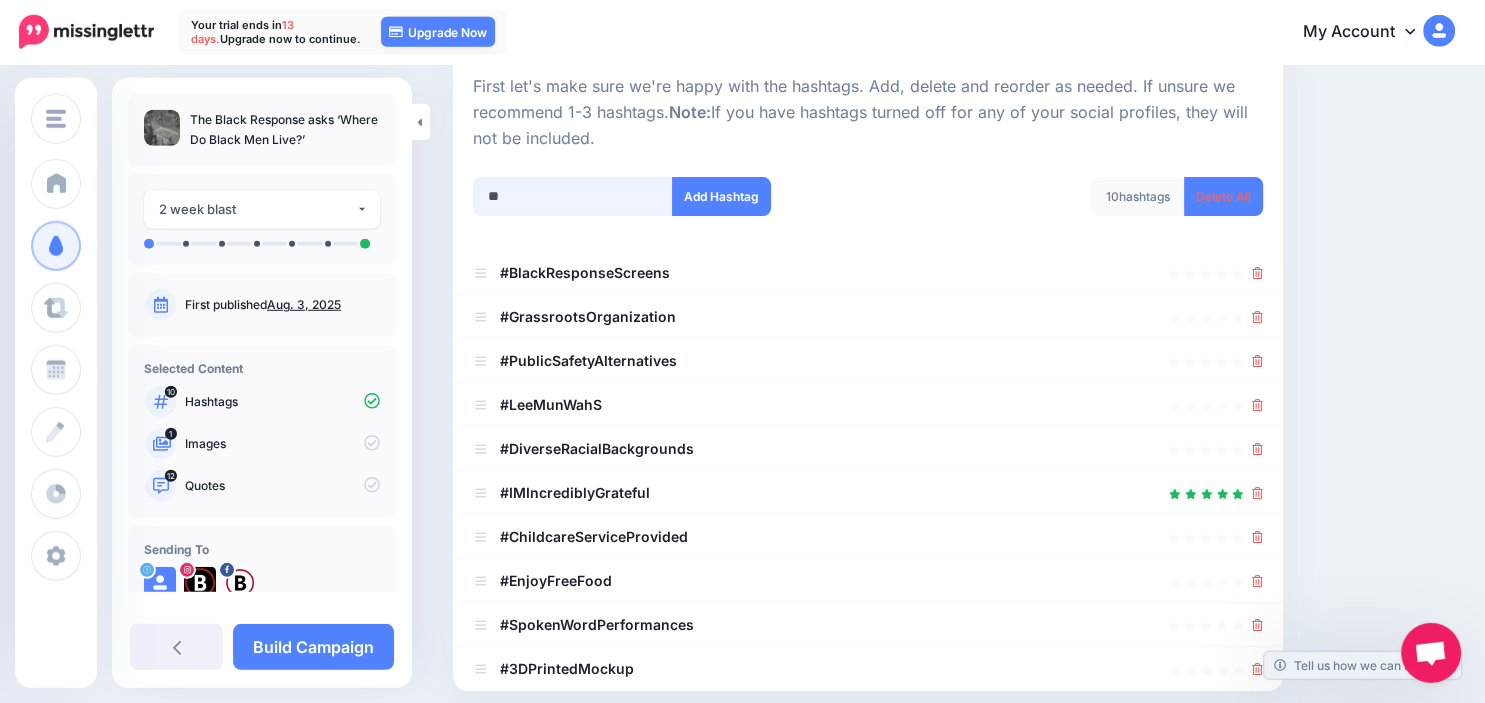 type on "*" 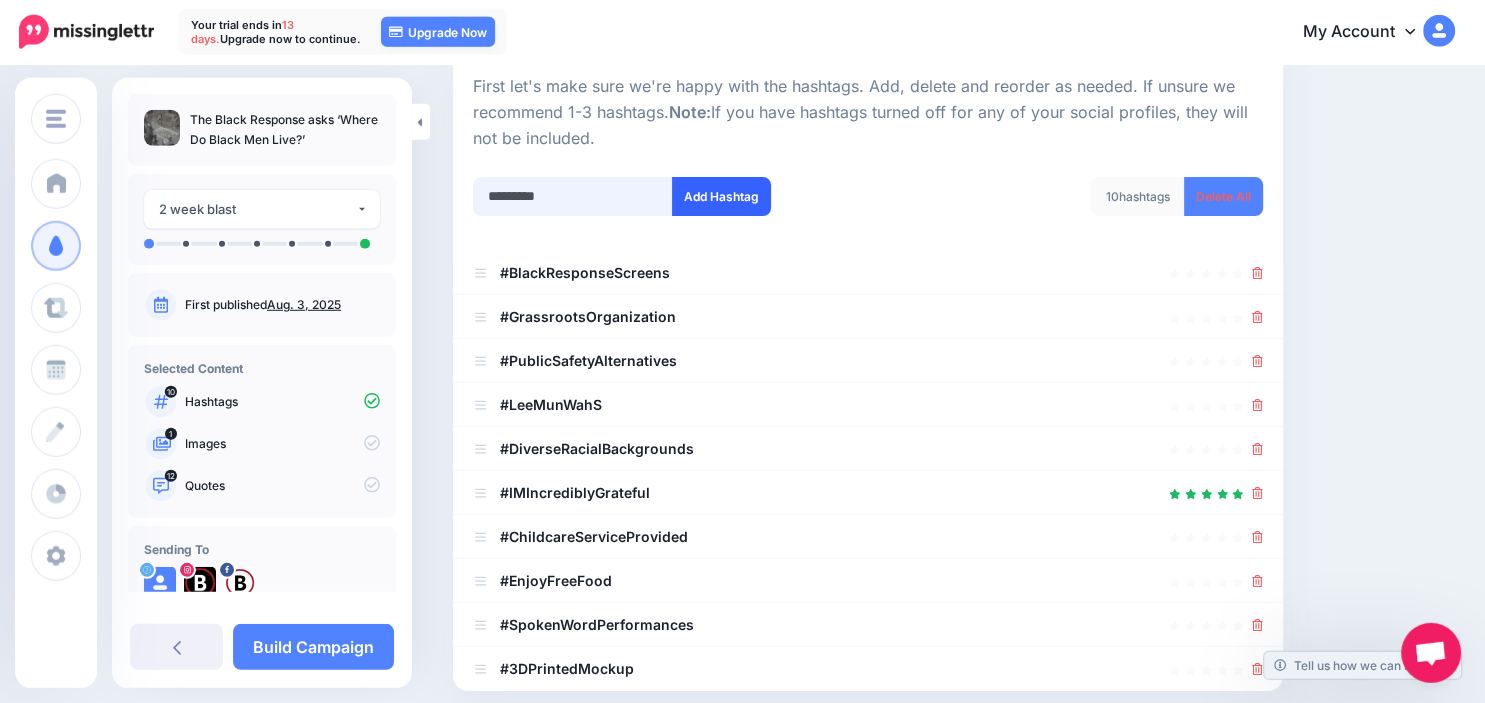type on "*********" 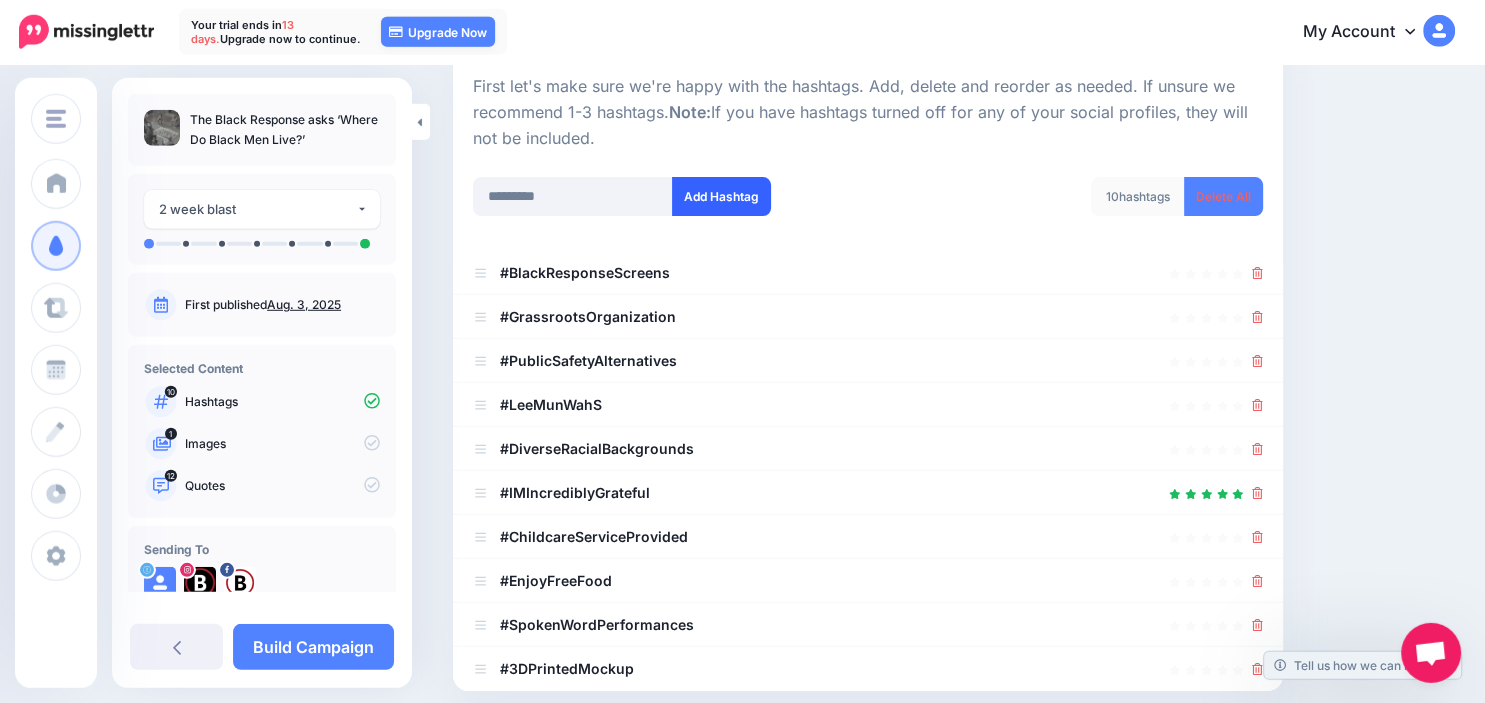 click on "Add Hashtag" at bounding box center (721, 196) 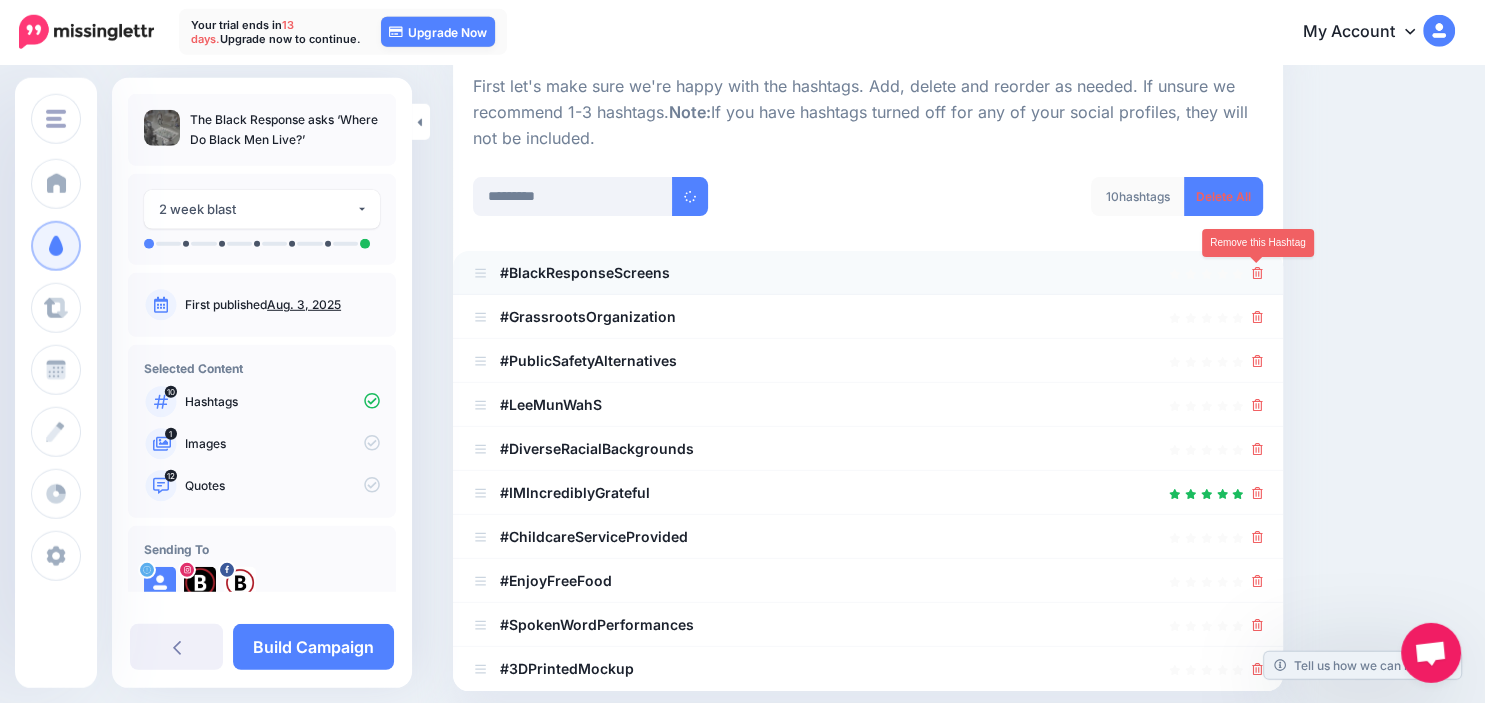 click 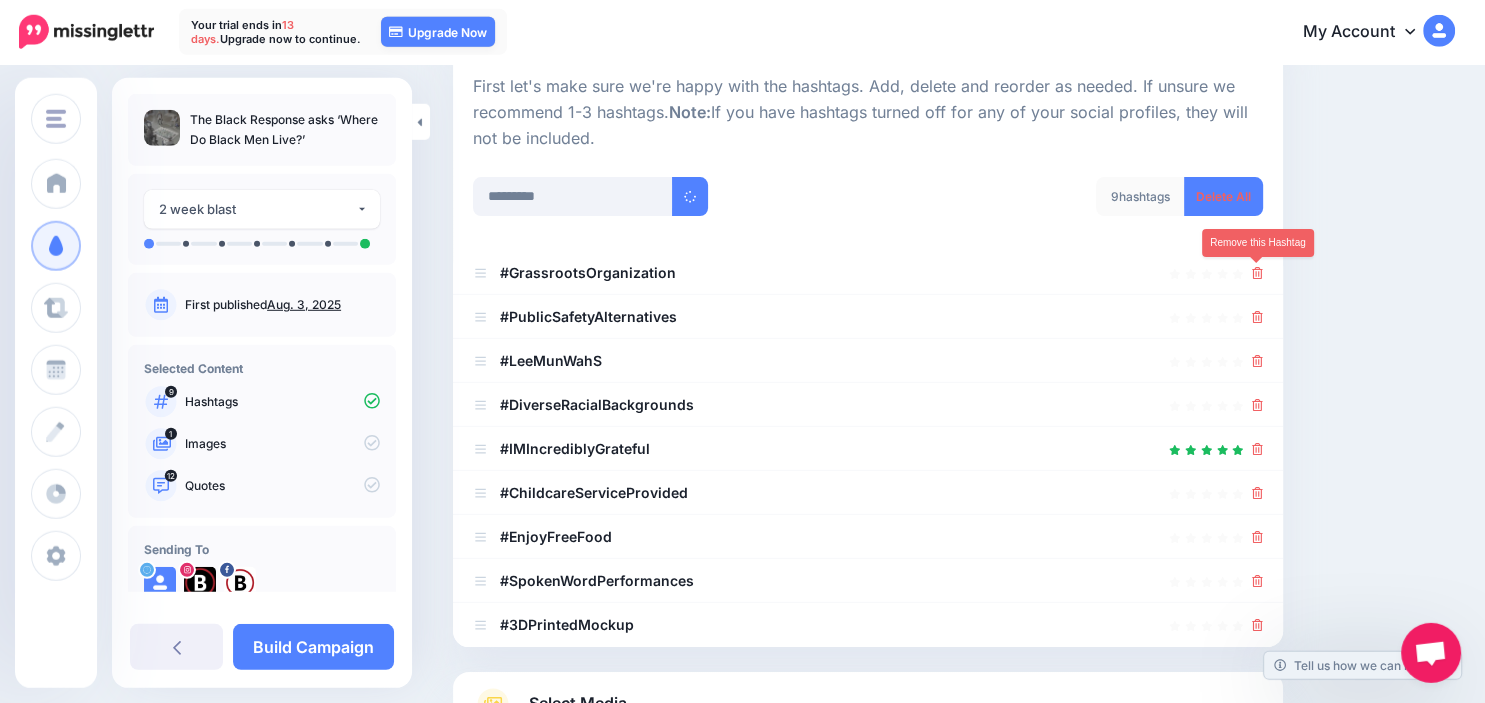 click 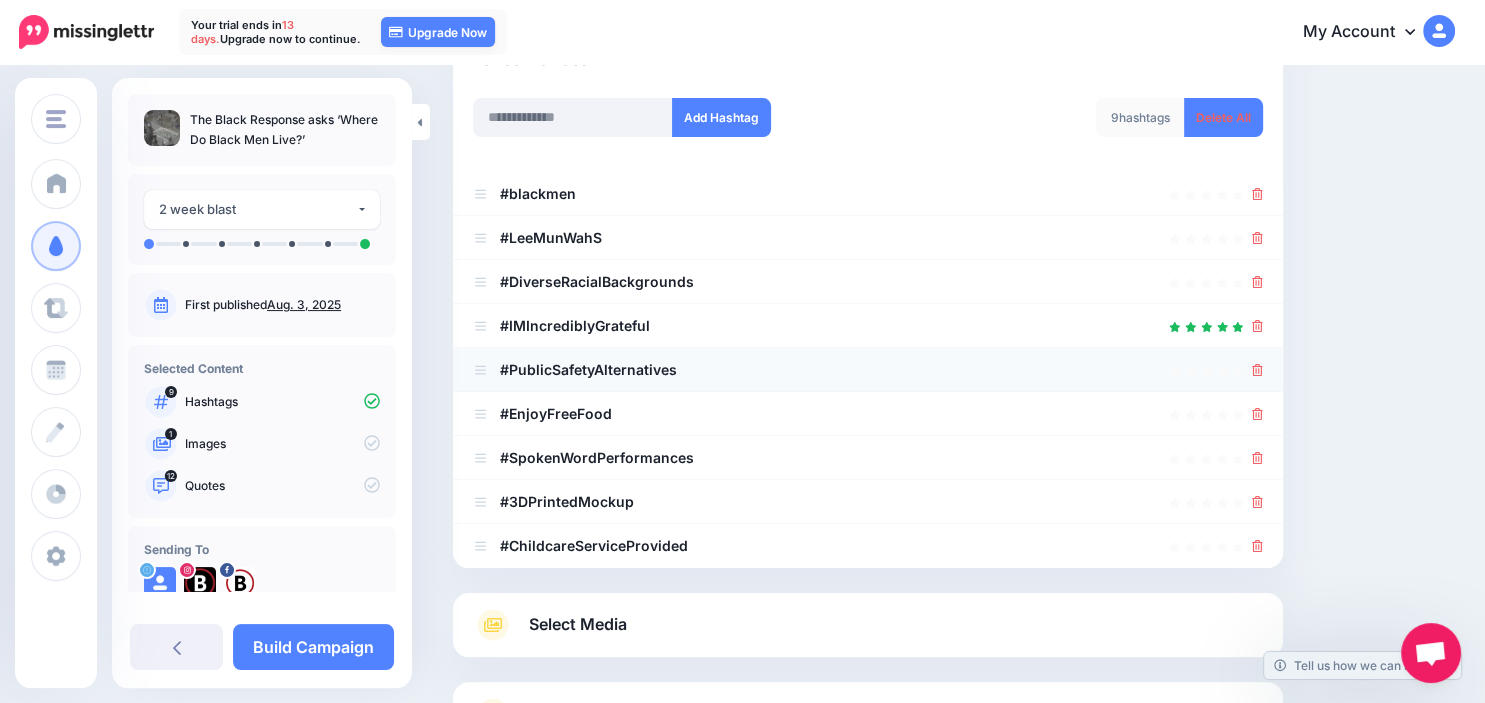 scroll, scrollTop: 278, scrollLeft: 0, axis: vertical 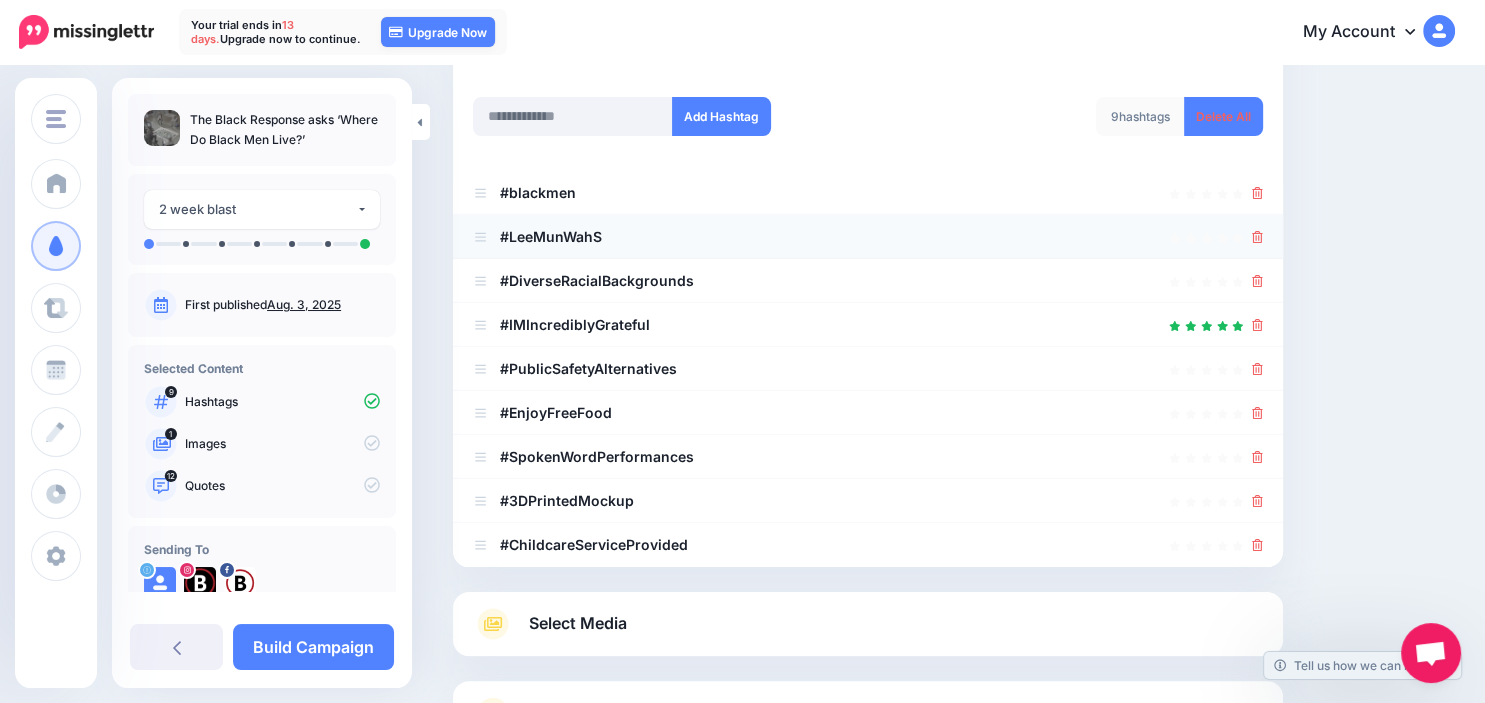 click 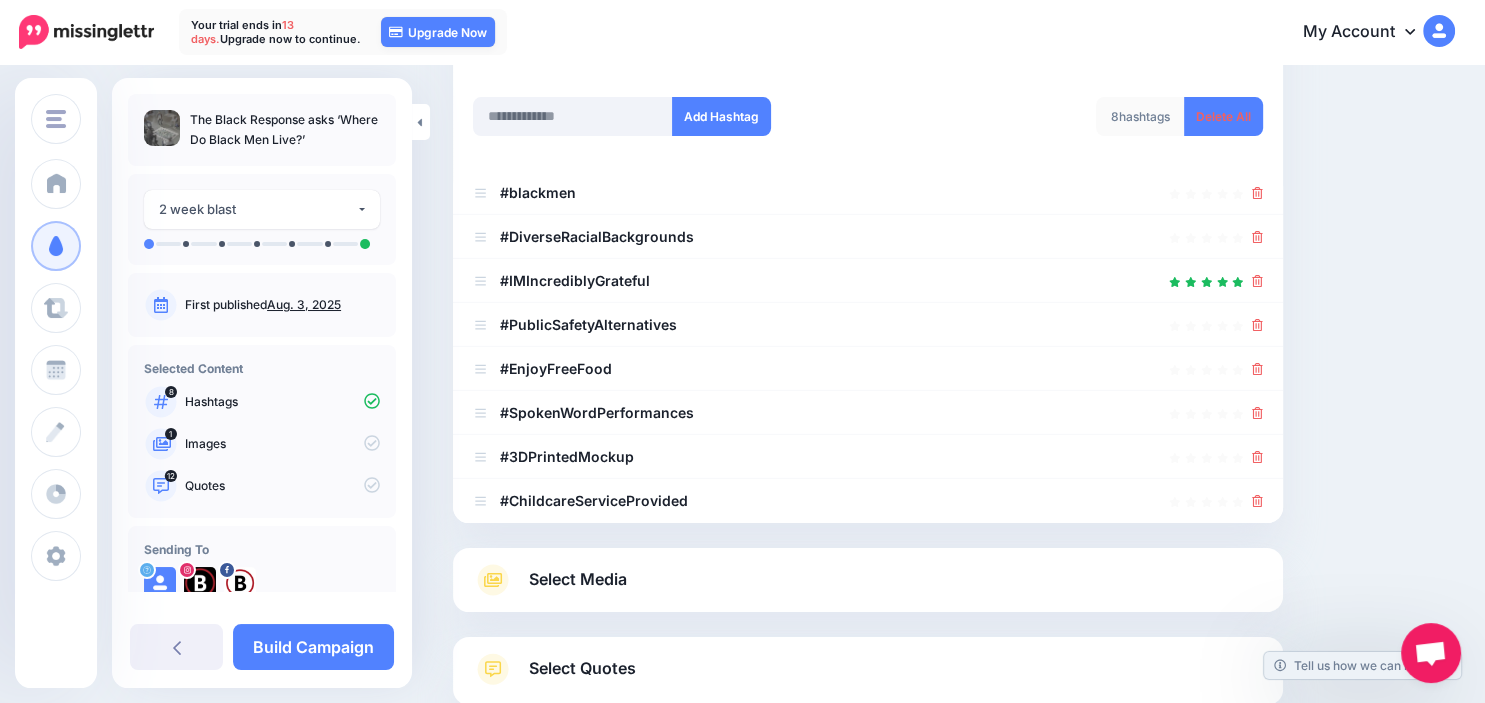 click 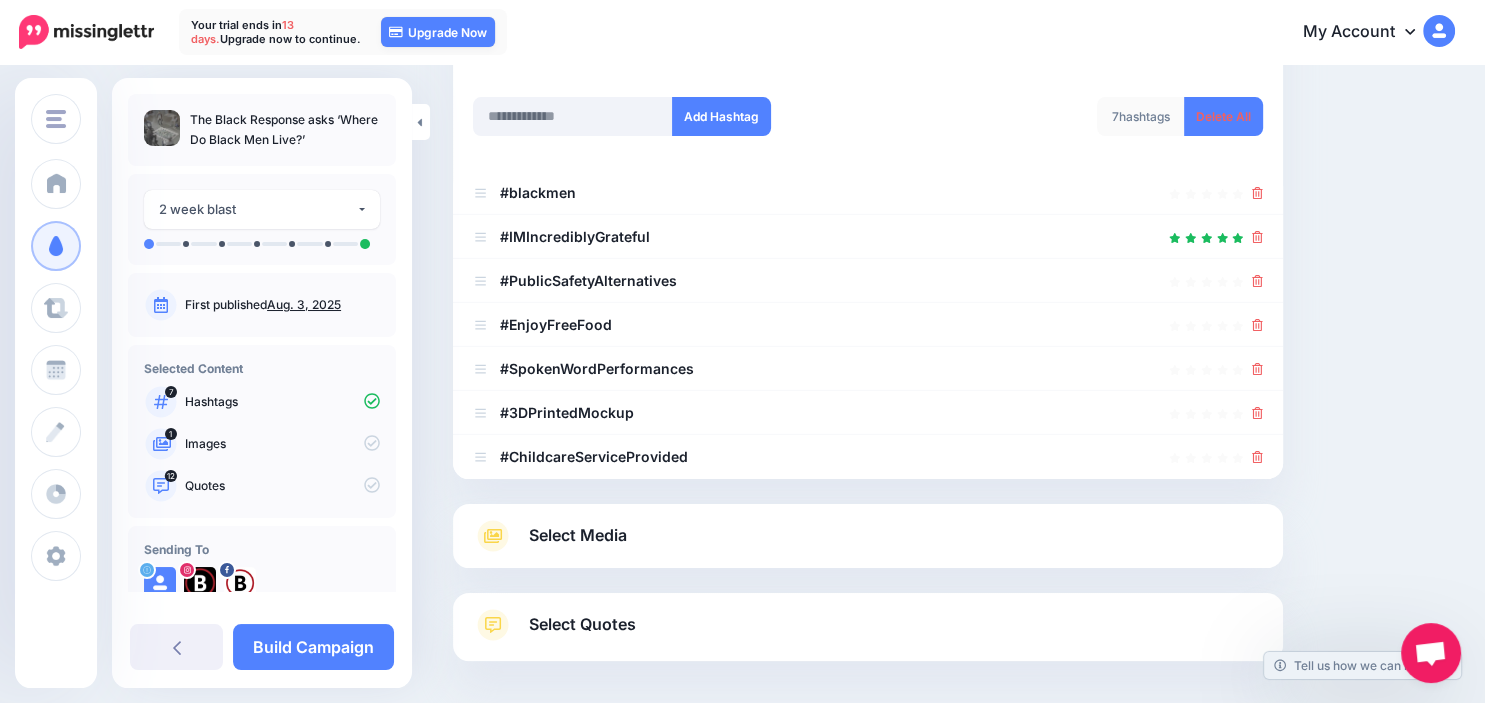 click 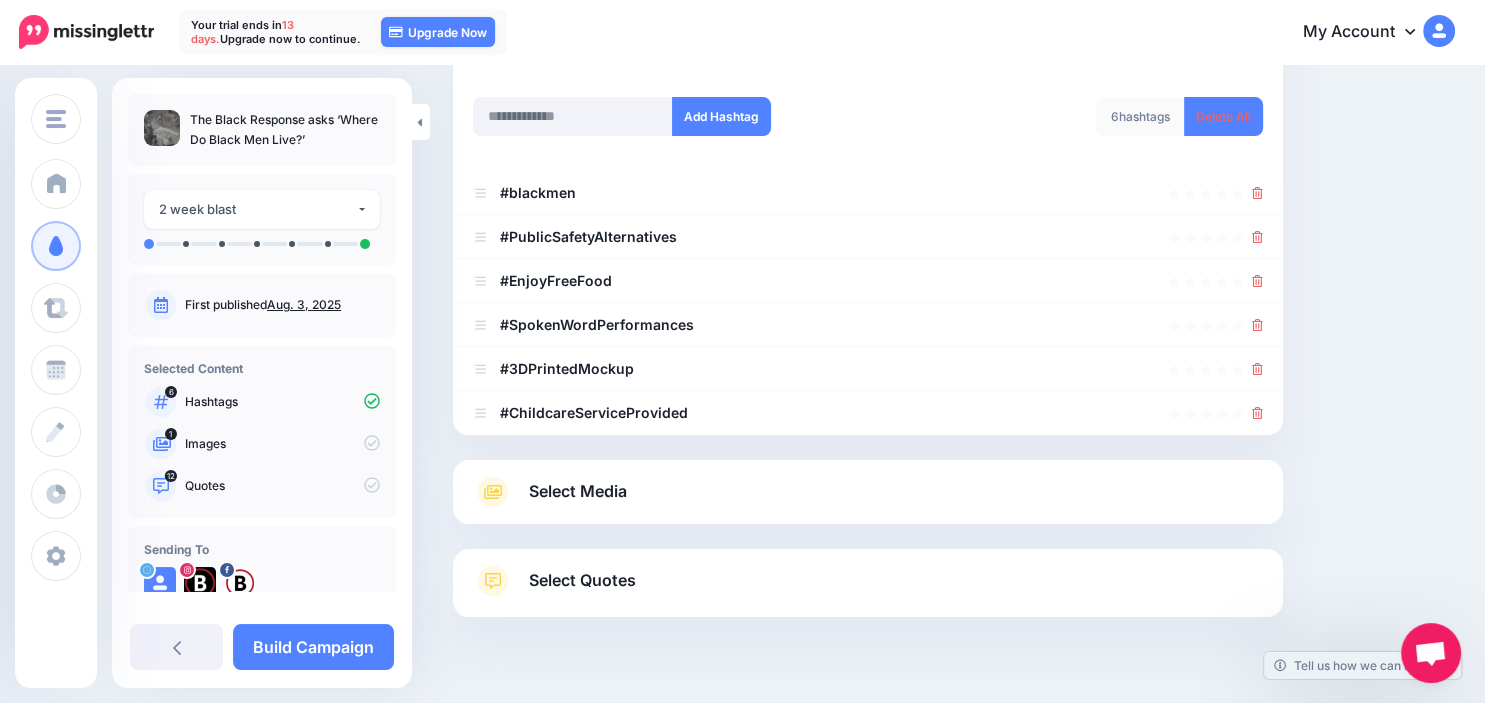 click 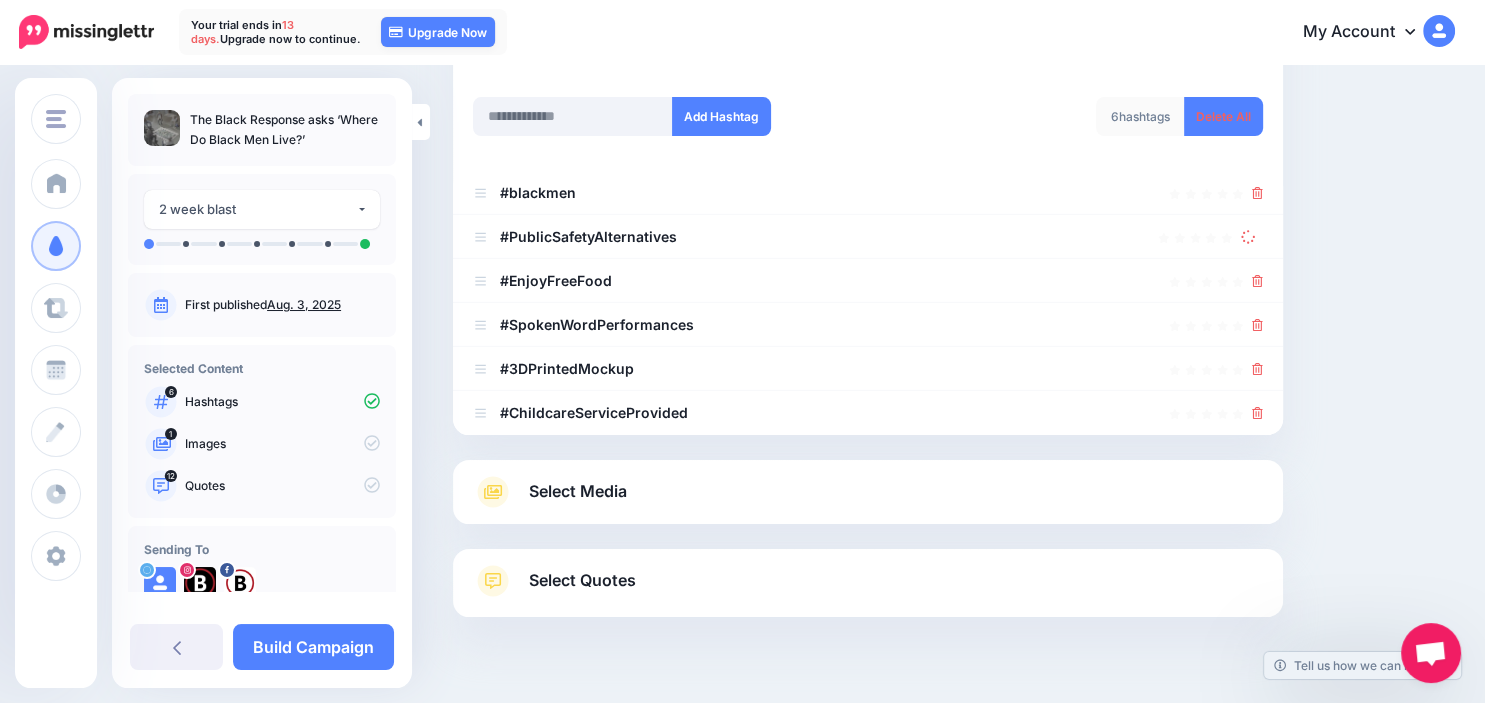 scroll, scrollTop: 277, scrollLeft: 0, axis: vertical 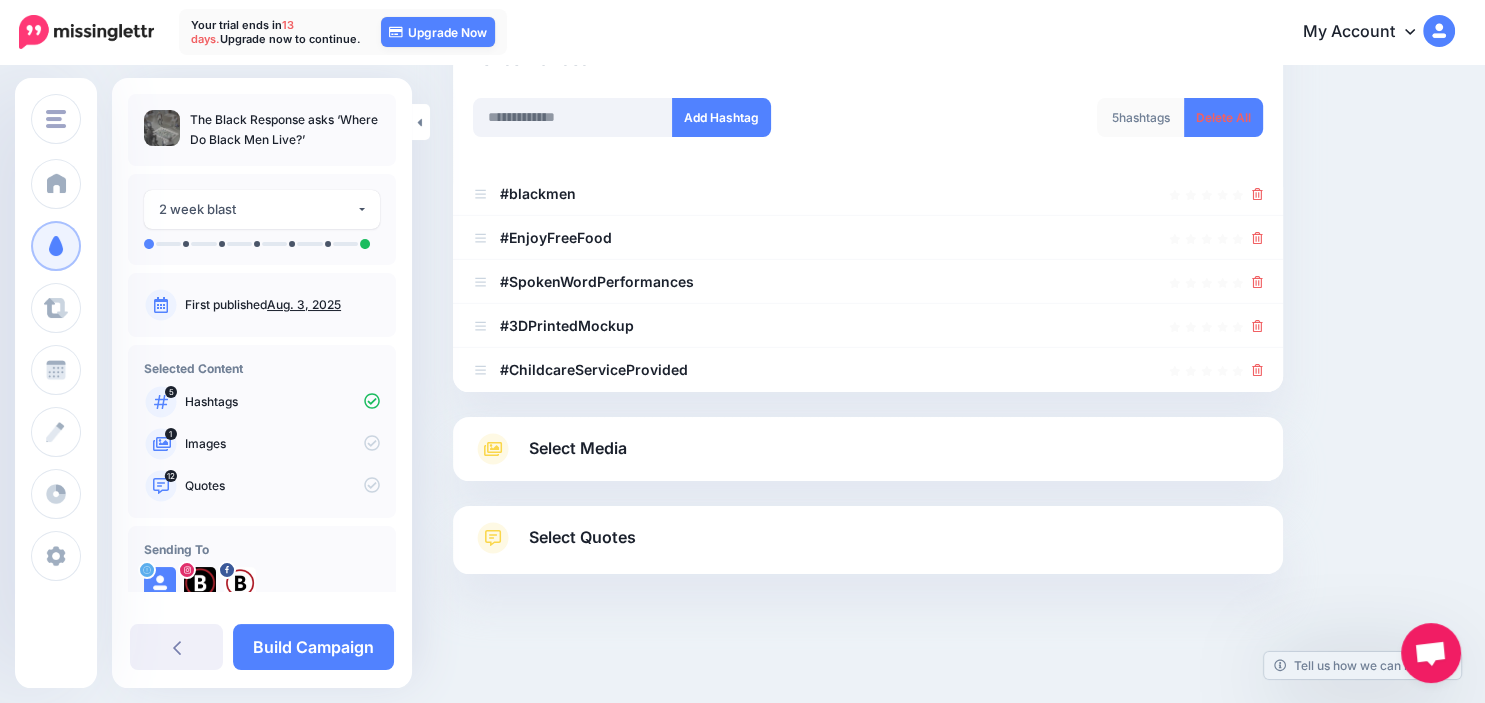 click 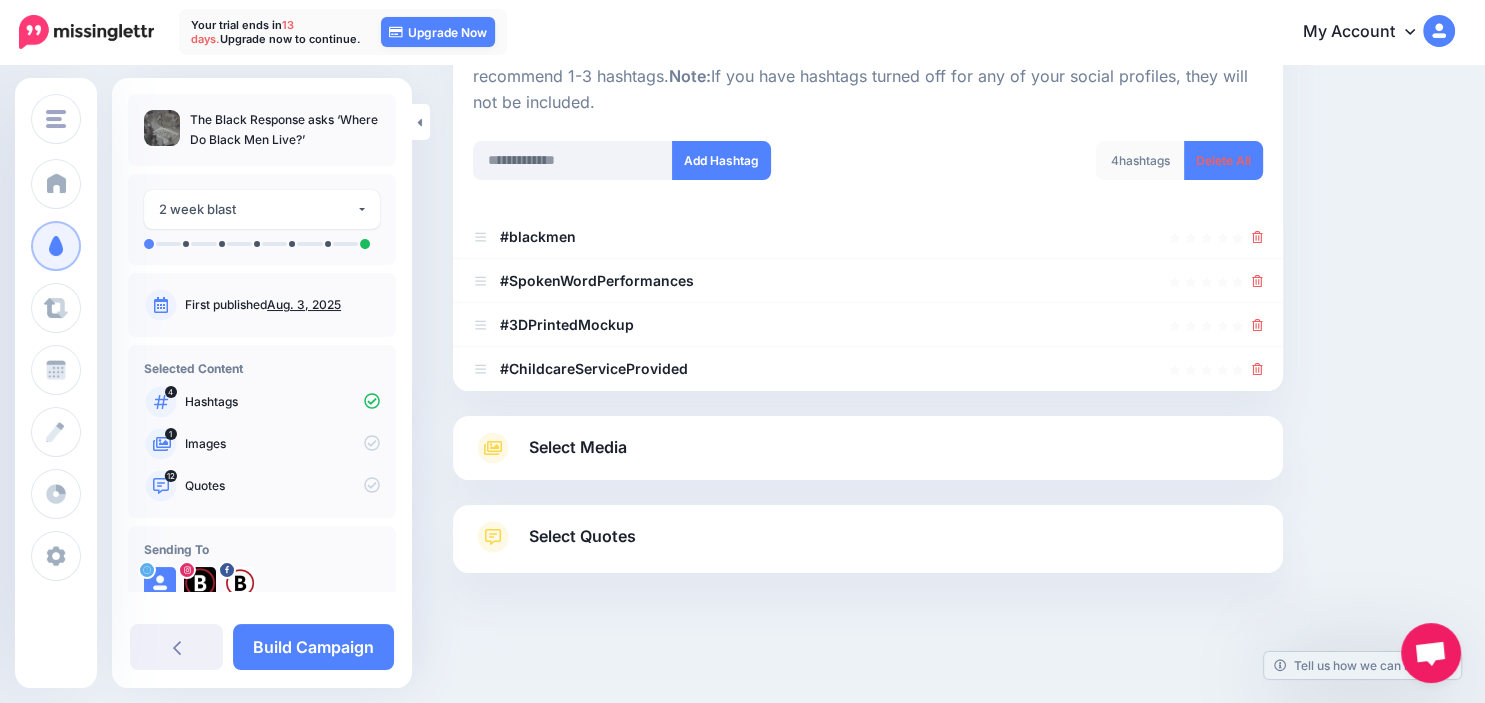 scroll, scrollTop: 233, scrollLeft: 0, axis: vertical 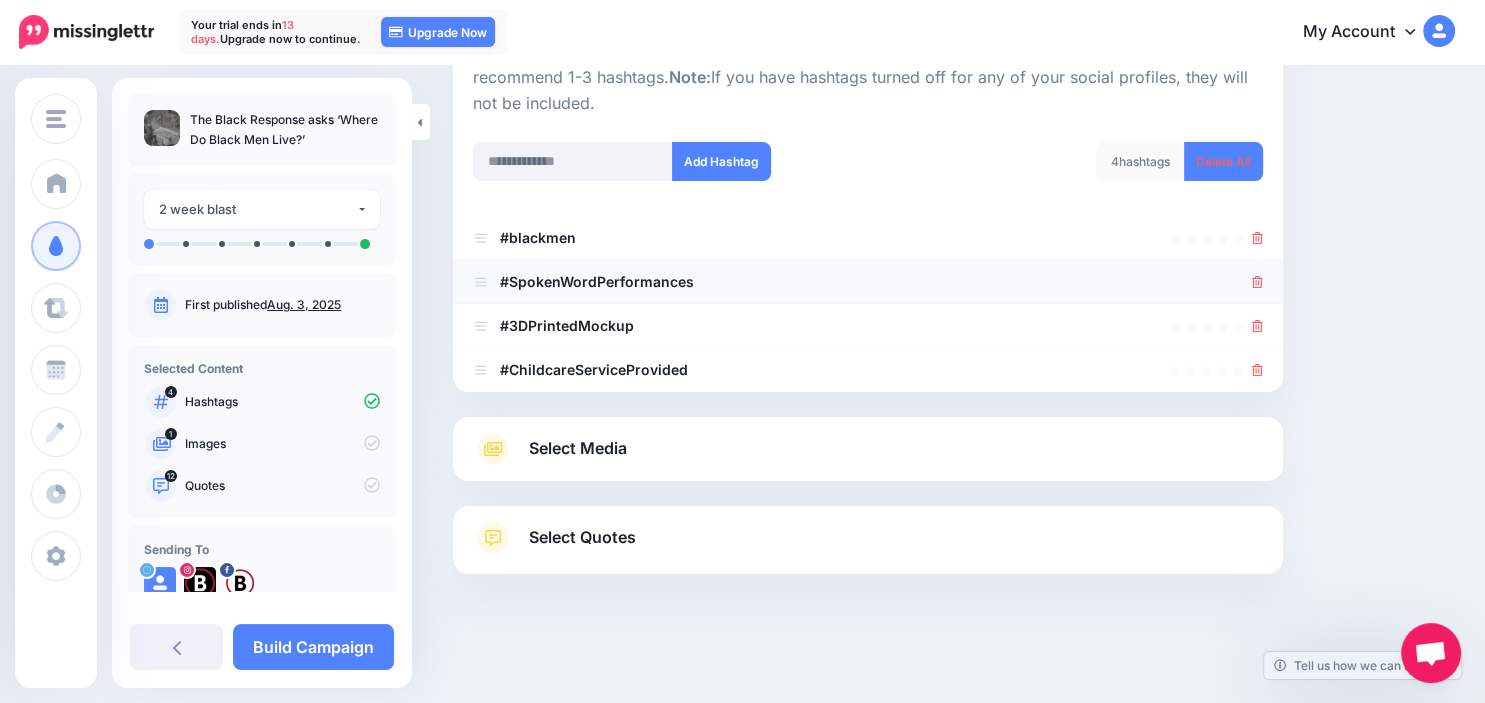 click at bounding box center [868, 282] 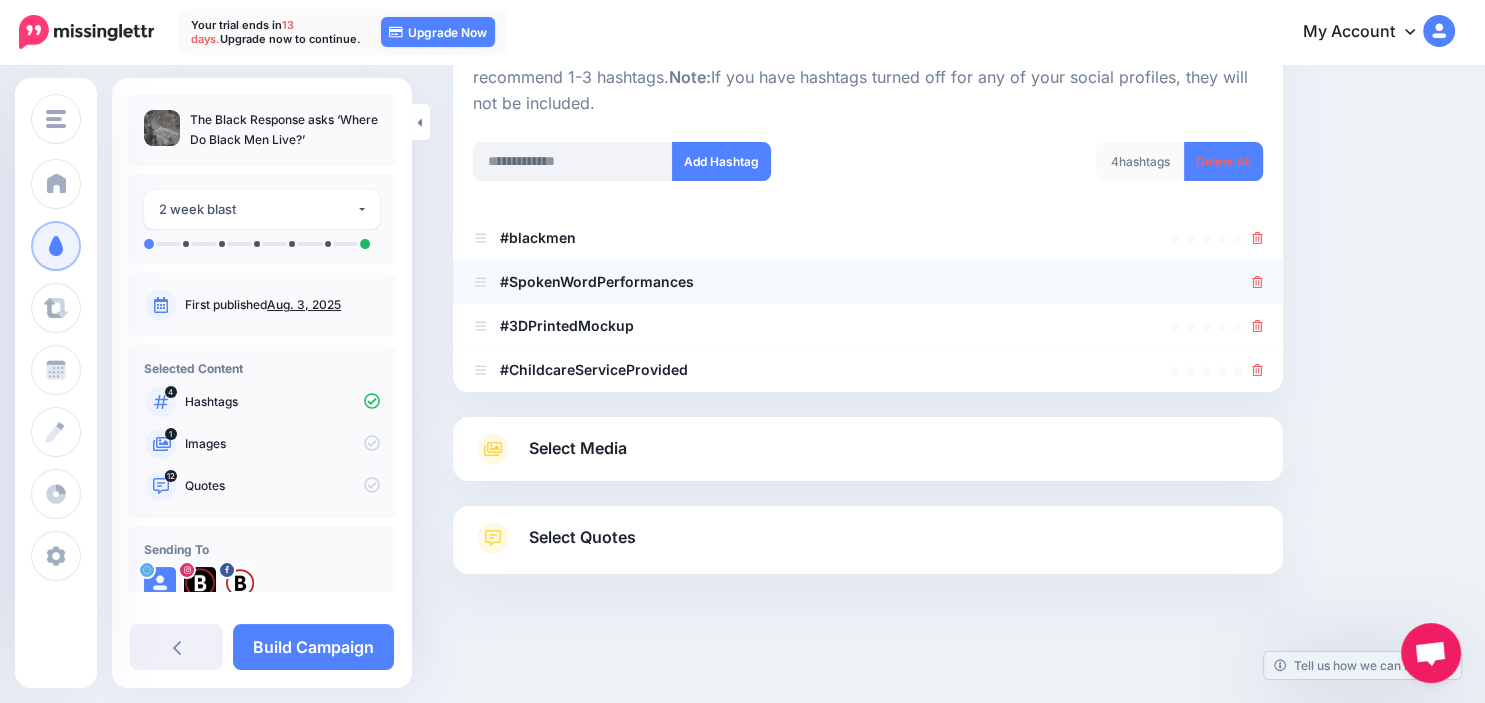 click 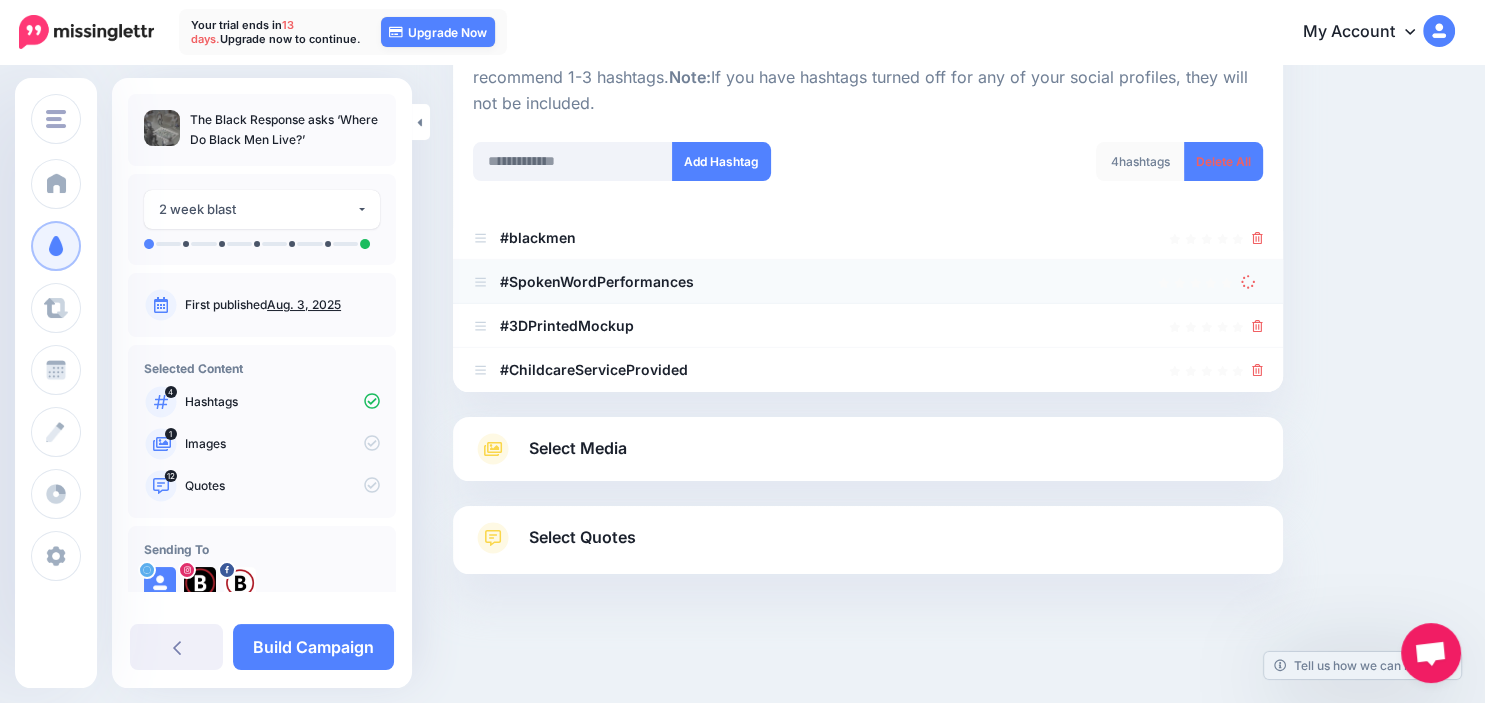 scroll, scrollTop: 189, scrollLeft: 0, axis: vertical 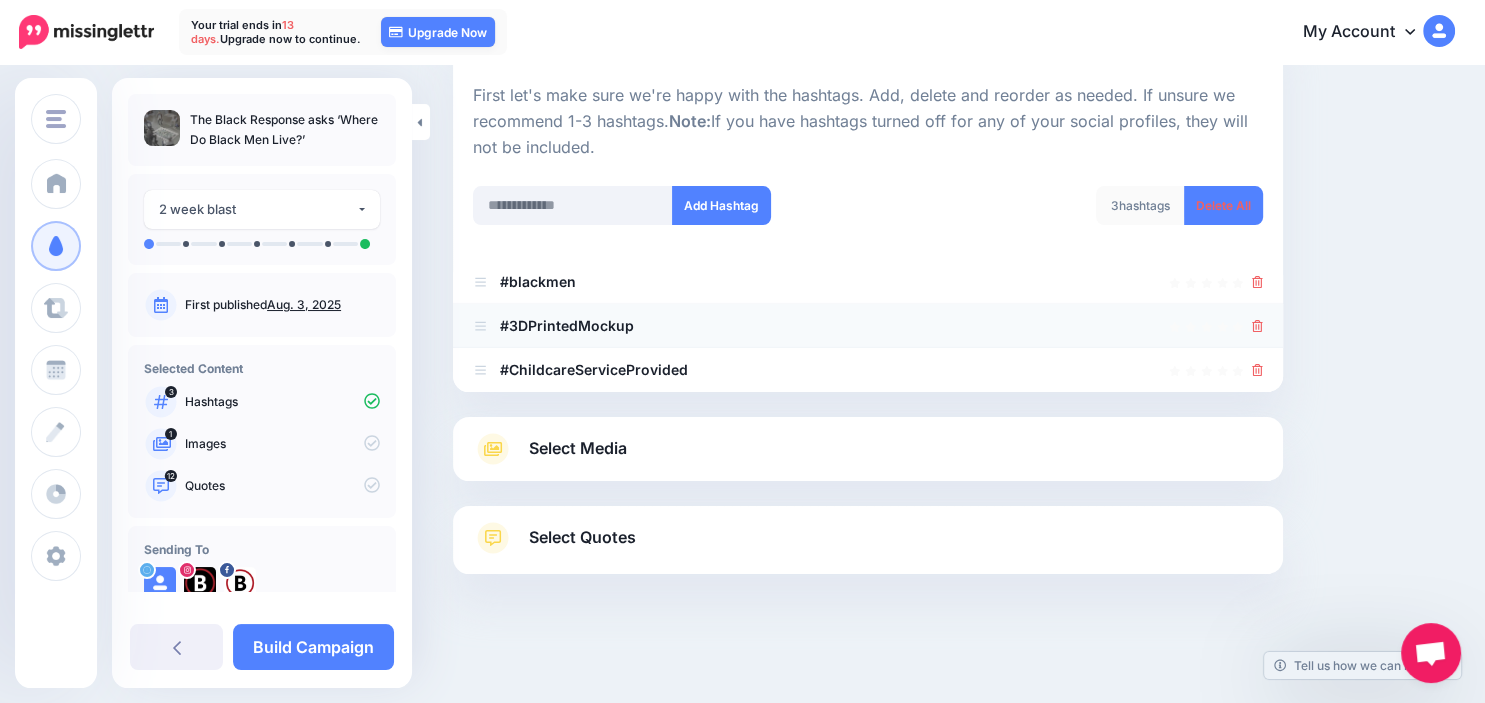click 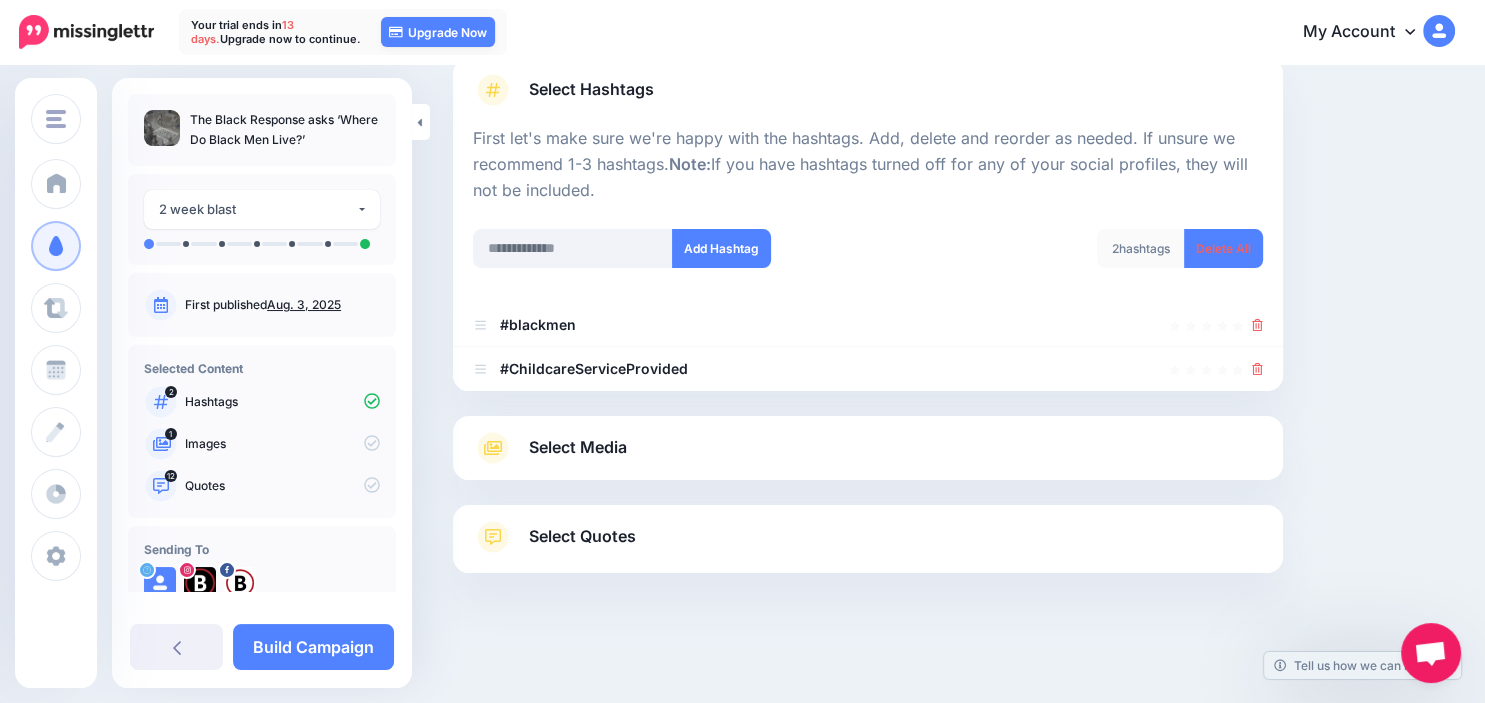 scroll, scrollTop: 145, scrollLeft: 0, axis: vertical 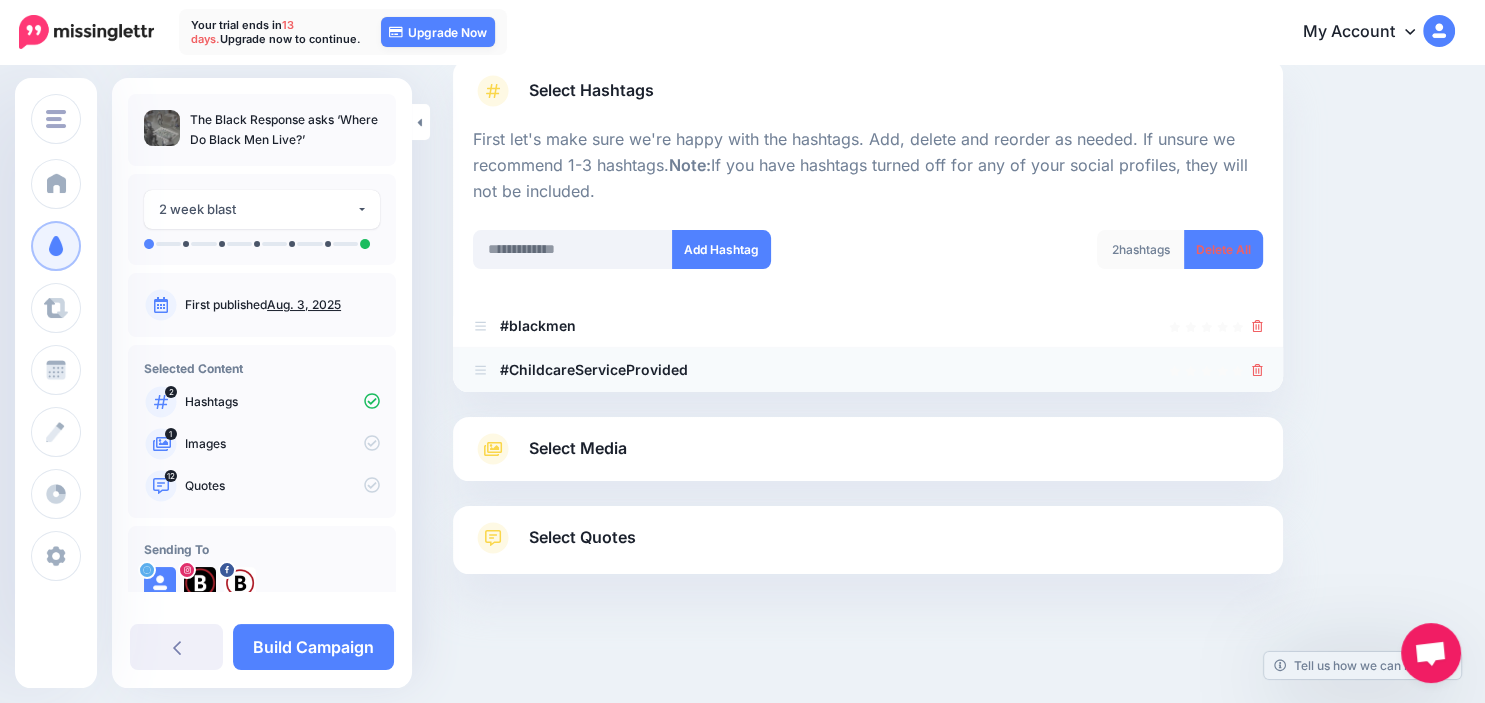 click 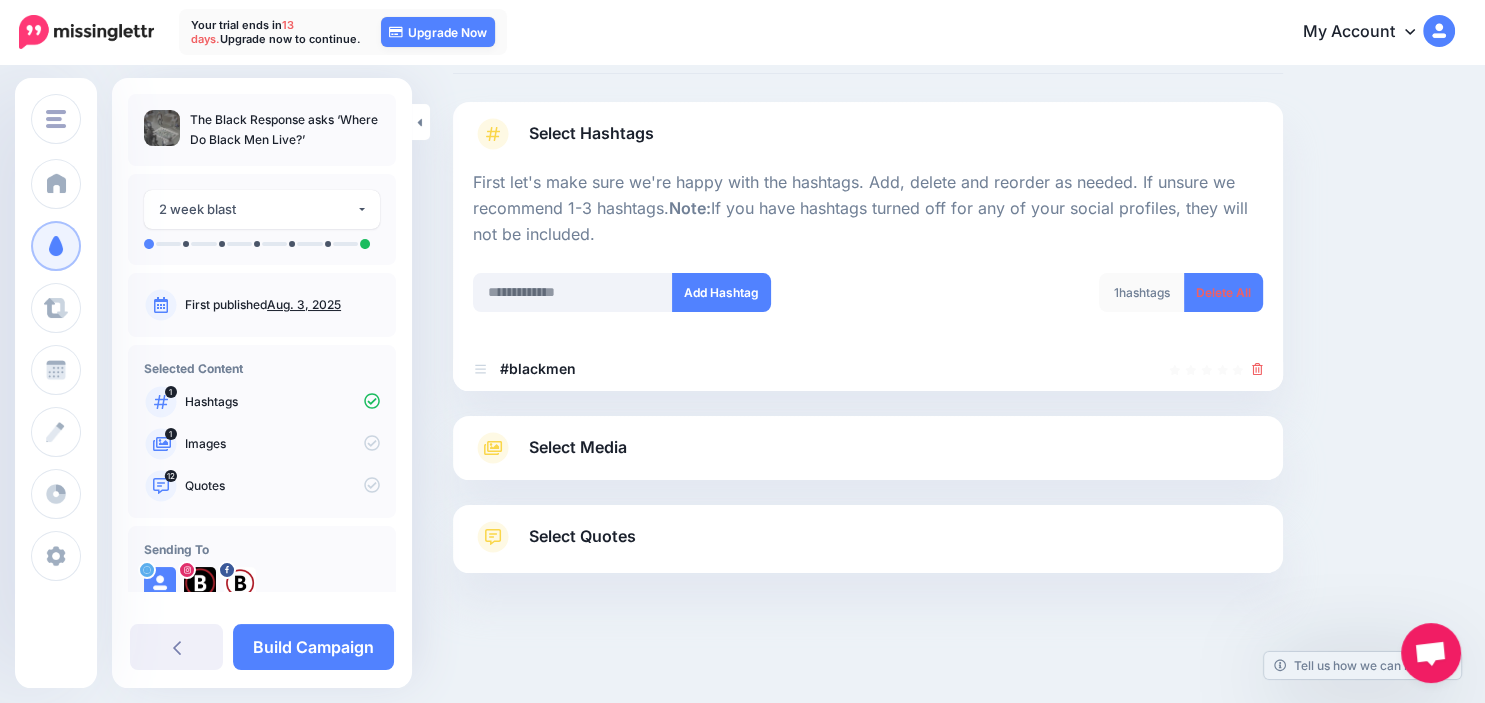 scroll, scrollTop: 101, scrollLeft: 0, axis: vertical 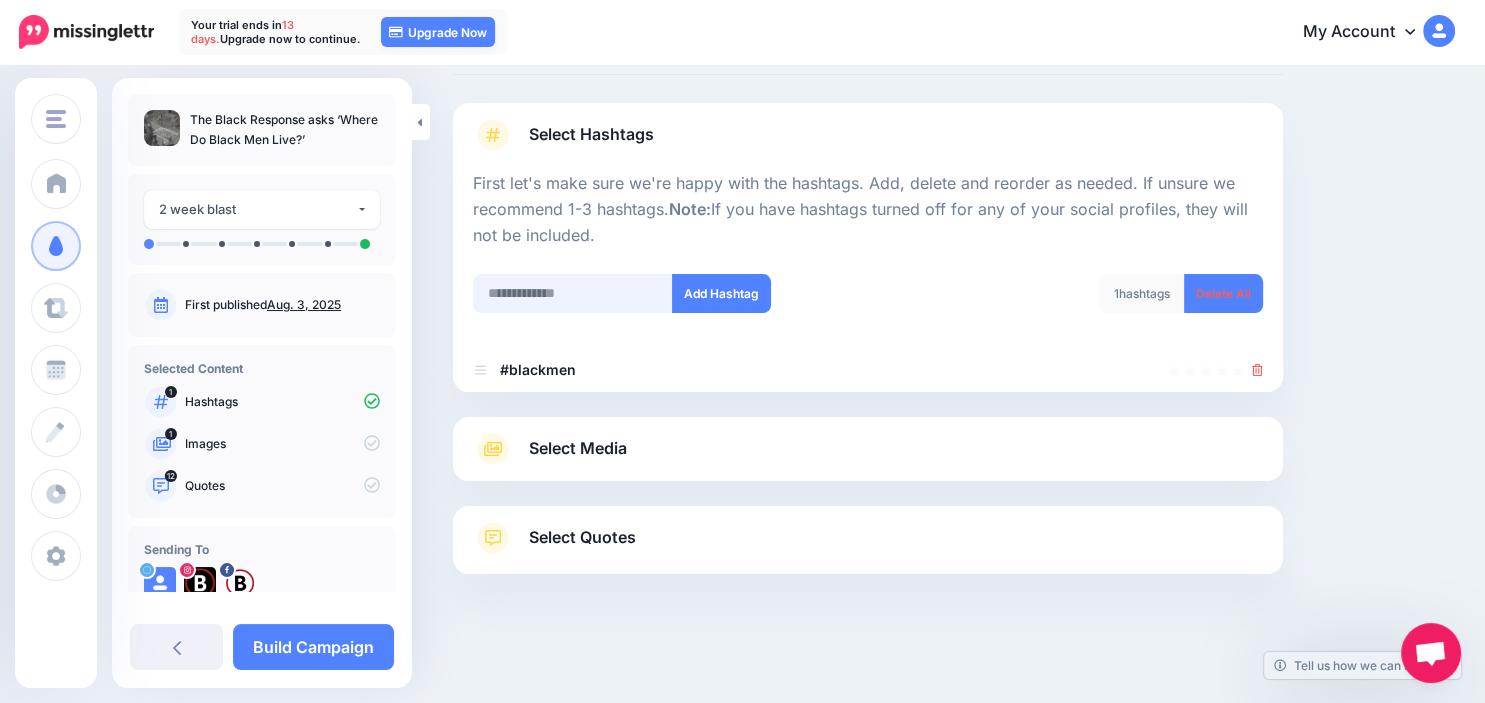 click at bounding box center (573, 293) 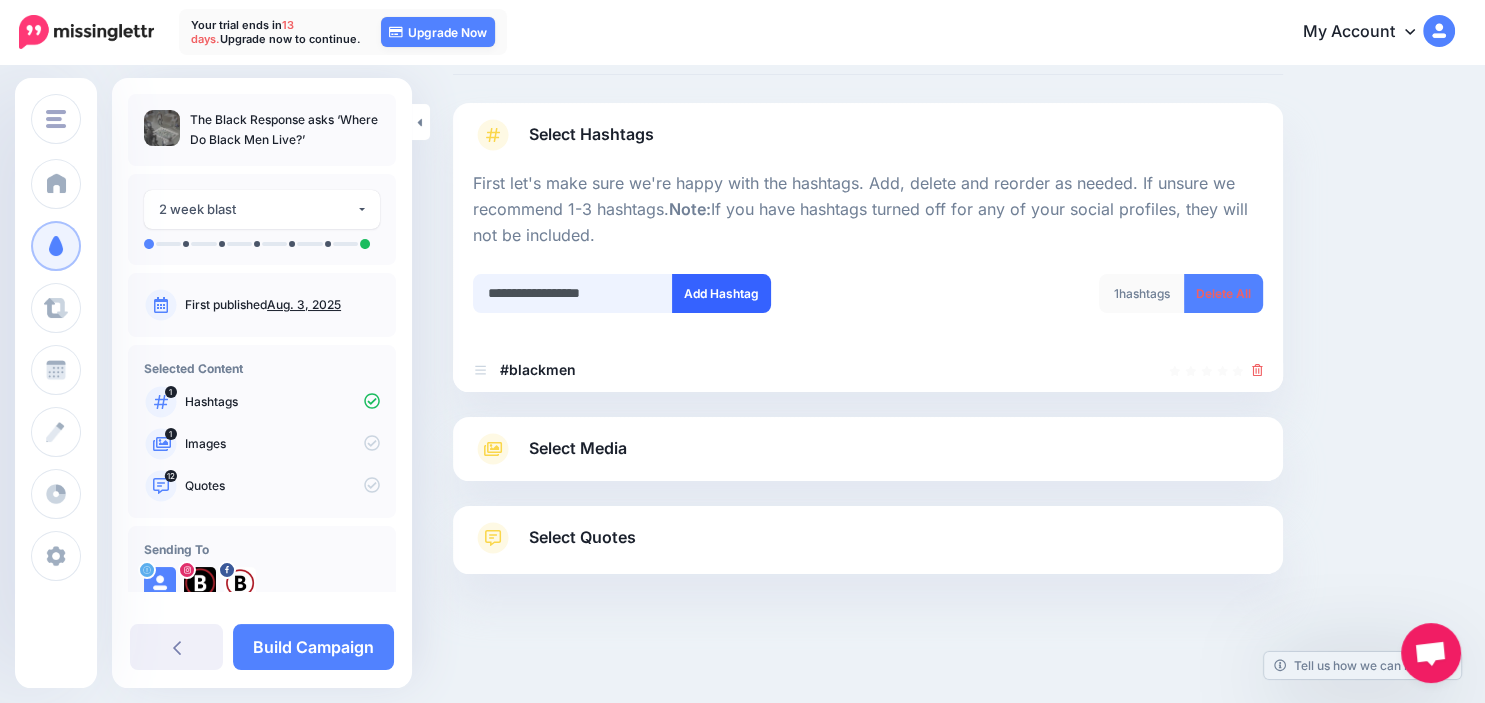 type on "**********" 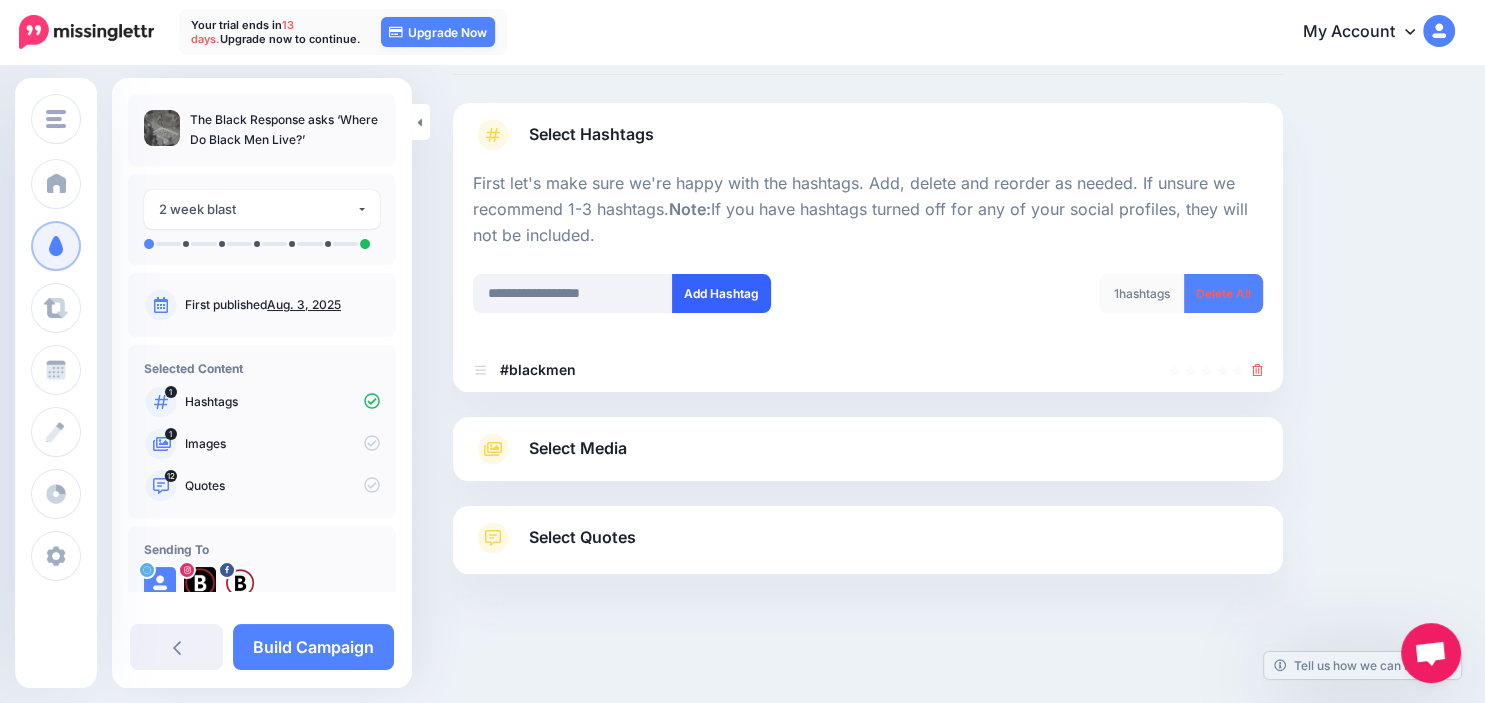 click on "Add Hashtag" at bounding box center (721, 293) 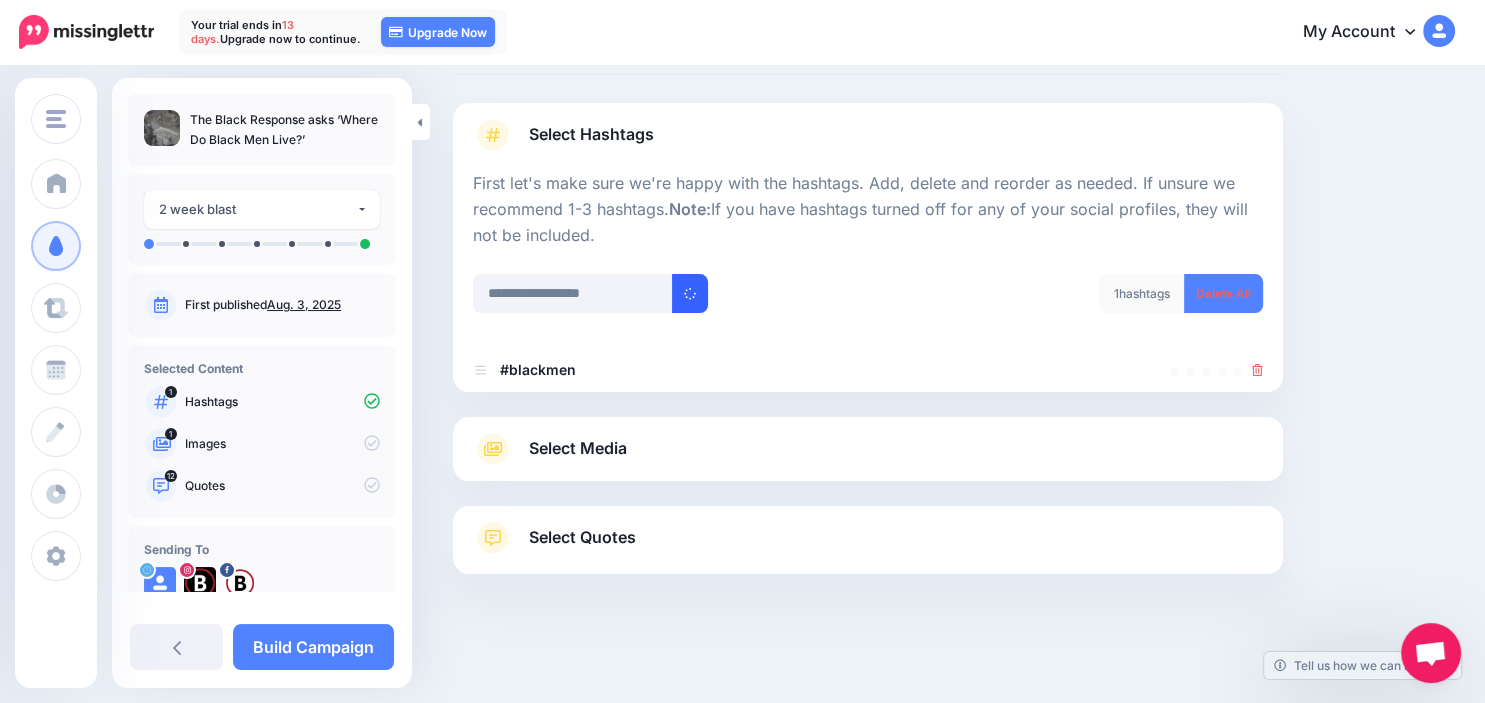 type 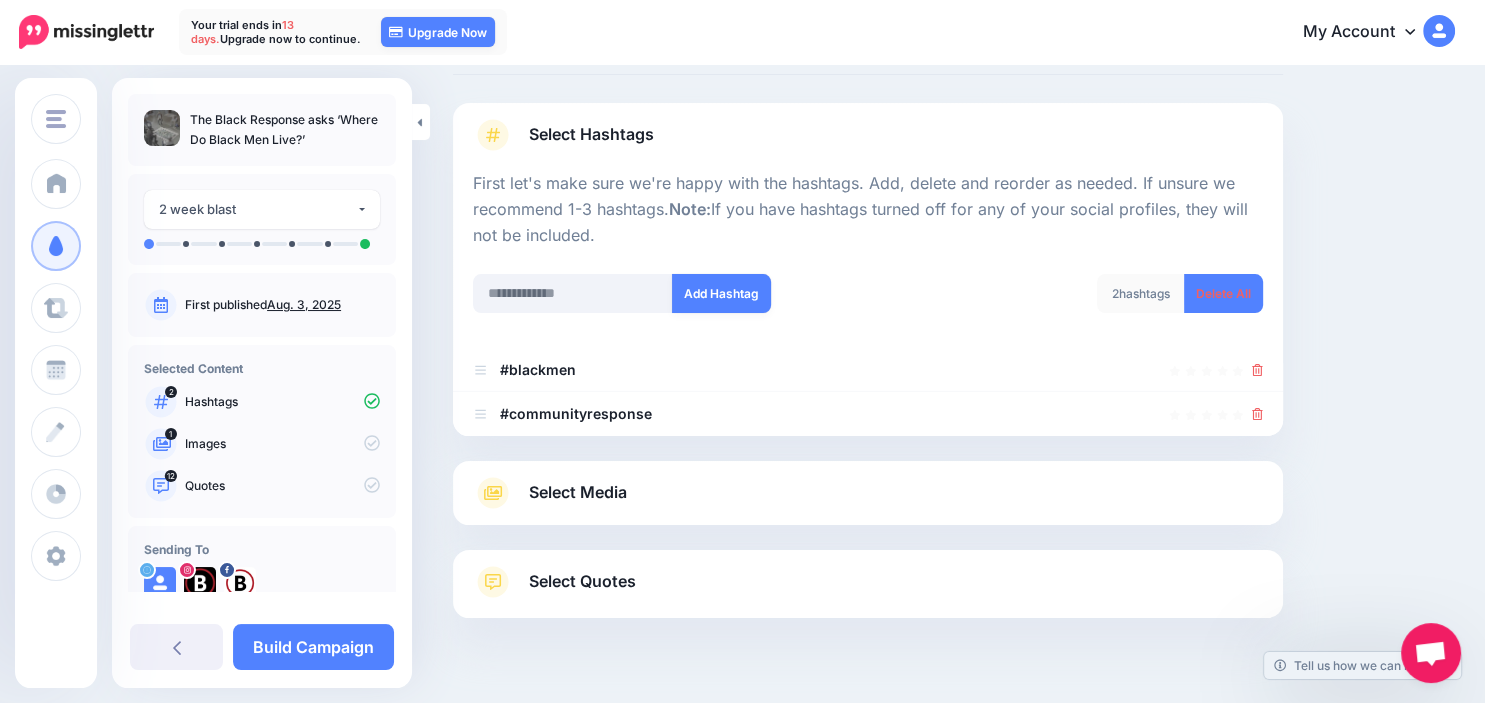 scroll, scrollTop: 145, scrollLeft: 0, axis: vertical 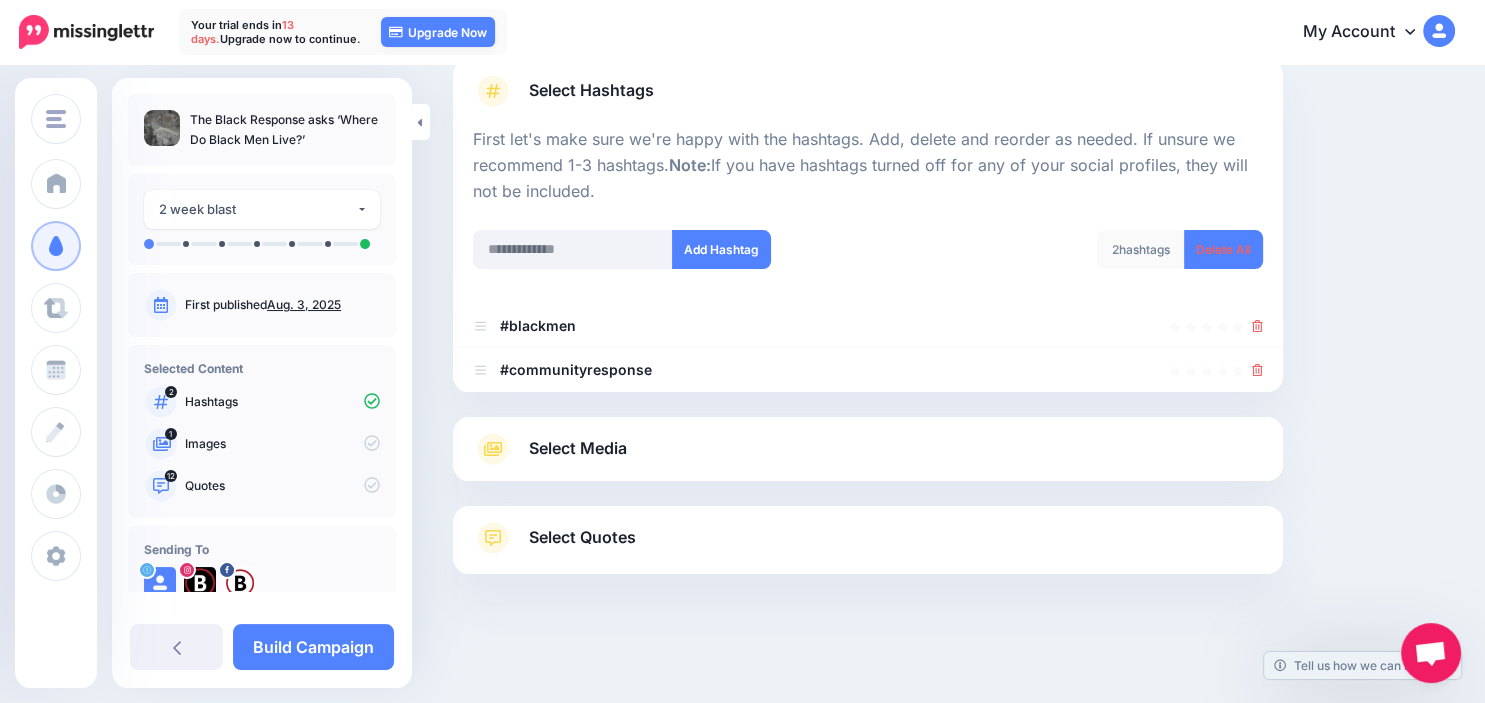 click on "Select Media" at bounding box center (578, 448) 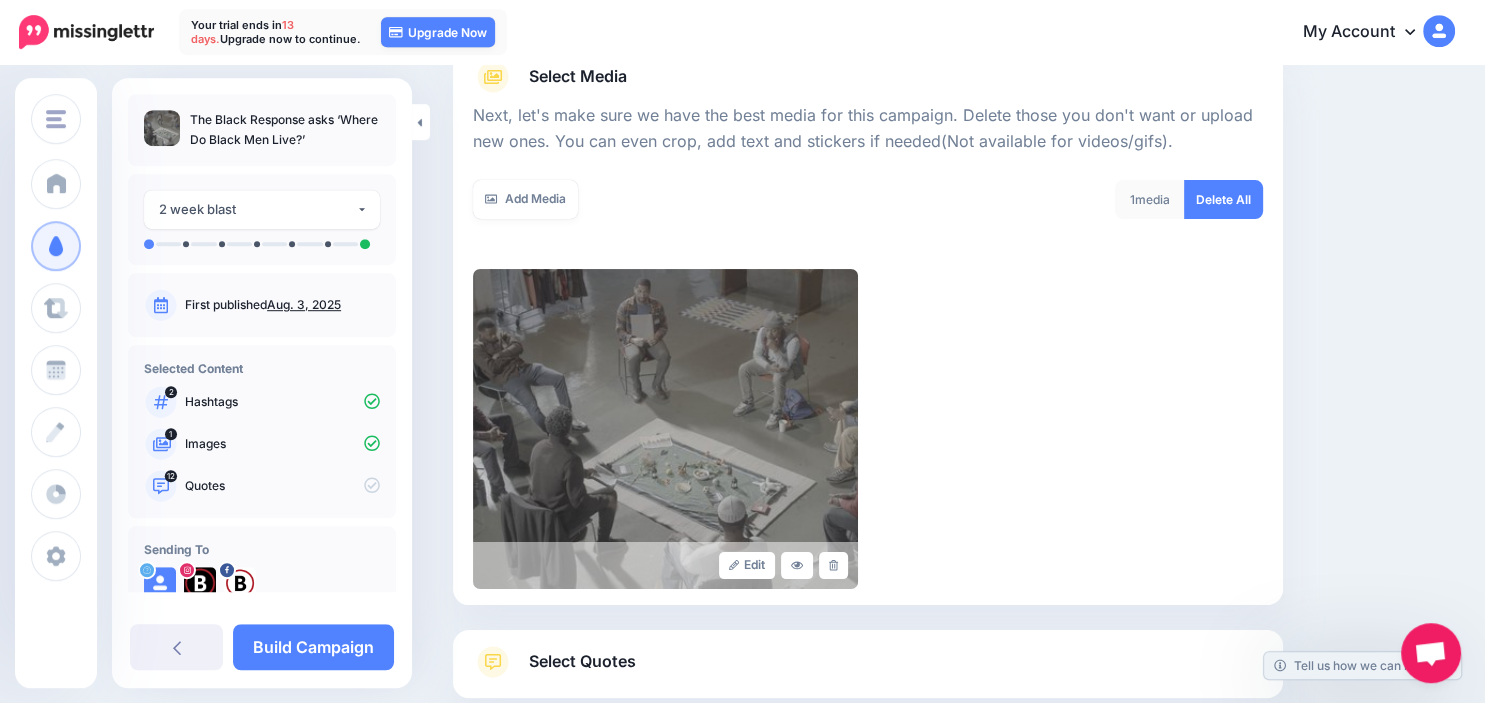 scroll, scrollTop: 376, scrollLeft: 0, axis: vertical 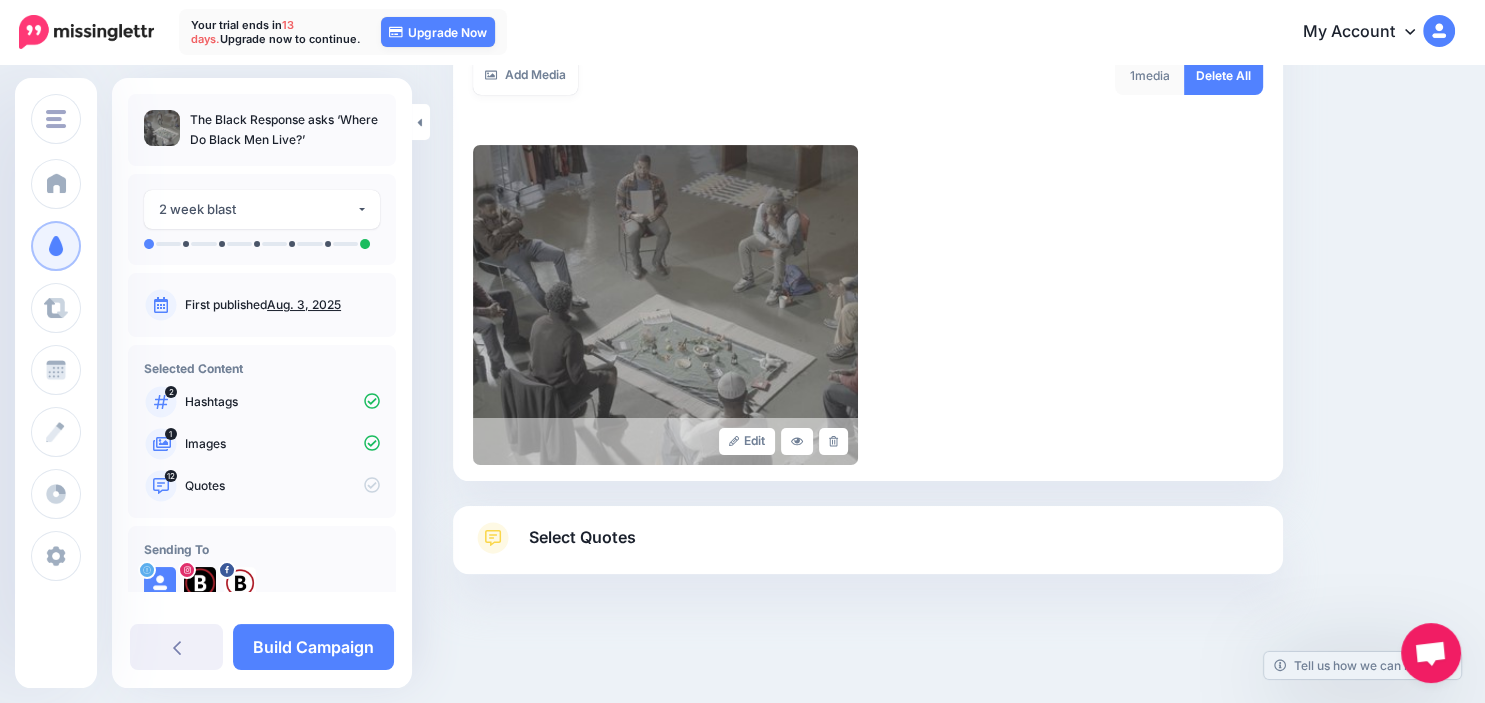 click on "Select Quotes" at bounding box center (868, 548) 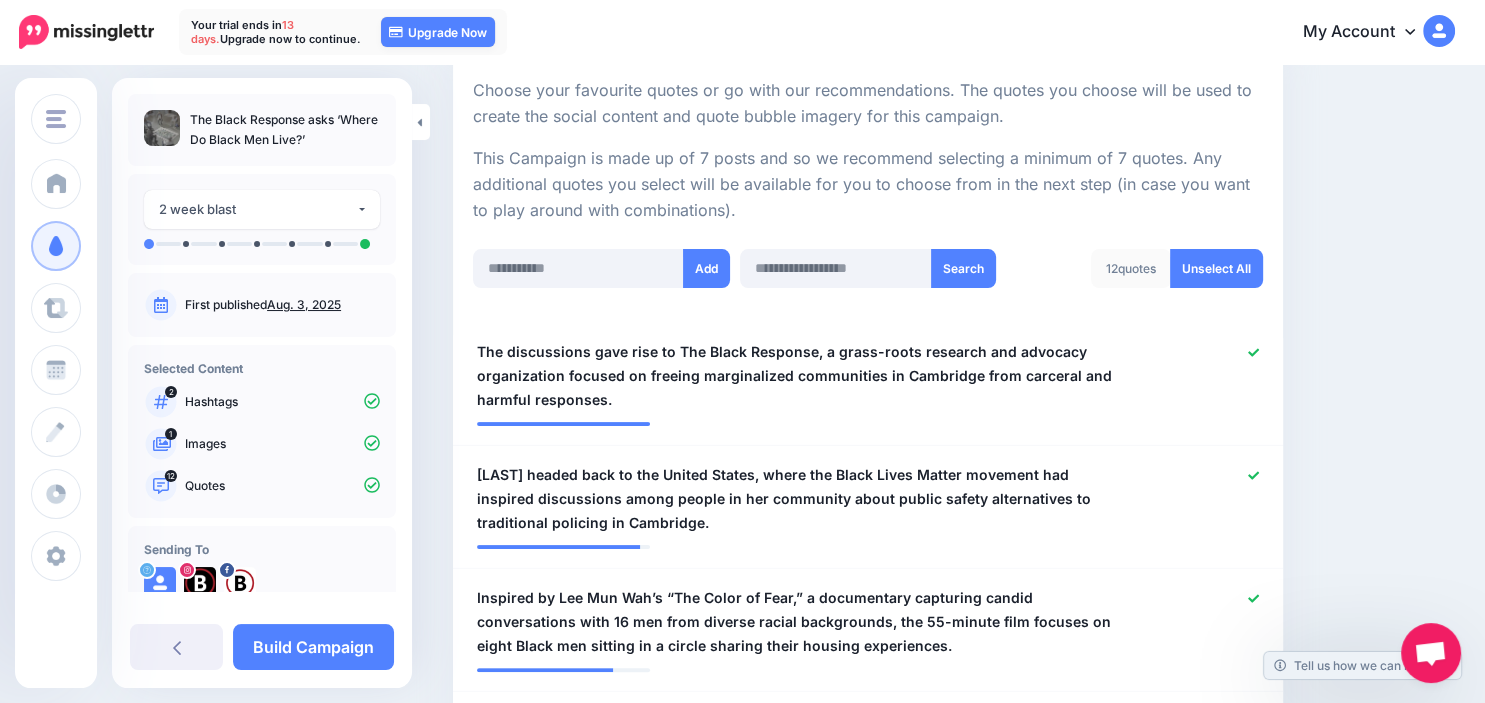 scroll, scrollTop: 373, scrollLeft: 0, axis: vertical 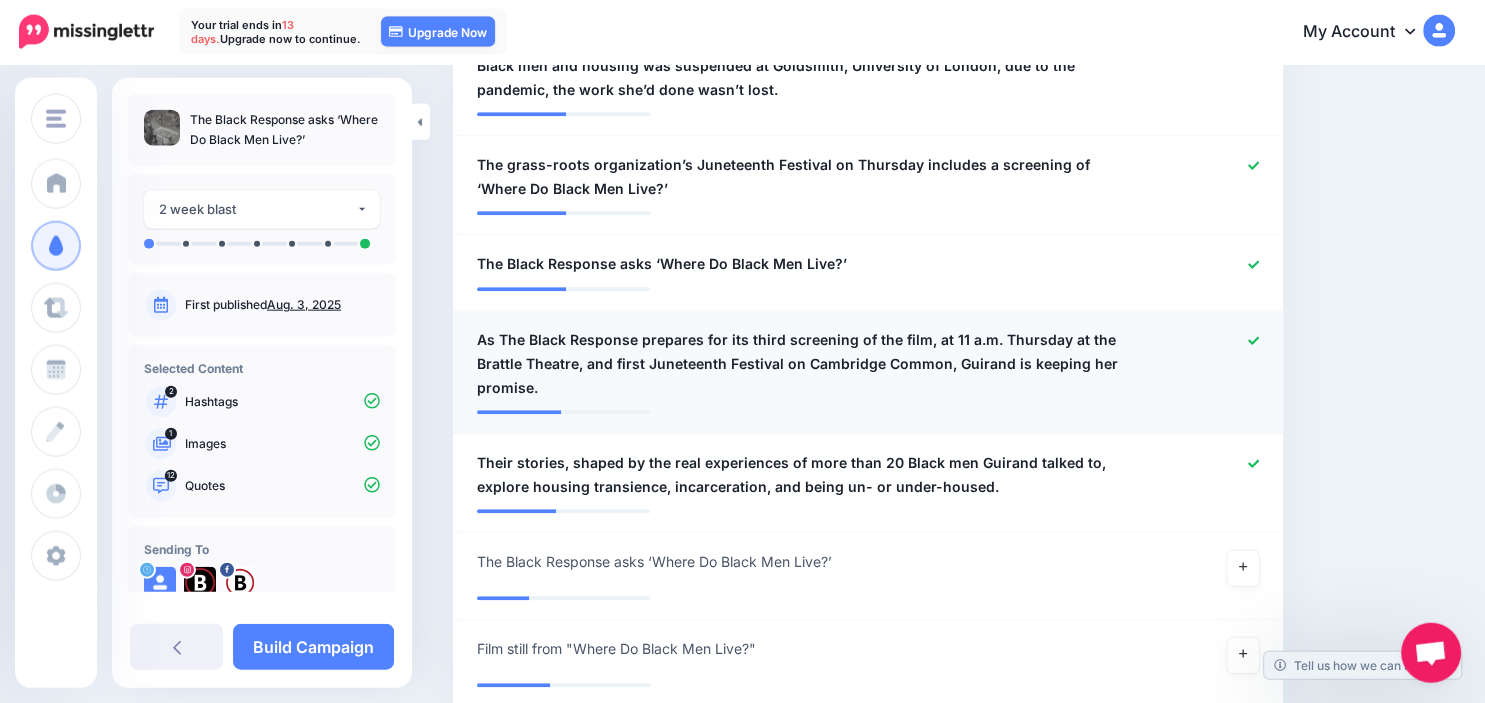 click at bounding box center (1206, 365) 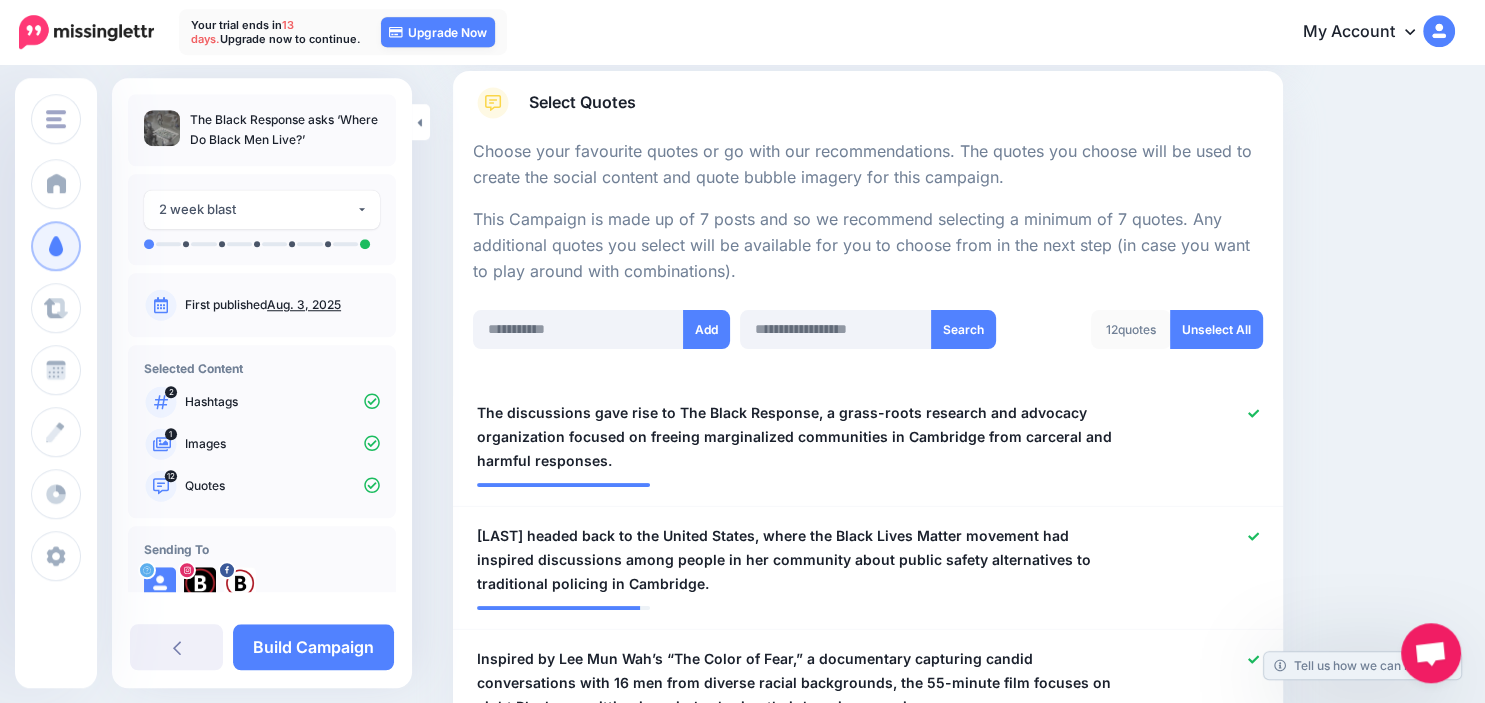 scroll, scrollTop: 414, scrollLeft: 0, axis: vertical 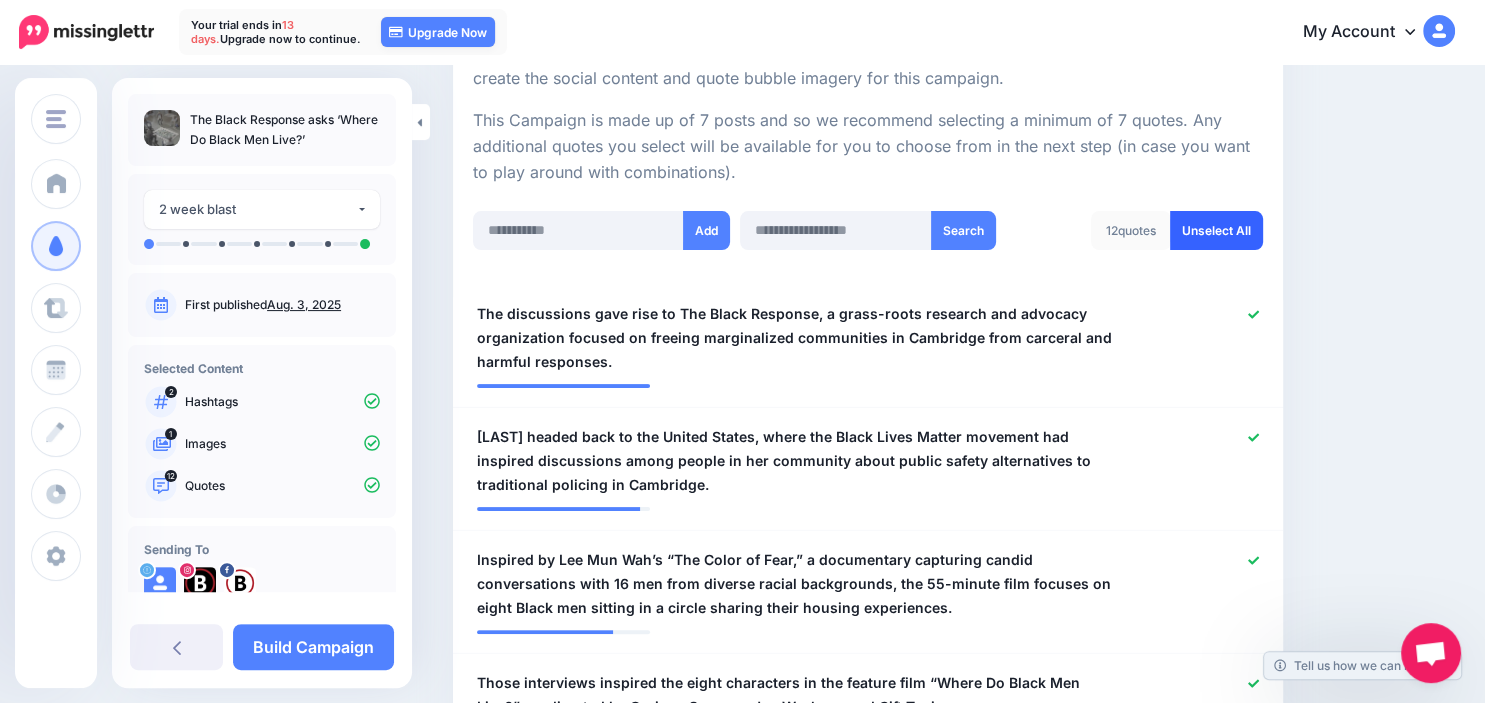 click on "Unselect All" at bounding box center [1216, 230] 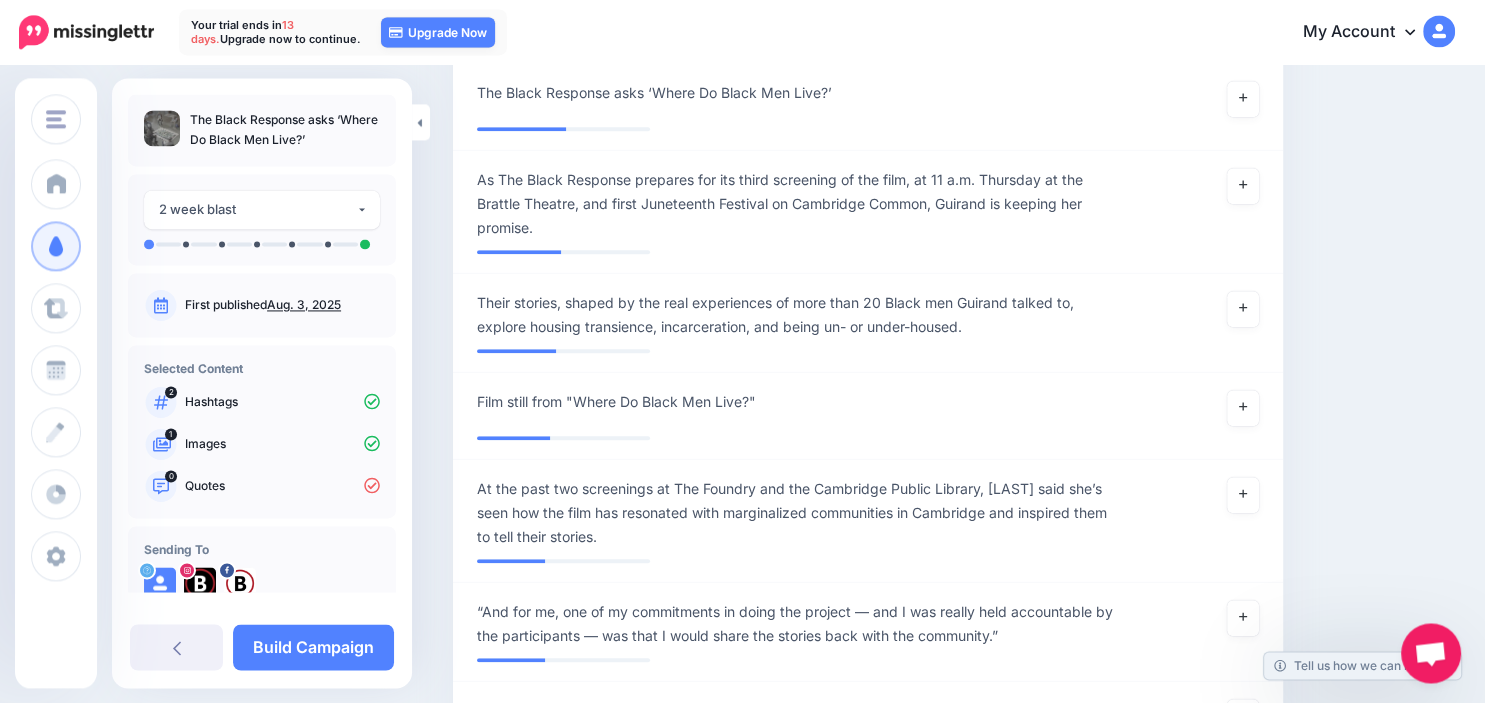 scroll, scrollTop: 1734, scrollLeft: 0, axis: vertical 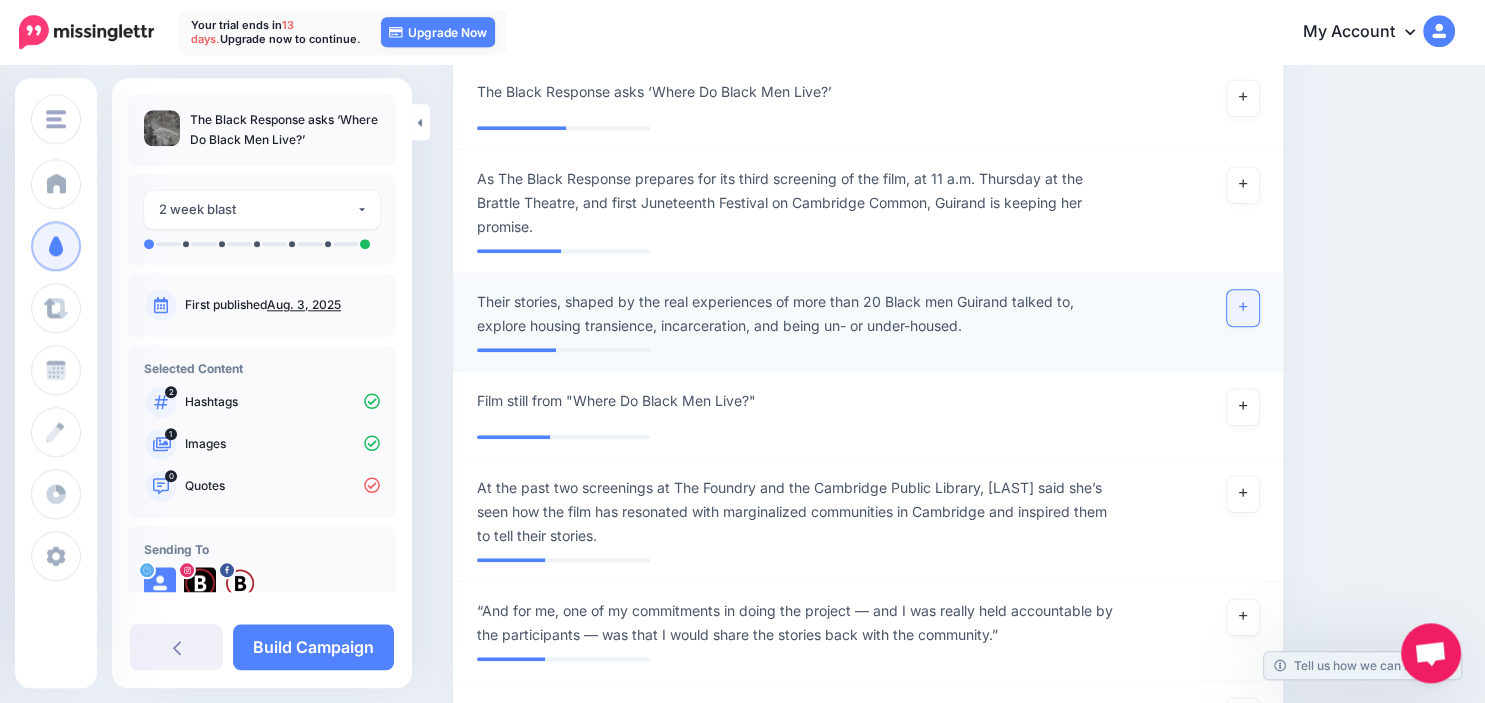 click 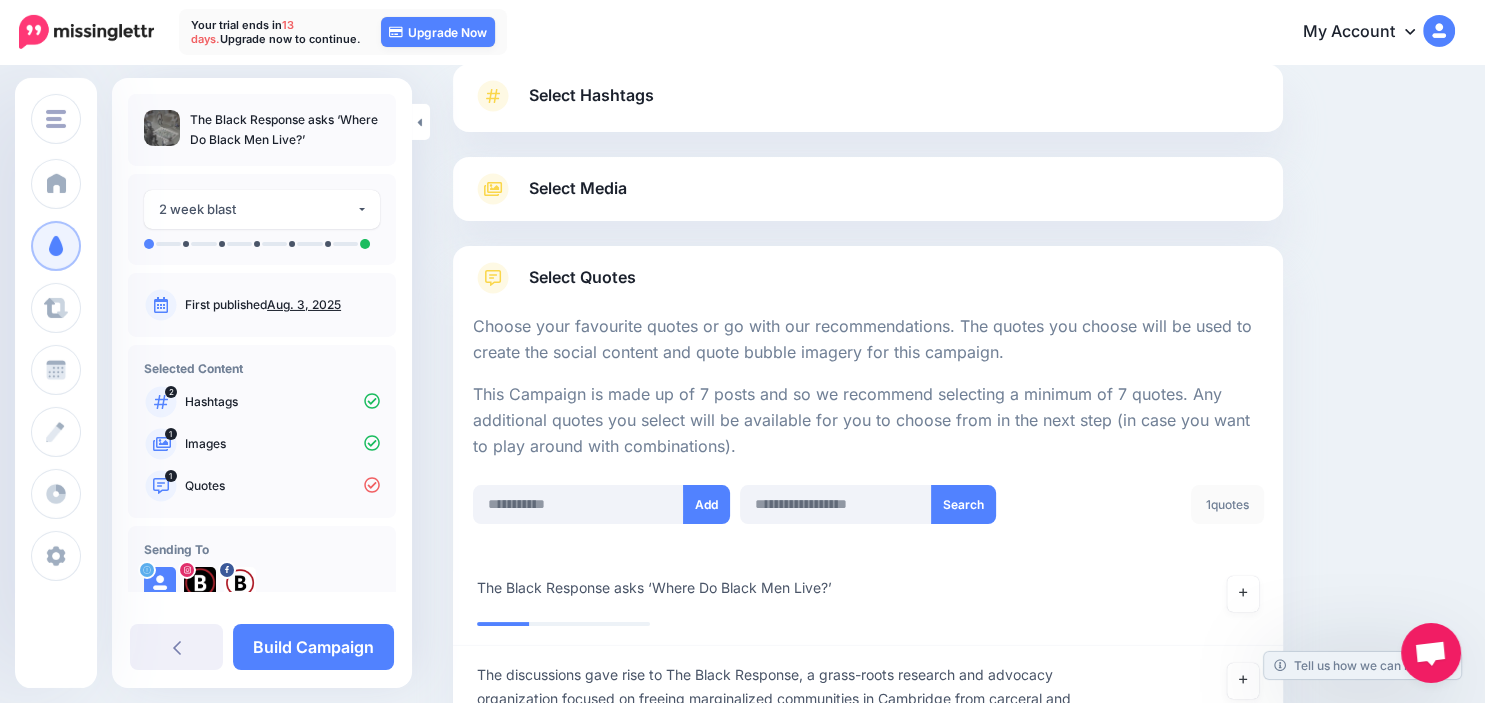 scroll, scrollTop: 0, scrollLeft: 0, axis: both 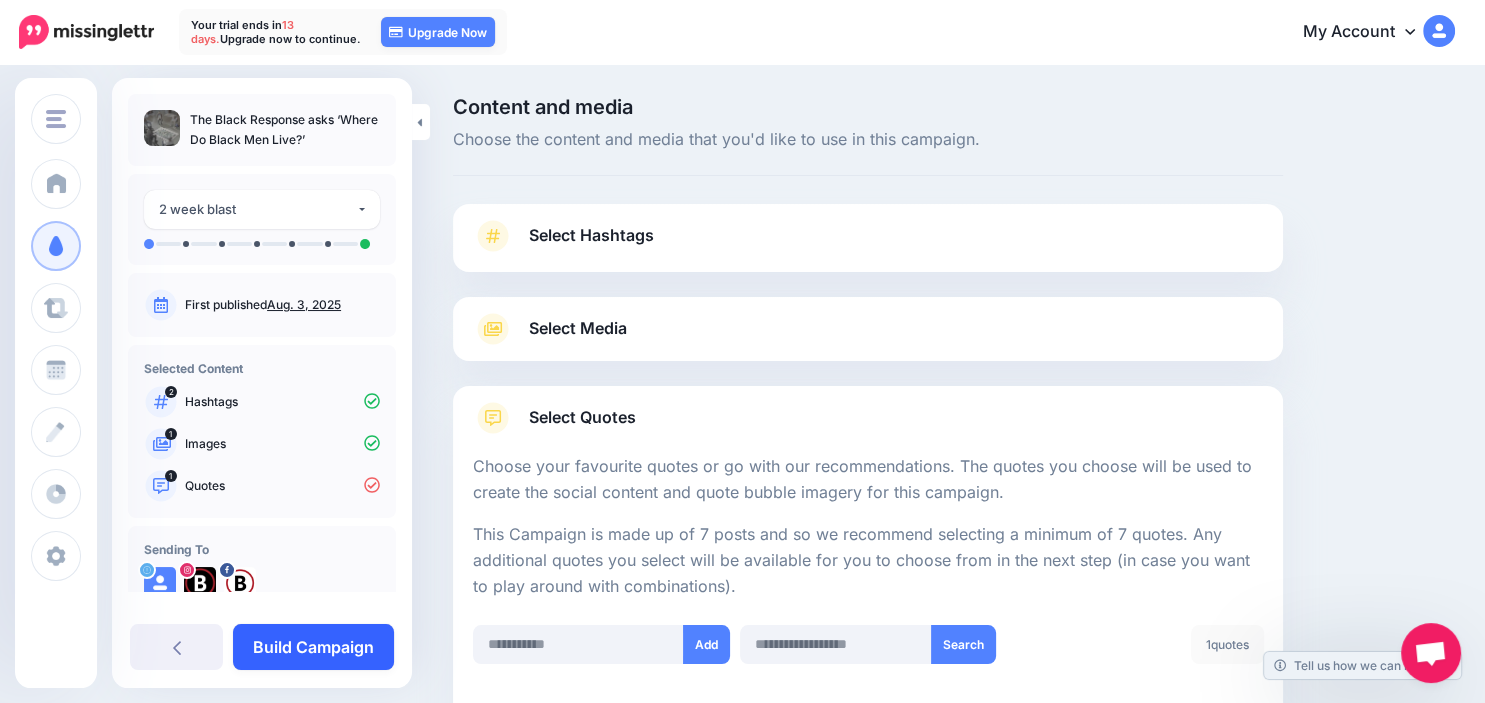 click on "Build Campaign" at bounding box center [313, 647] 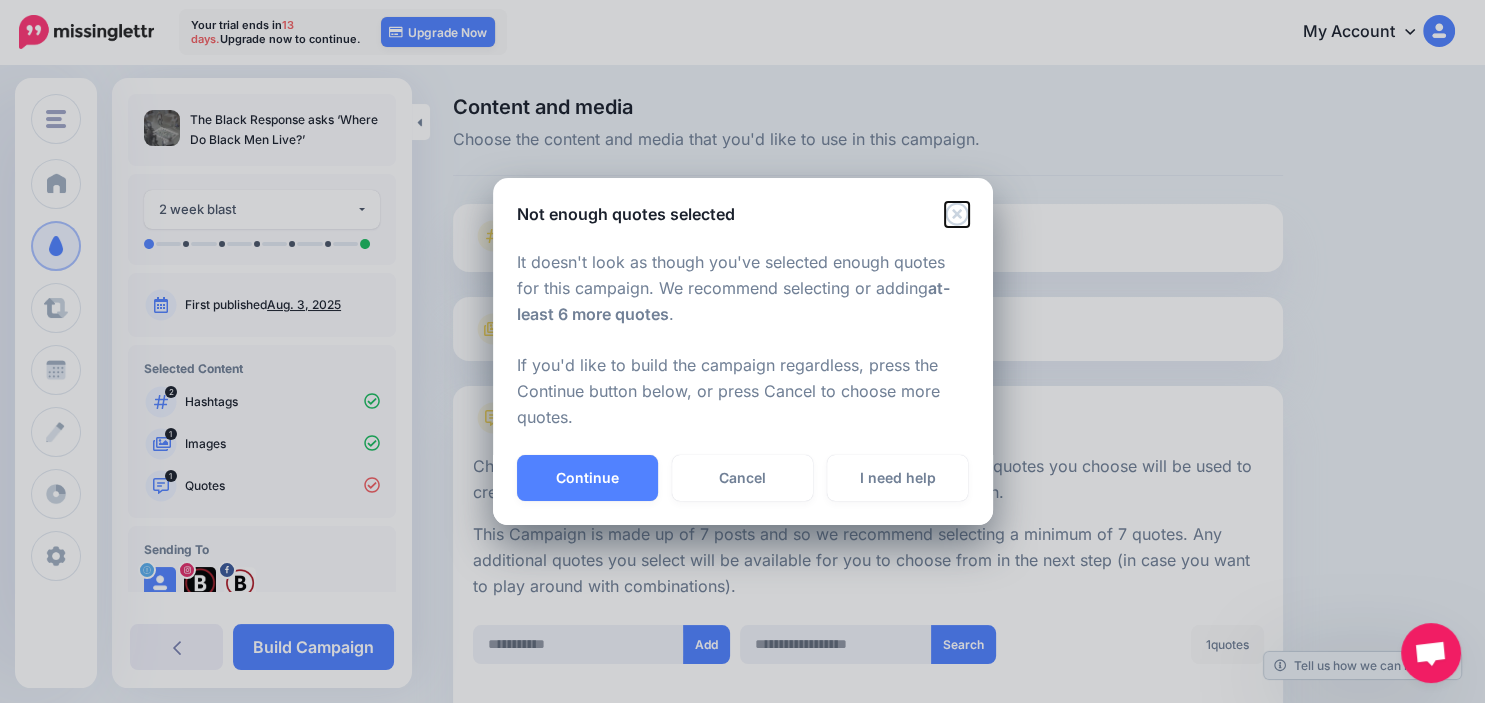 click 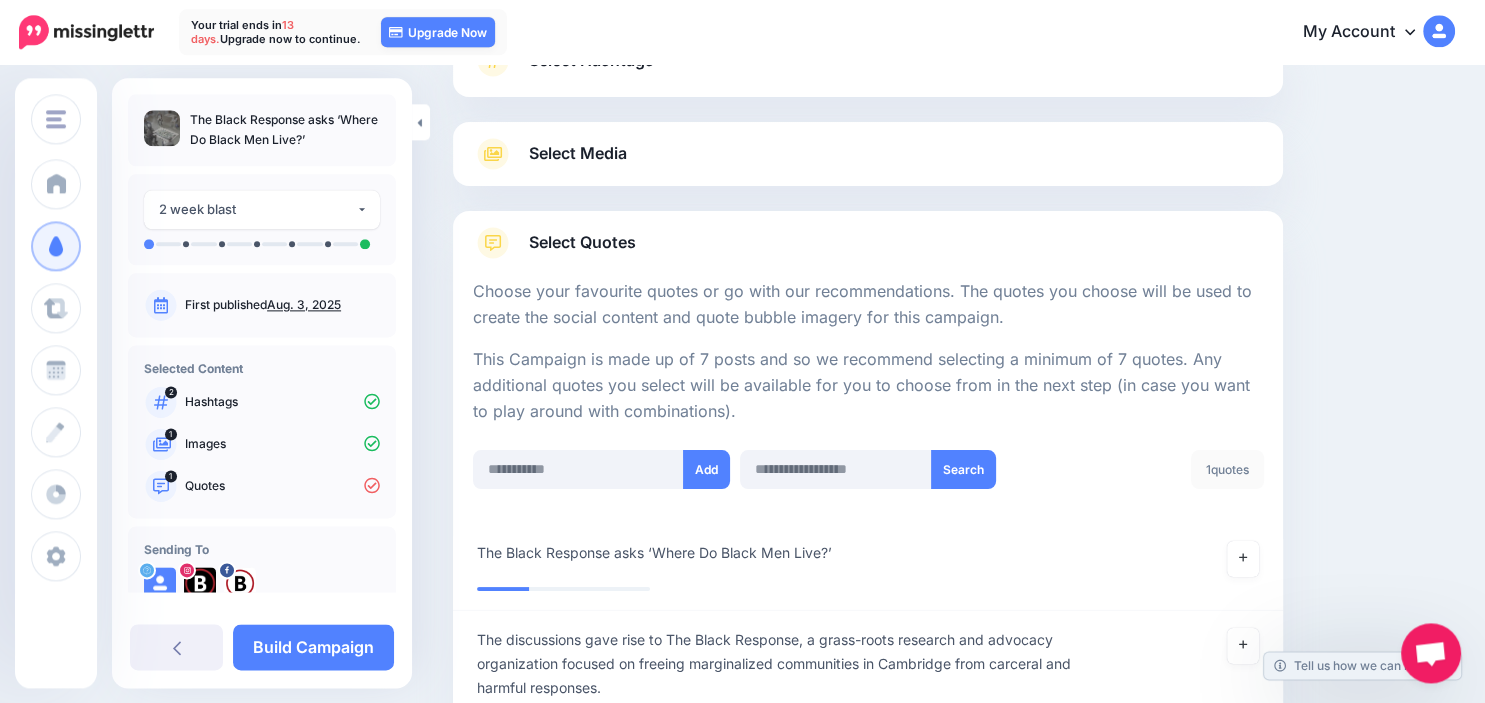 scroll, scrollTop: 176, scrollLeft: 0, axis: vertical 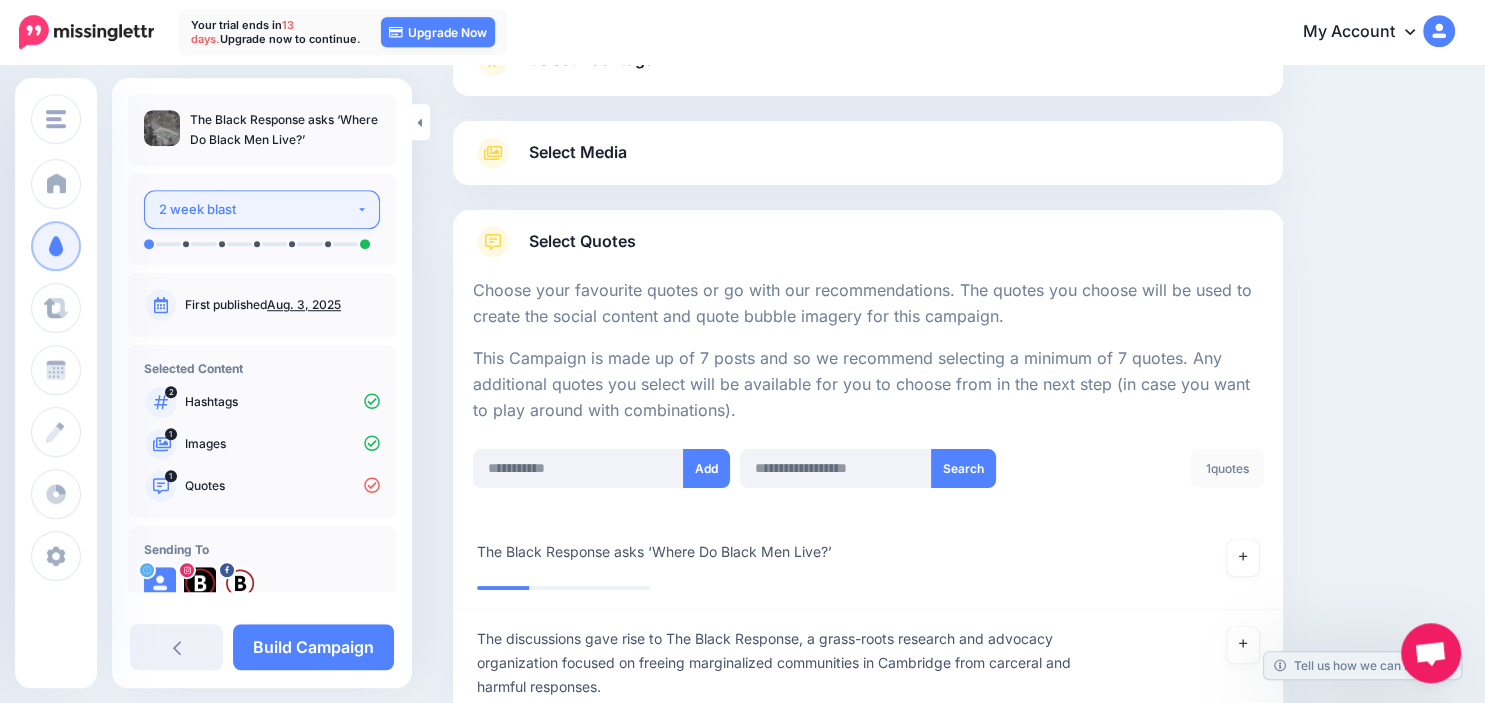 click on "2 week blast" at bounding box center [262, 209] 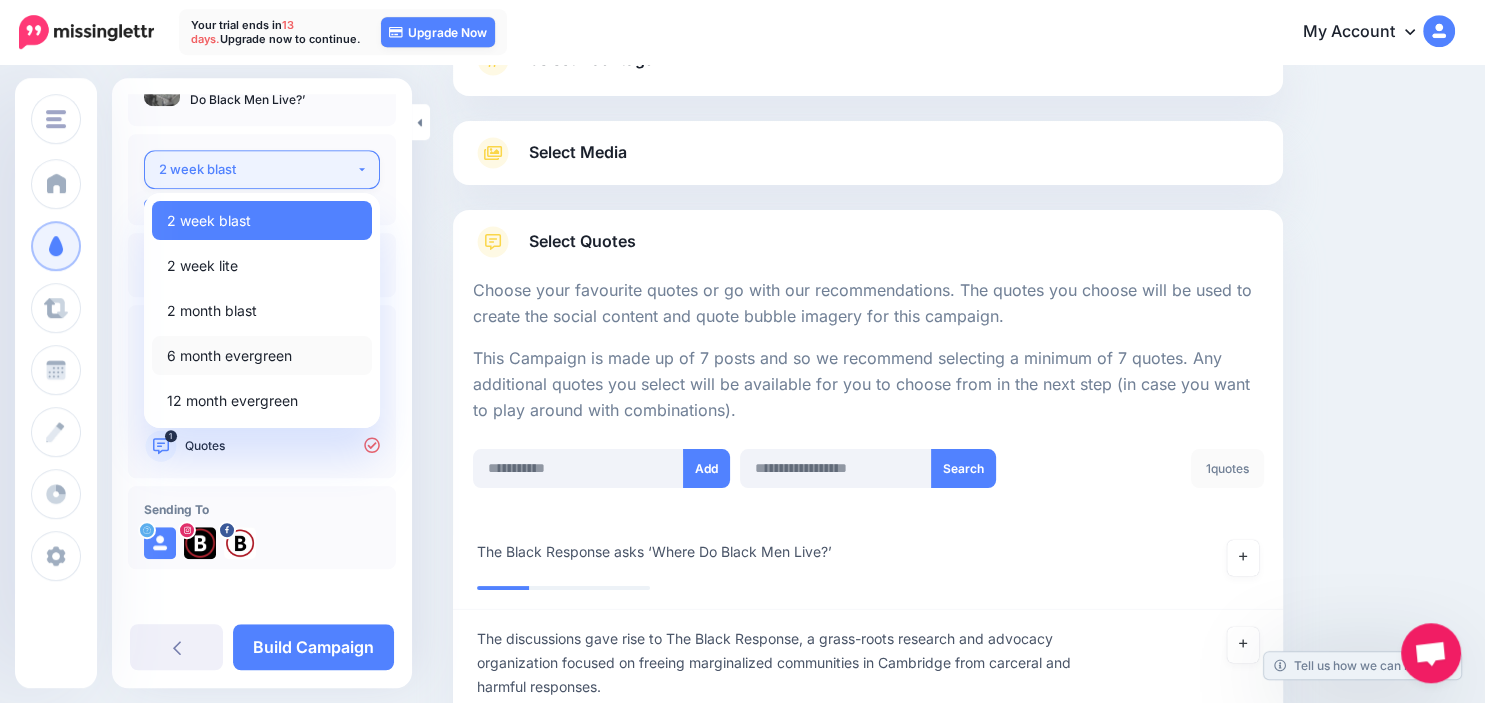 scroll, scrollTop: 0, scrollLeft: 0, axis: both 